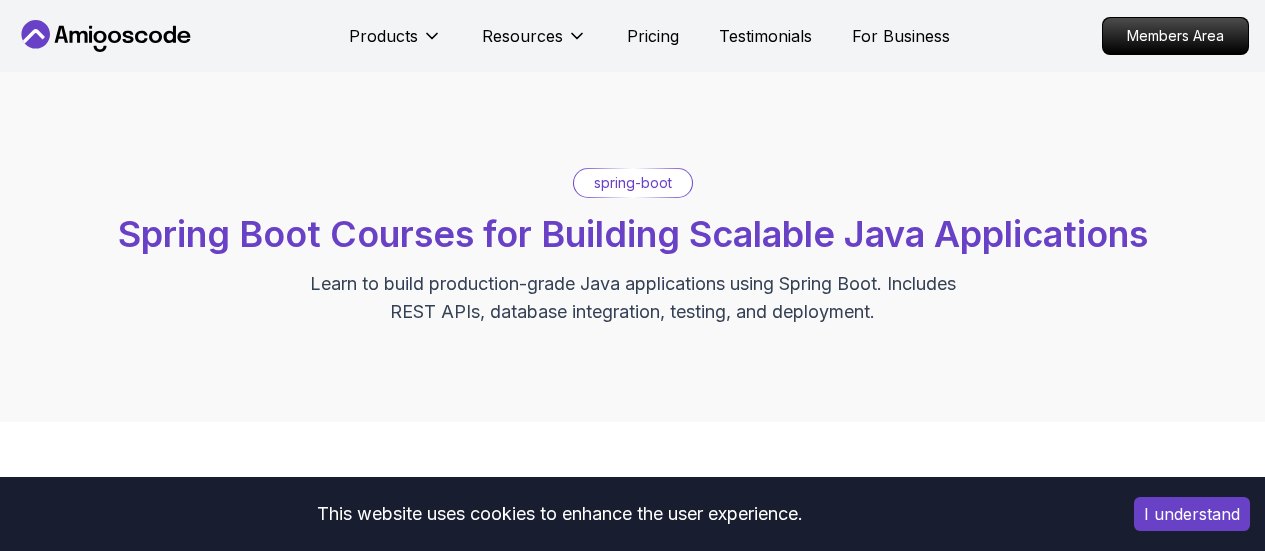 scroll, scrollTop: 136, scrollLeft: 0, axis: vertical 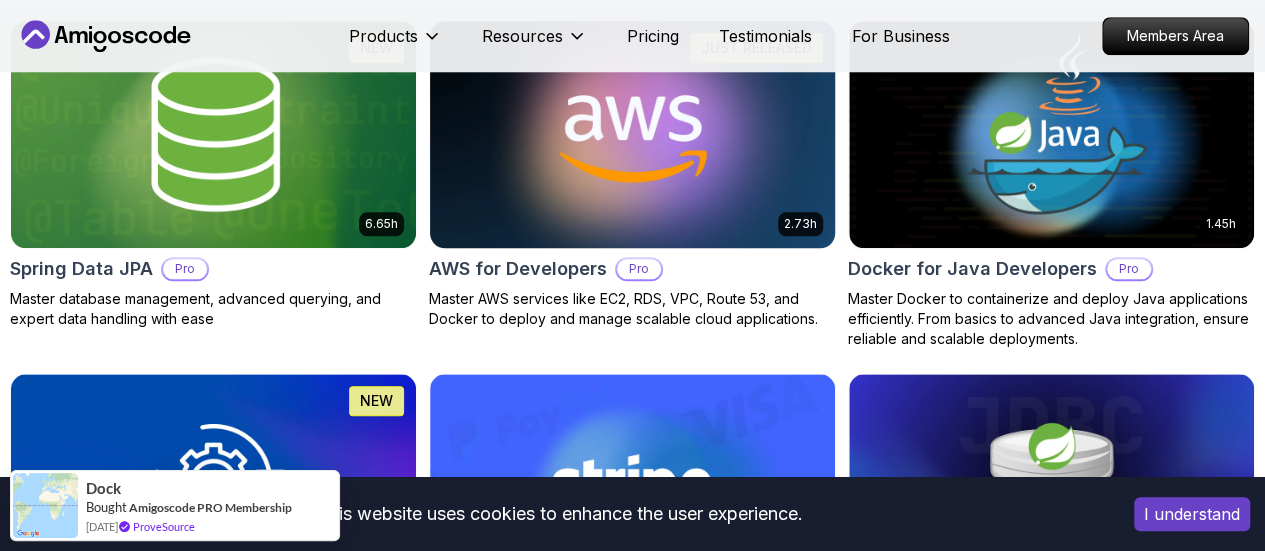click on "This website uses cookies to enhance the user experience. I understand Products Resources Pricing Testimonials For Business Members Area Products Resources Pricing Testimonials For Business Members Area spring-boot Spring Boot Courses for Building Scalable Java Applications Learn to build production-grade Java applications using Spring Boot. Includes REST APIs, database integration, testing, and deployment. Filters Filters Type Course Build Price Pro Free Instructors [PERSON_NAME] [PERSON_NAME] Duration 0-1 Hour 1-3 Hours +3 Hours Track Front End Back End Dev Ops Full Stack Level Junior Mid-level Senior 5.18h Advanced Spring Boot Pro Dive deep into Spring Boot with our advanced course, designed to take your skills from intermediate to expert level. 3.30h Building APIs with Spring Boot Pro Learn to build robust, scalable APIs with Spring Boot, mastering REST principles, JSON handling, and embedded server configuration. 1.67h NEW Spring Boot for Beginners 6.65h NEW Spring Data JPA Pro 2.73h JUST RELEASED Pro 1.45h" at bounding box center [632, 876] 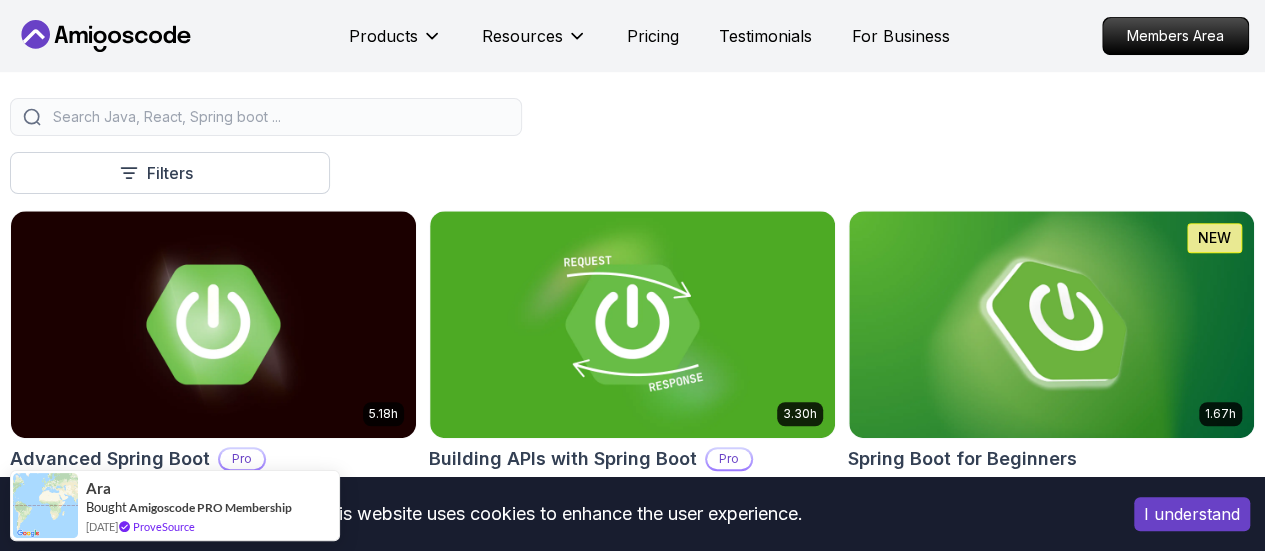 scroll, scrollTop: 430, scrollLeft: 0, axis: vertical 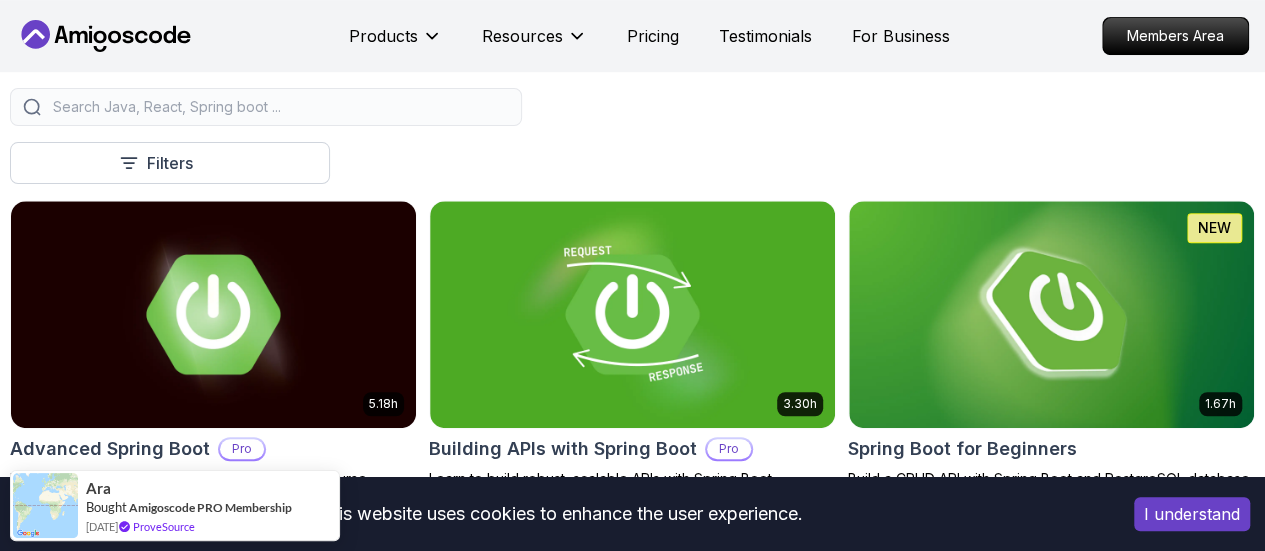 click 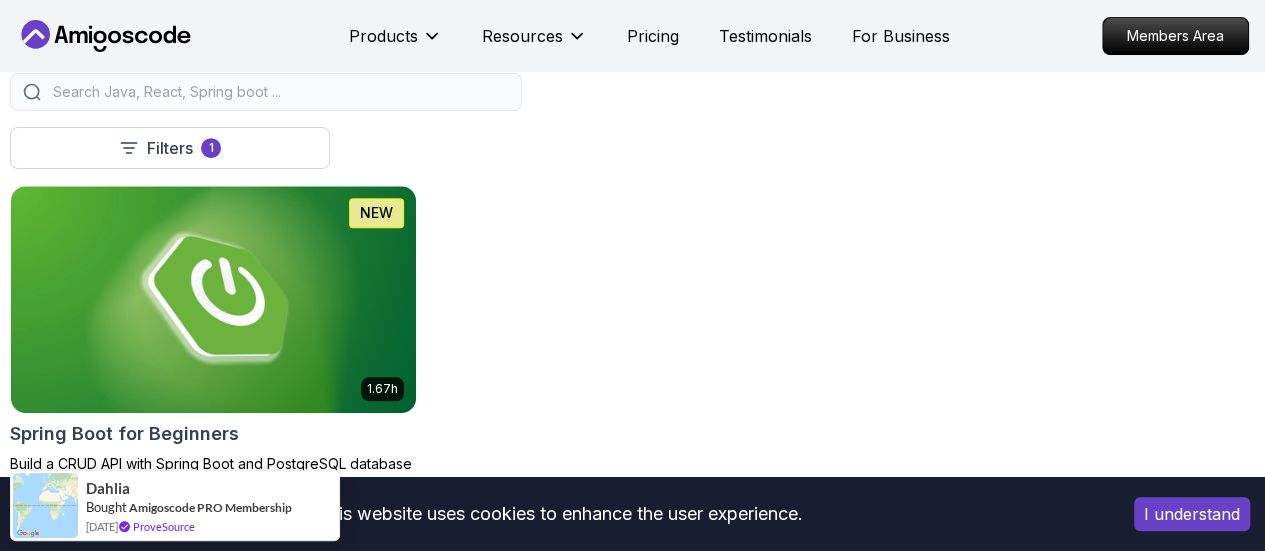 scroll, scrollTop: 444, scrollLeft: 0, axis: vertical 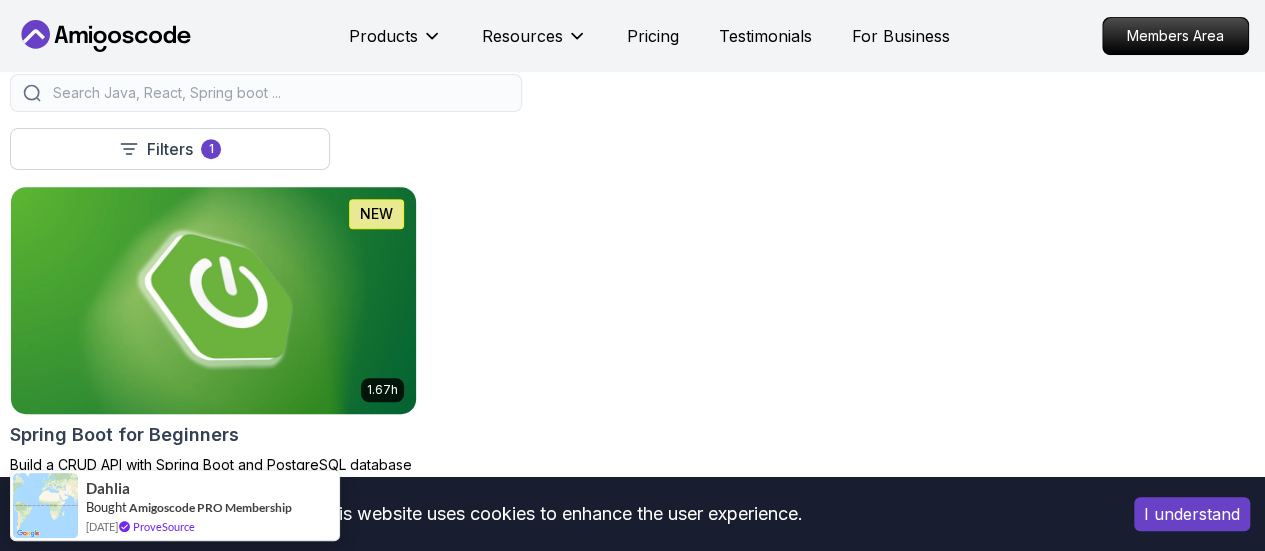 click at bounding box center (213, 300) 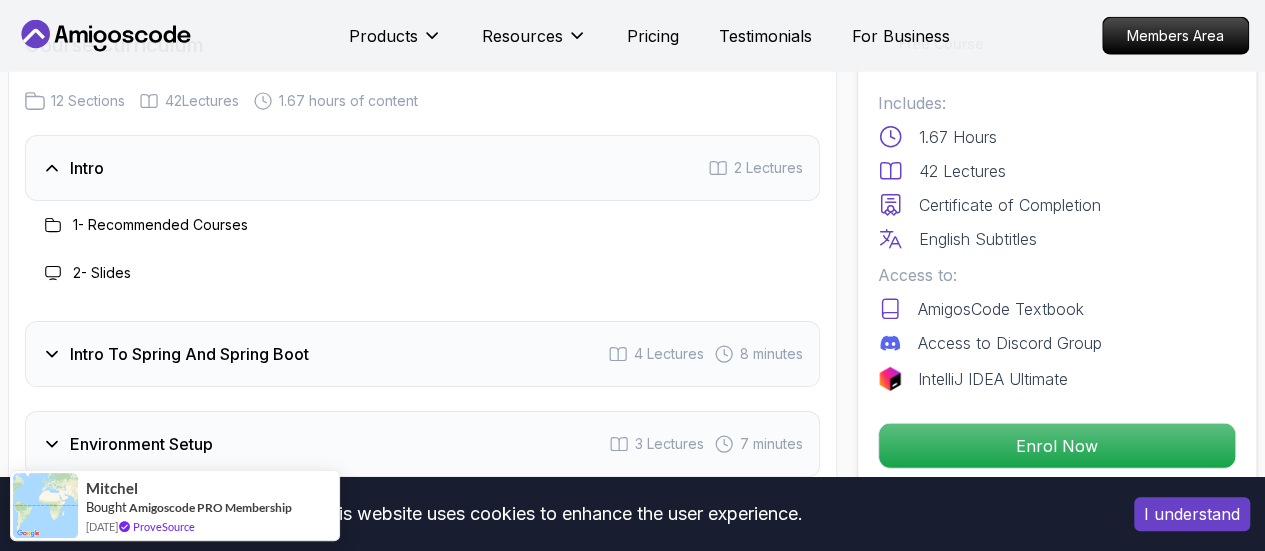 scroll, scrollTop: 2576, scrollLeft: 0, axis: vertical 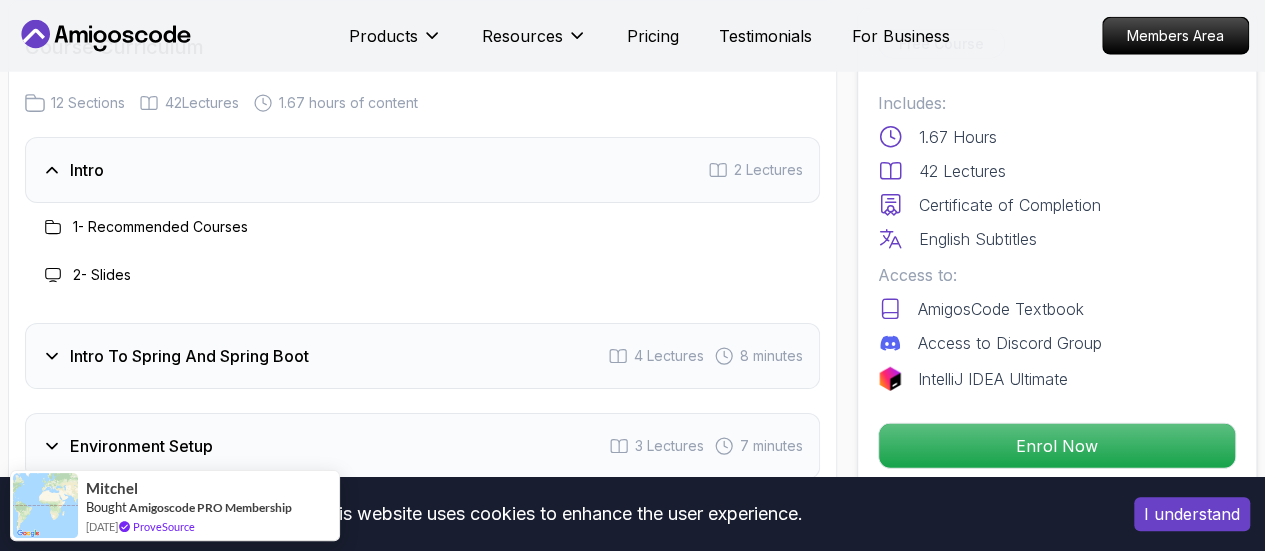 click on "1  -   Recommended Courses" at bounding box center [160, 227] 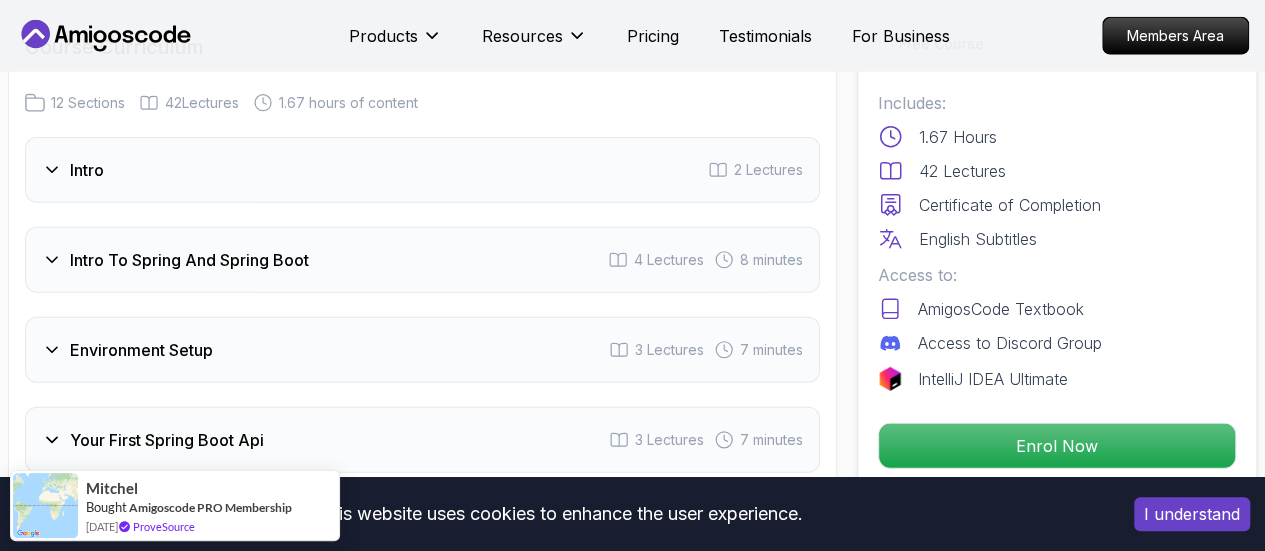 click on "Intro" at bounding box center (87, 170) 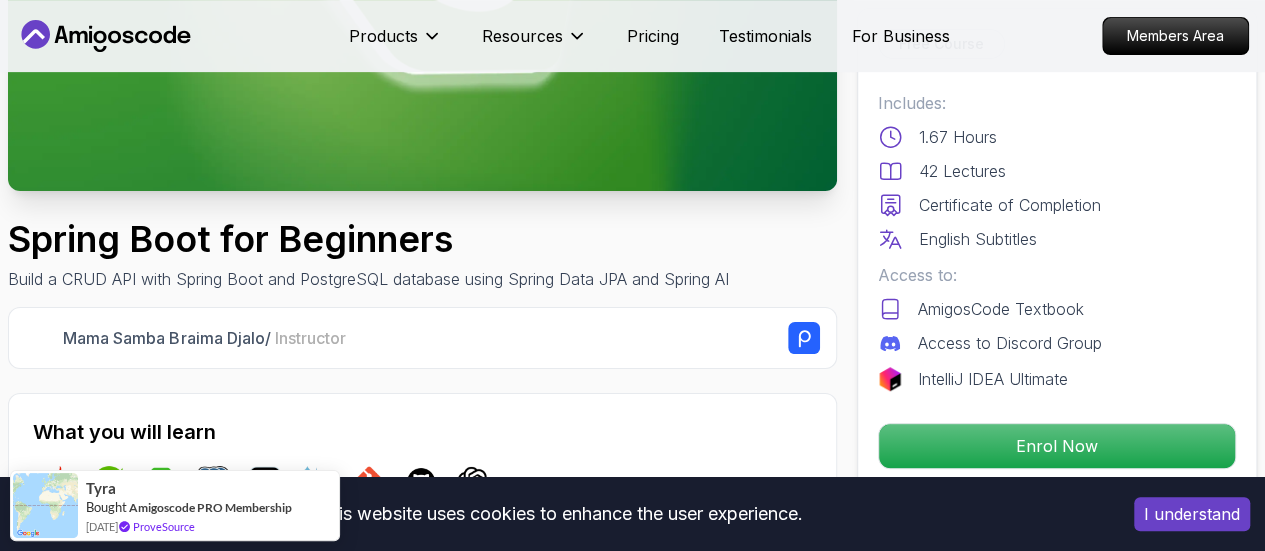 scroll, scrollTop: 394, scrollLeft: 0, axis: vertical 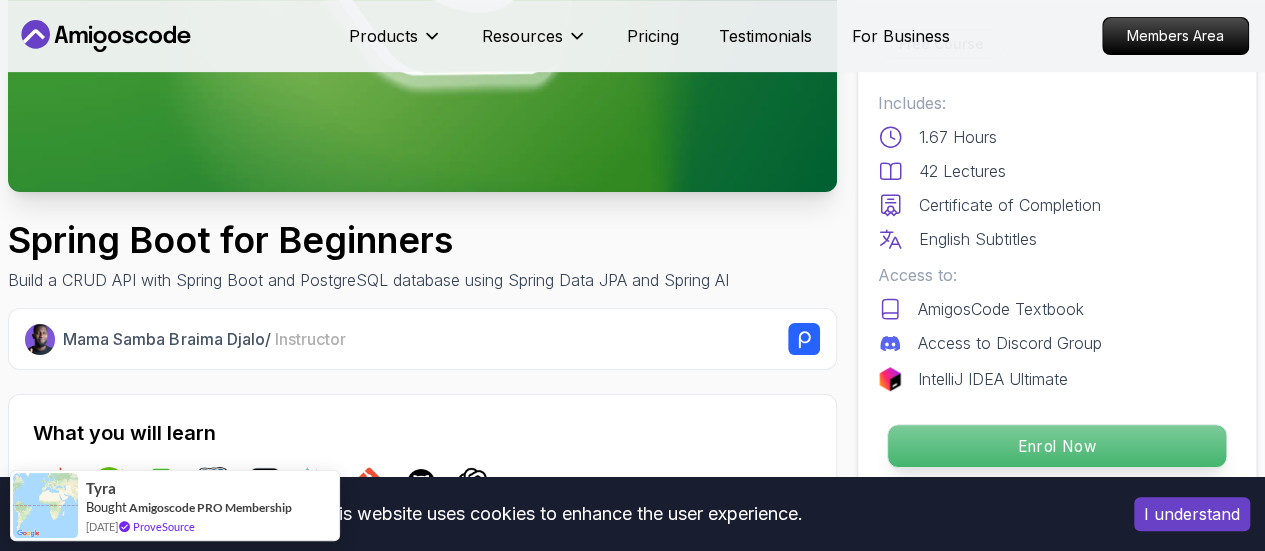 click on "Enrol Now" at bounding box center [1057, 446] 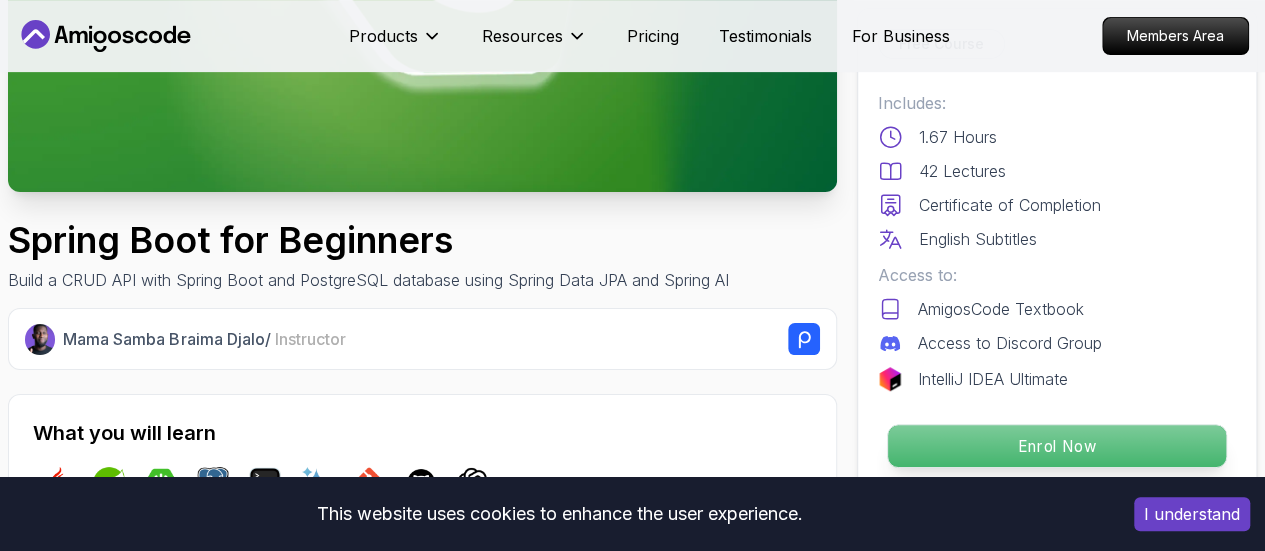 scroll, scrollTop: 4015, scrollLeft: 0, axis: vertical 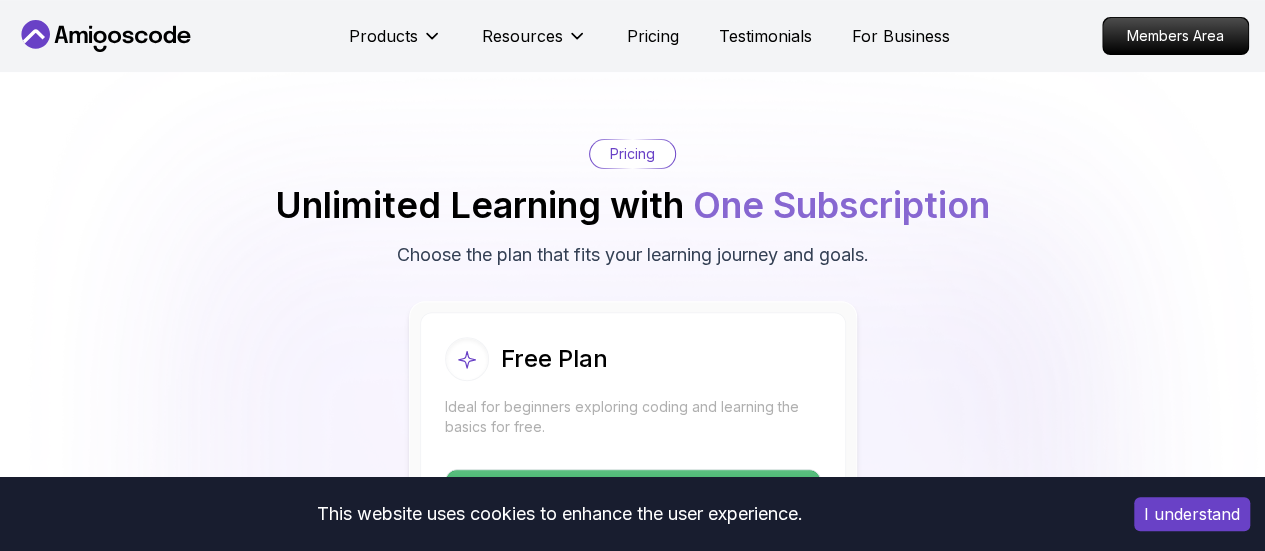 click 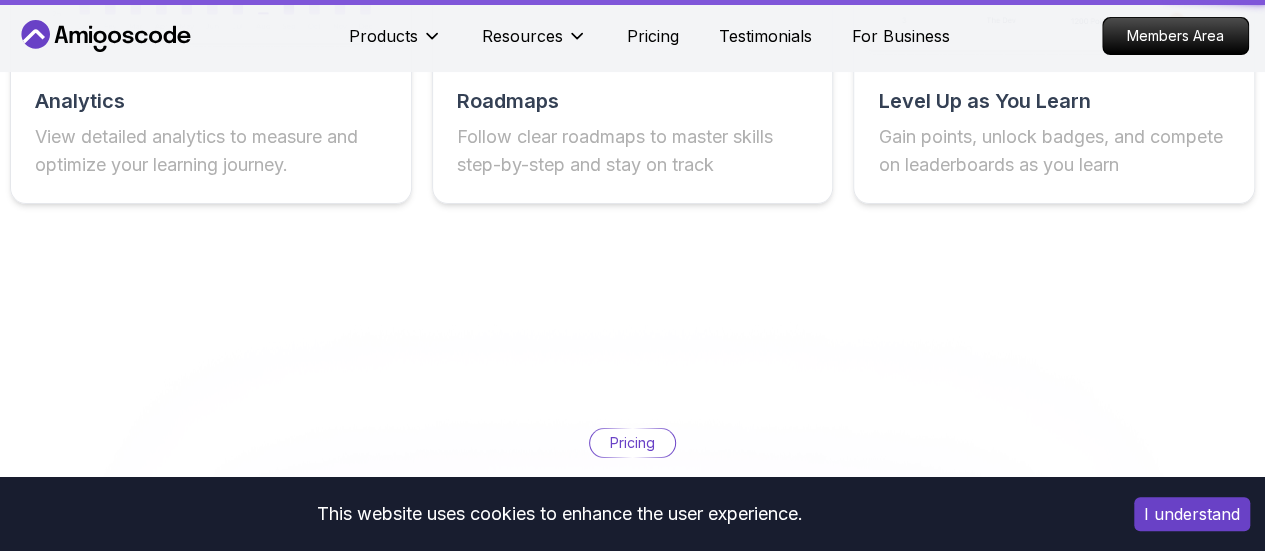 scroll, scrollTop: 0, scrollLeft: 0, axis: both 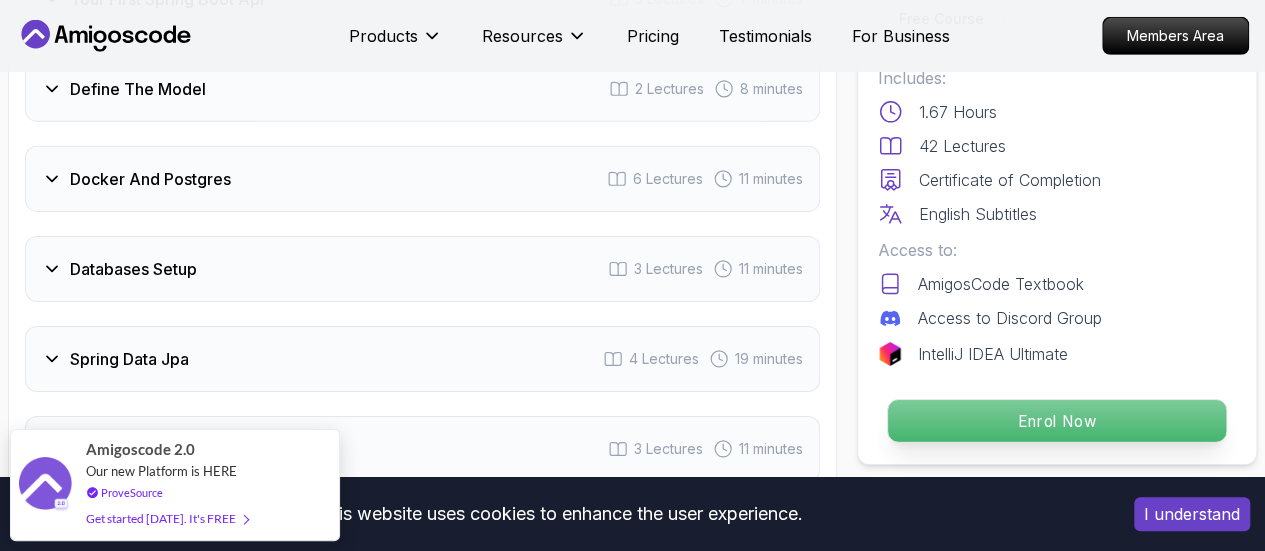 click on "Enrol Now" at bounding box center [1057, 421] 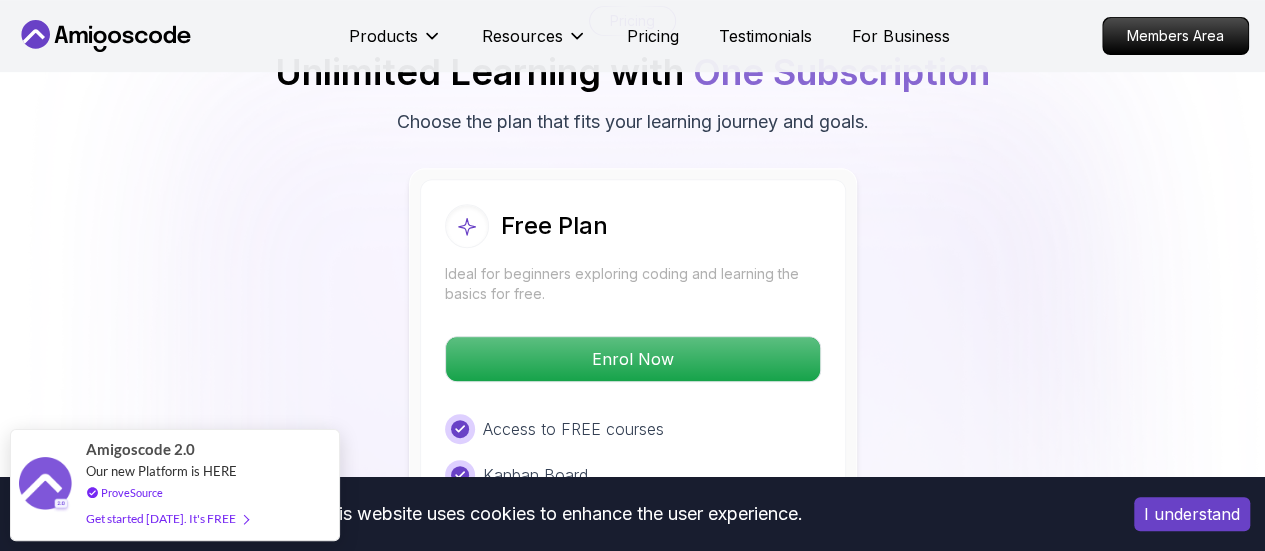 scroll, scrollTop: 4149, scrollLeft: 0, axis: vertical 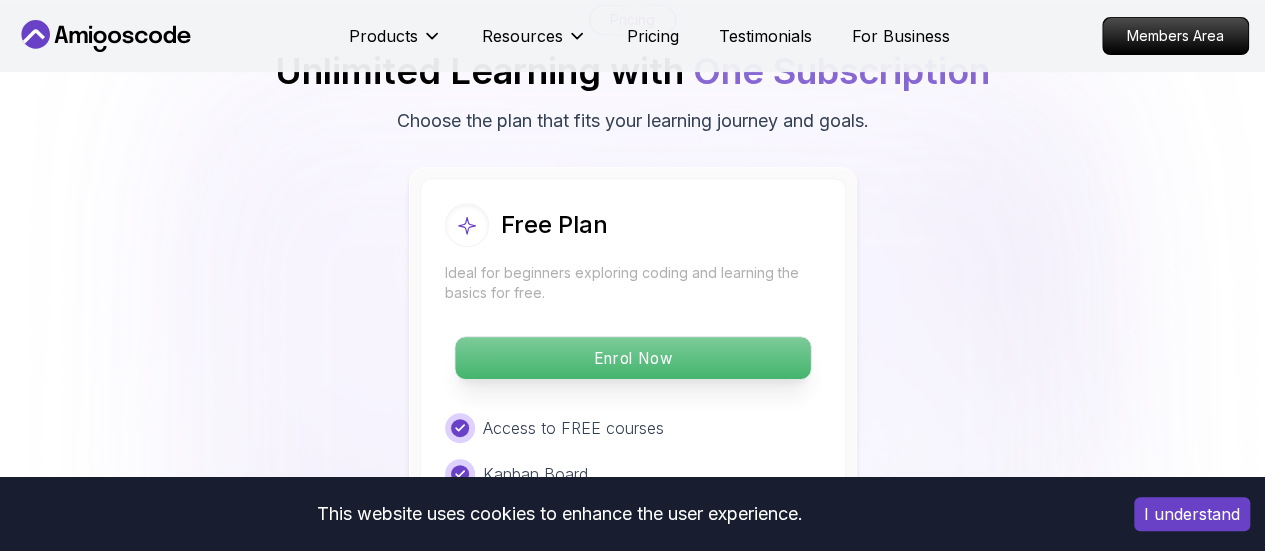 click on "Enrol Now" at bounding box center (632, 358) 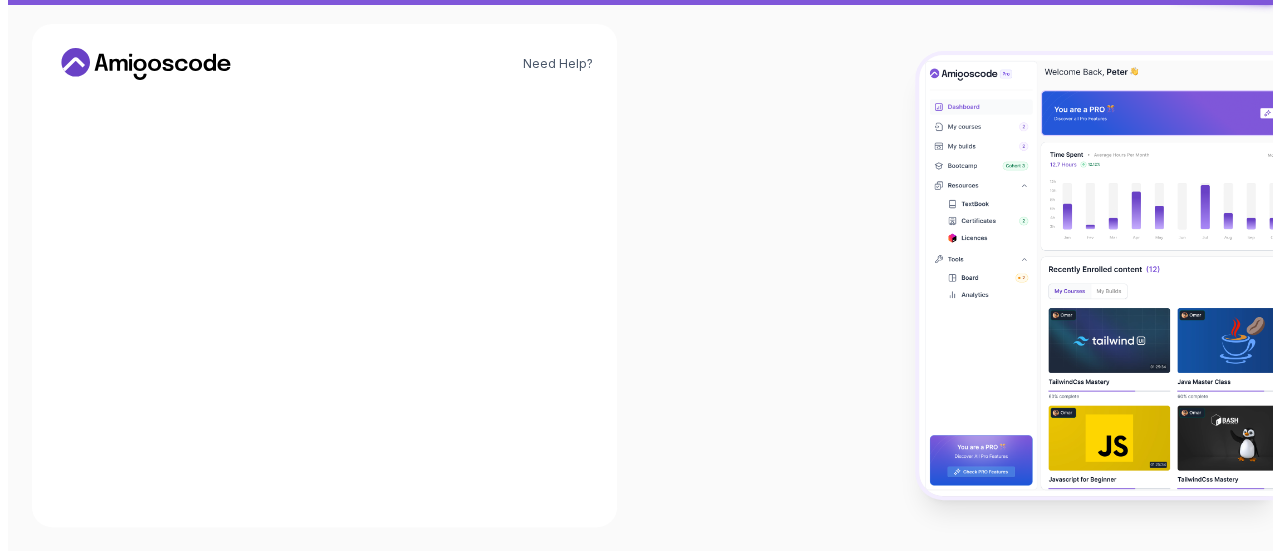 scroll, scrollTop: 0, scrollLeft: 0, axis: both 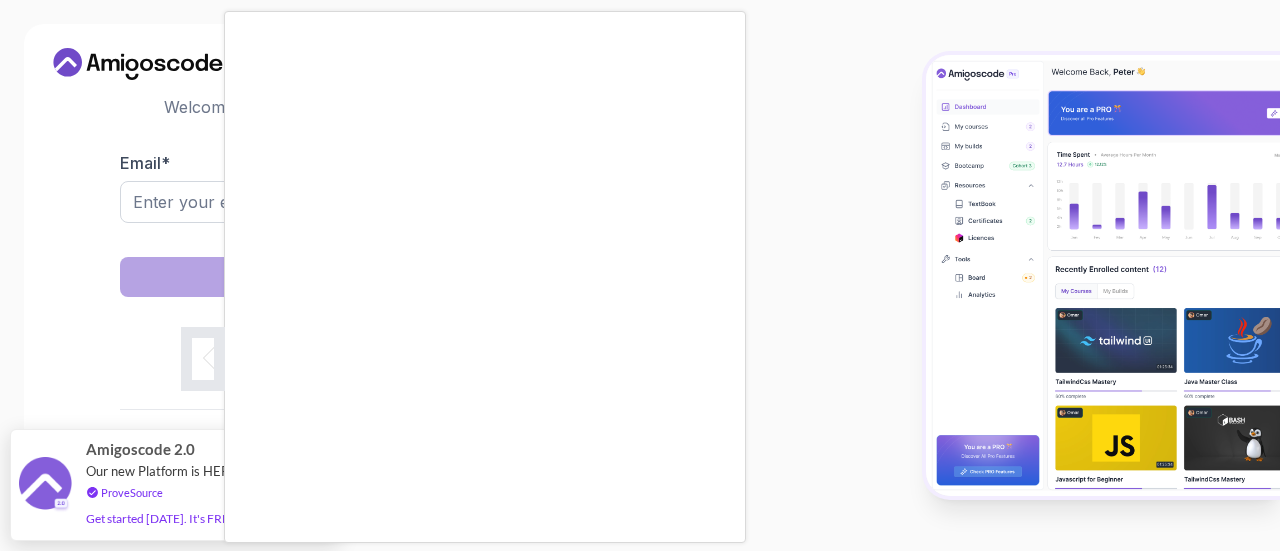click at bounding box center [640, 275] 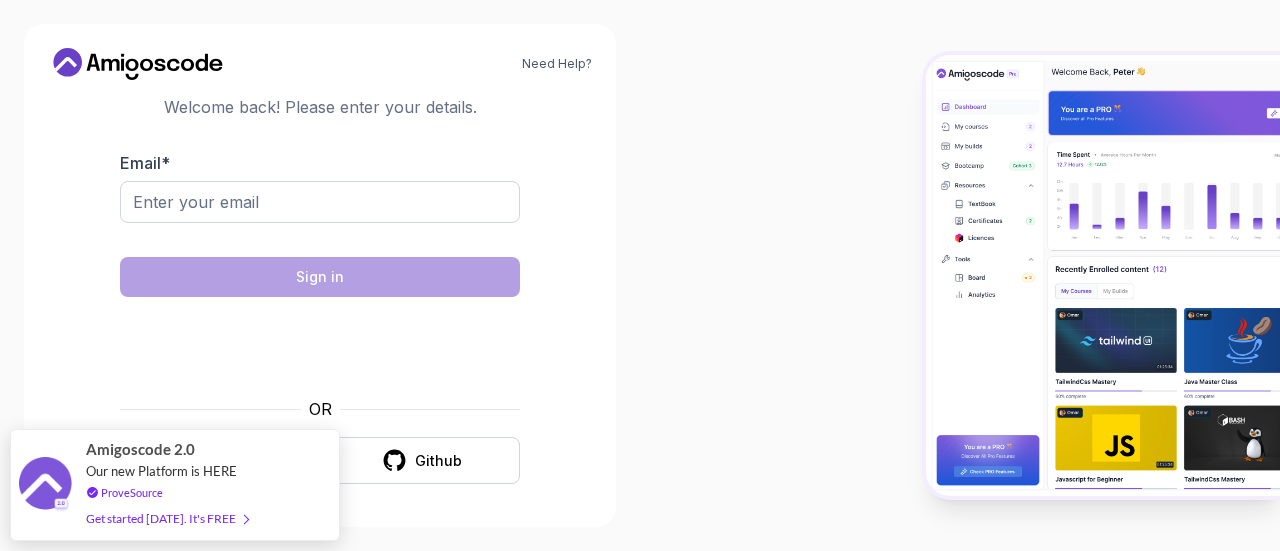 scroll, scrollTop: 0, scrollLeft: 0, axis: both 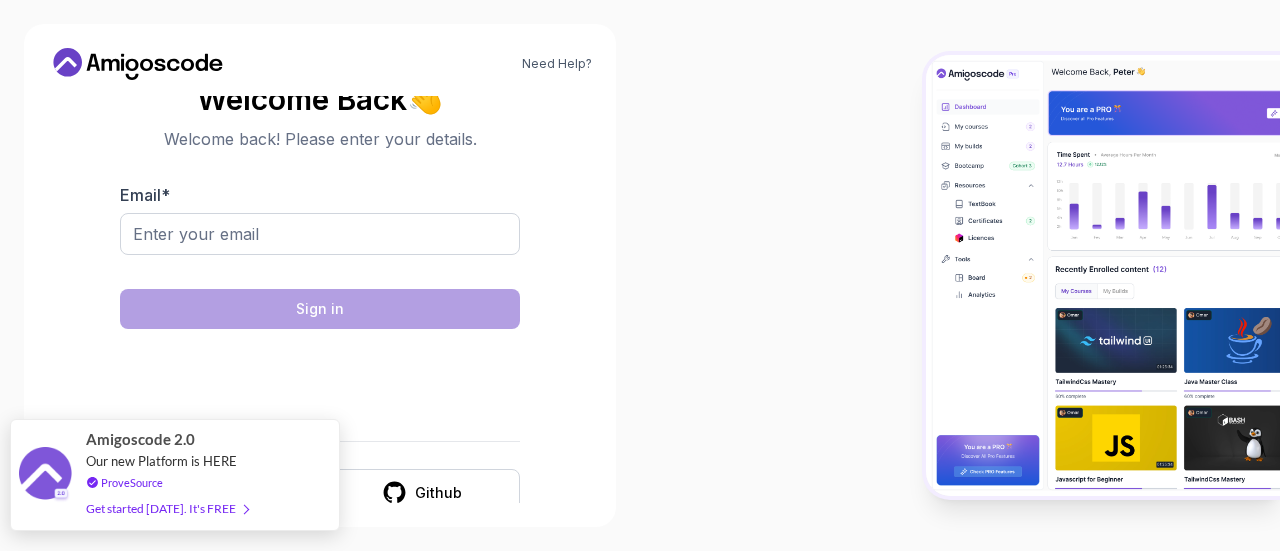 drag, startPoint x: 318, startPoint y: 437, endPoint x: 217, endPoint y: 504, distance: 121.20231 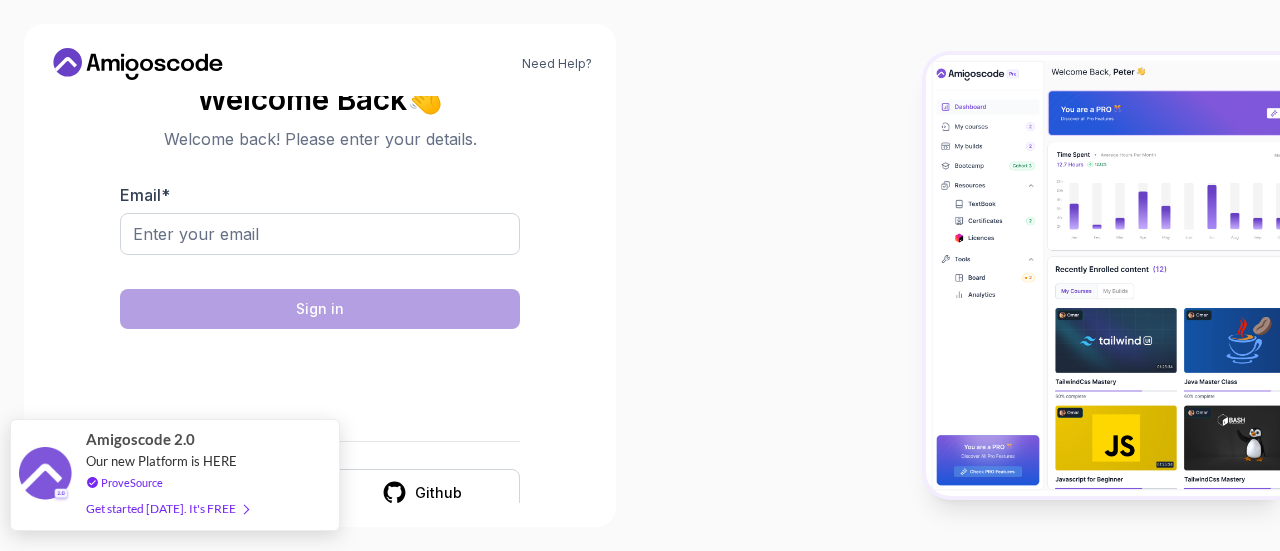 click on "Amigoscode 2.0 Our new Platform is HERE    ProveSource Get started today. It's FREE" at bounding box center [175, 475] 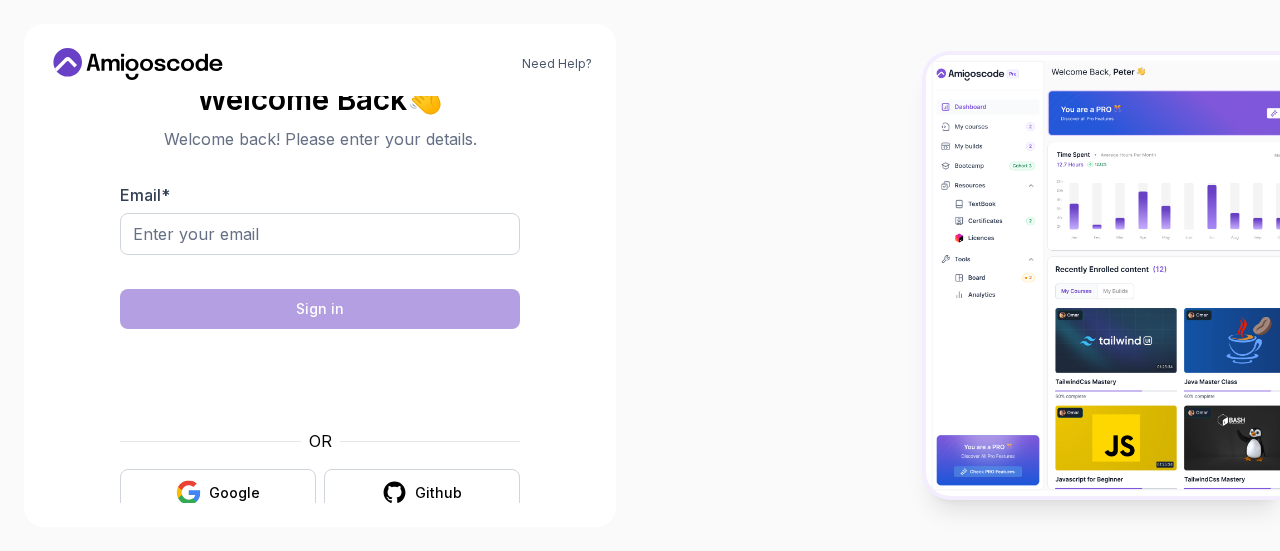 scroll, scrollTop: 0, scrollLeft: 0, axis: both 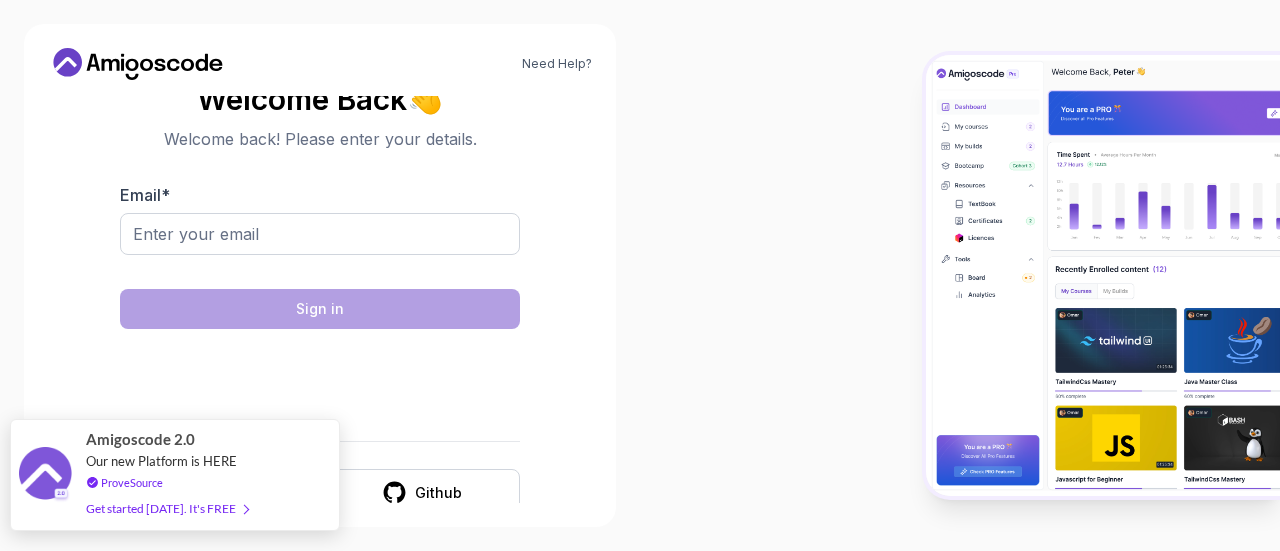 click on "Get started [DATE]. It's FREE" at bounding box center [167, 508] 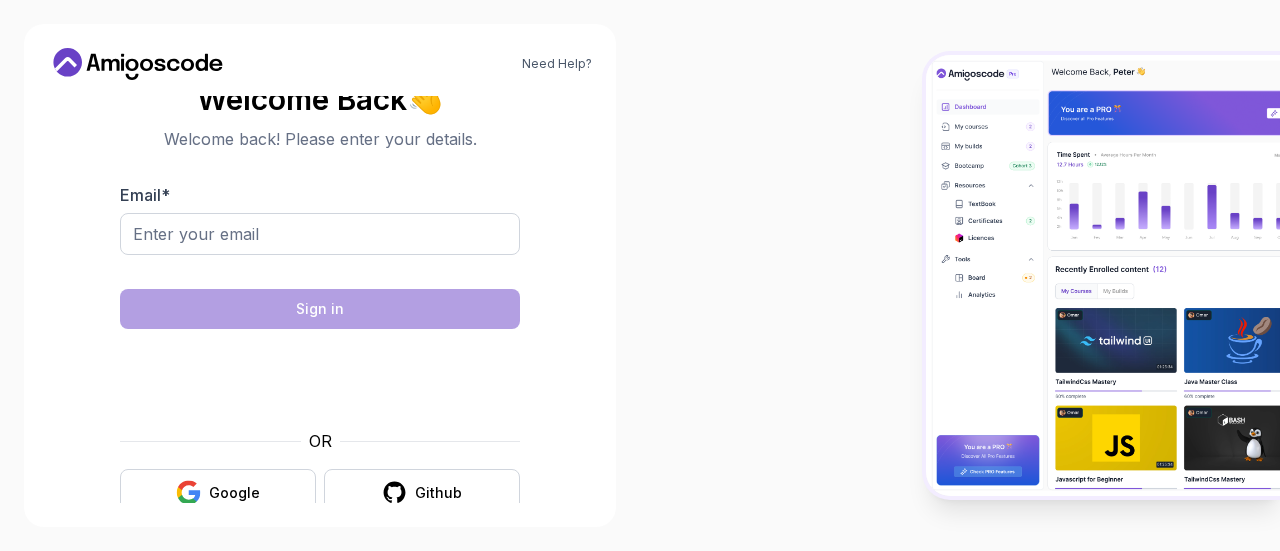 scroll, scrollTop: 0, scrollLeft: 0, axis: both 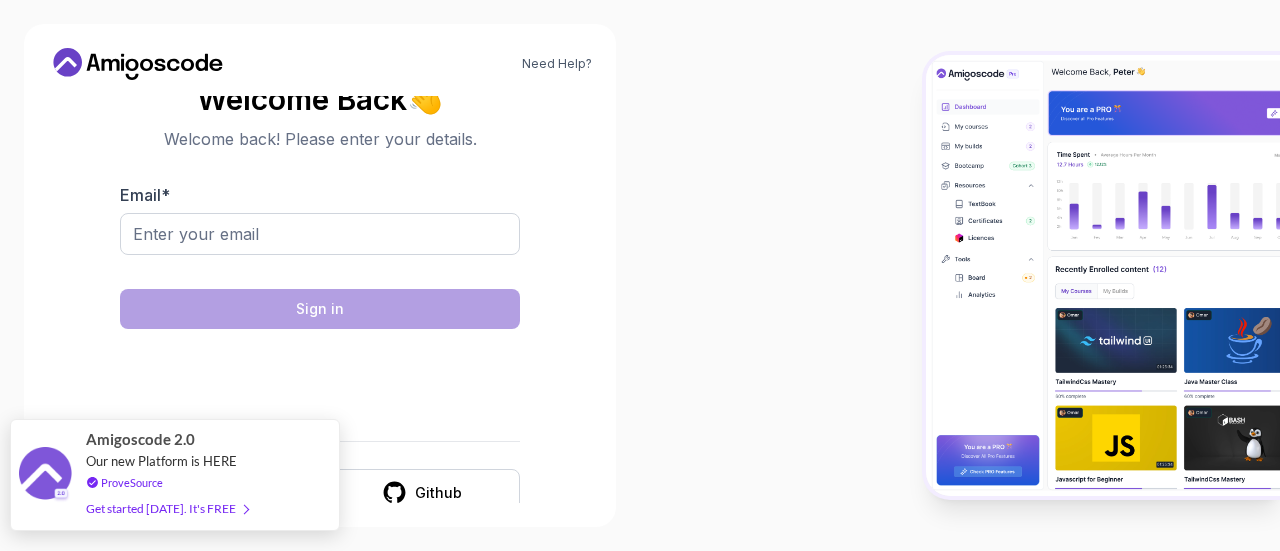 click on "Get started [DATE]. It's FREE" at bounding box center [167, 508] 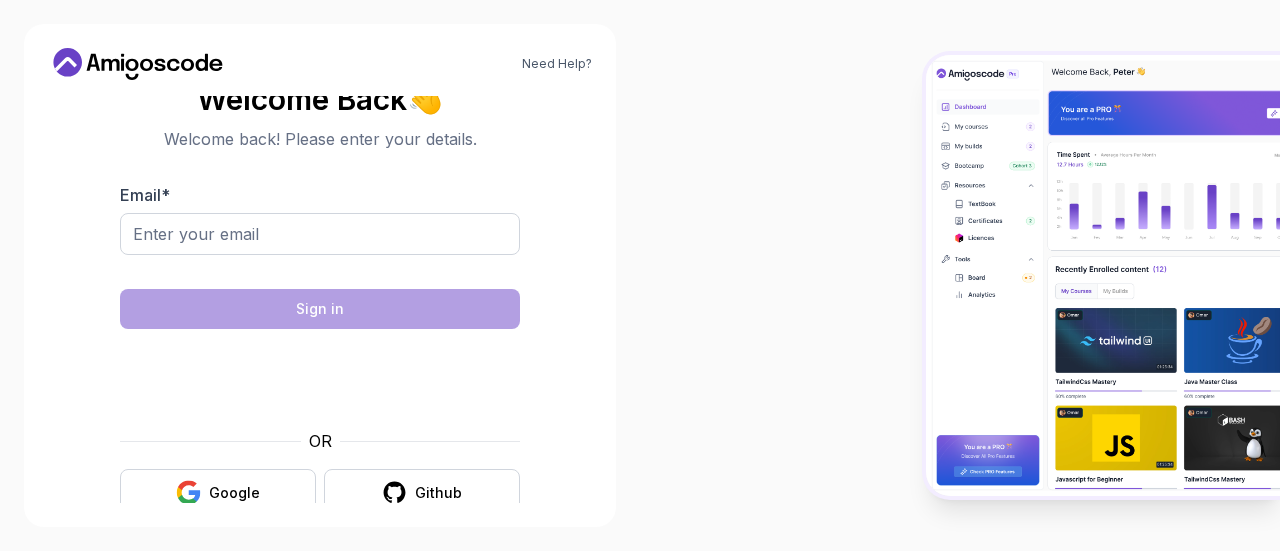 scroll, scrollTop: 0, scrollLeft: 0, axis: both 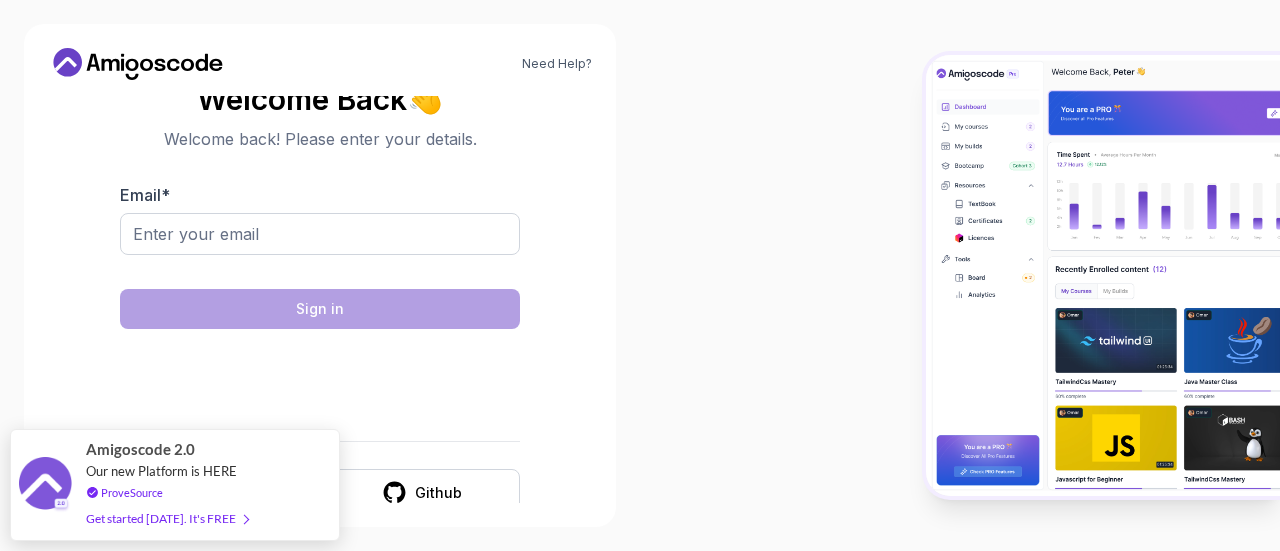 click on "Amigoscode 2.0 Our new Platform is HERE    ProveSource Get started [DATE]. It's FREE" at bounding box center (170, 485) 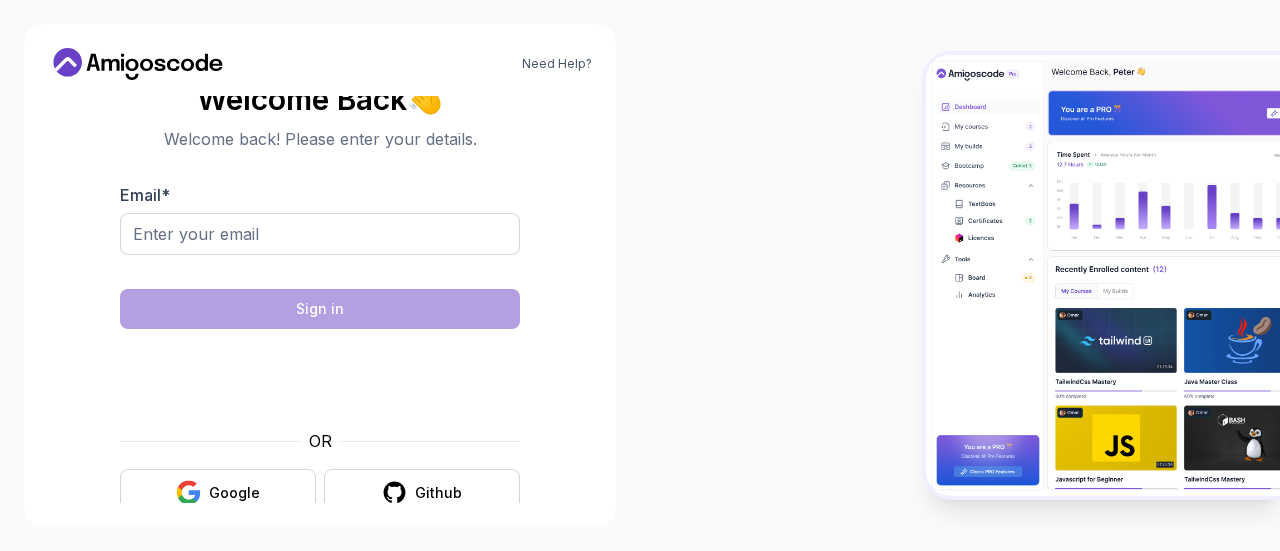 scroll, scrollTop: 0, scrollLeft: 0, axis: both 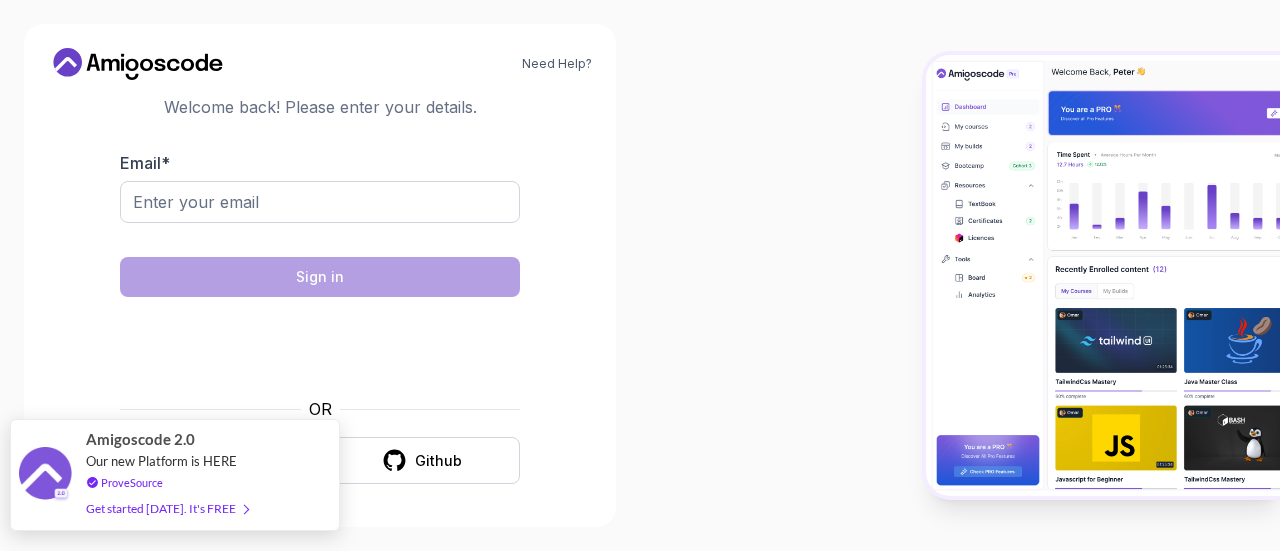 click on "Amigoscode 2.0 Our new Platform is HERE    ProveSource Get started [DATE]. It's FREE" at bounding box center [175, 475] 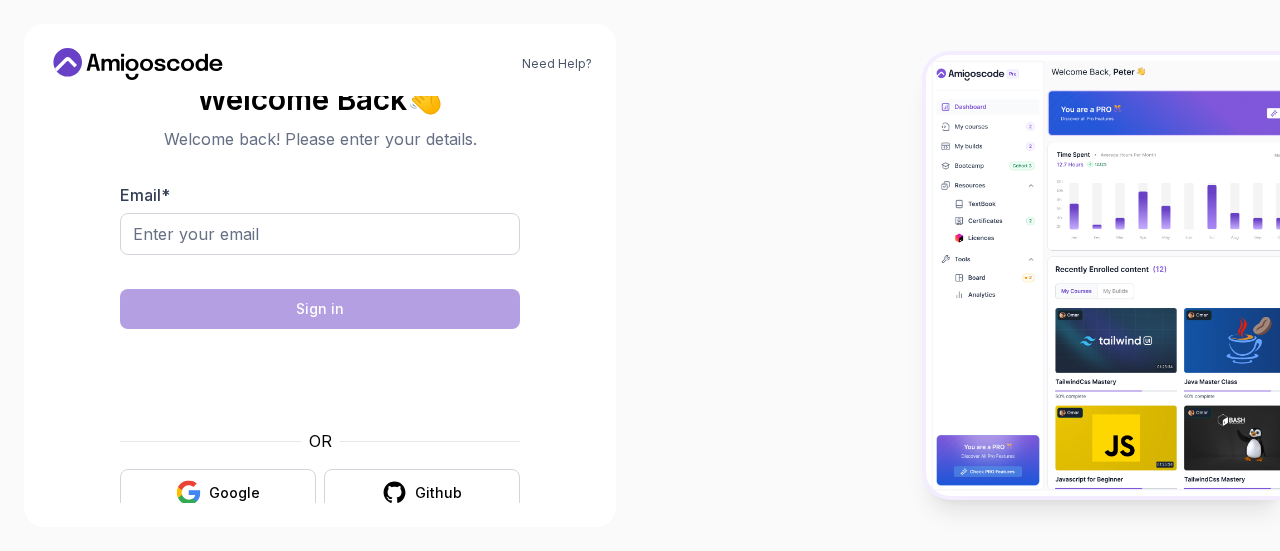 scroll, scrollTop: 0, scrollLeft: 0, axis: both 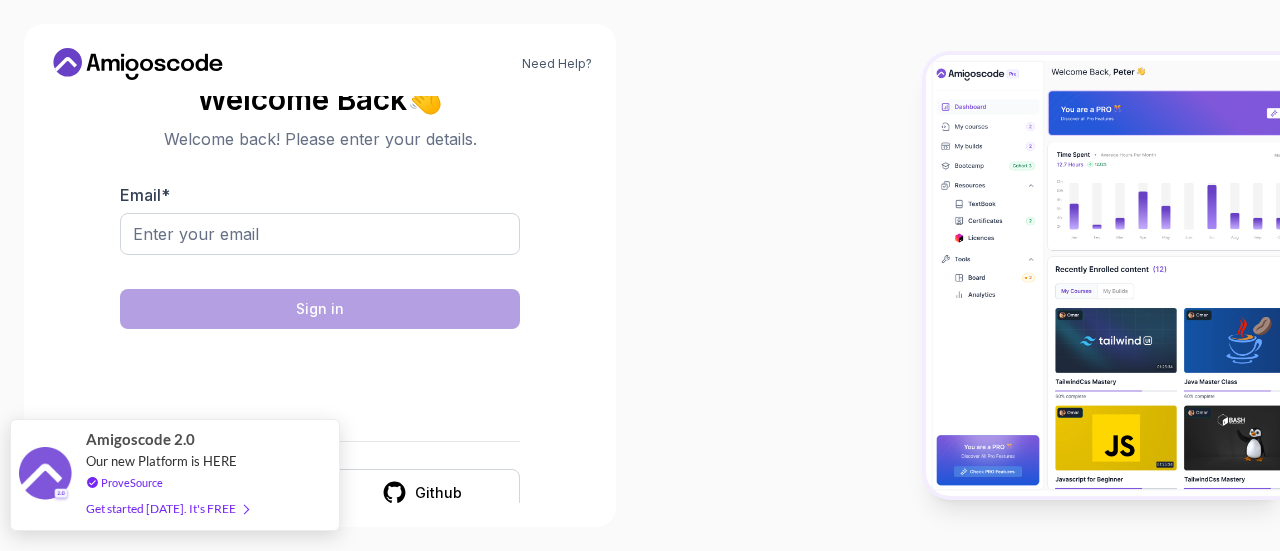 click on "Amigoscode 2.0 Our new Platform is HERE    ProveSource Get started [DATE]. It's FREE" at bounding box center [170, 475] 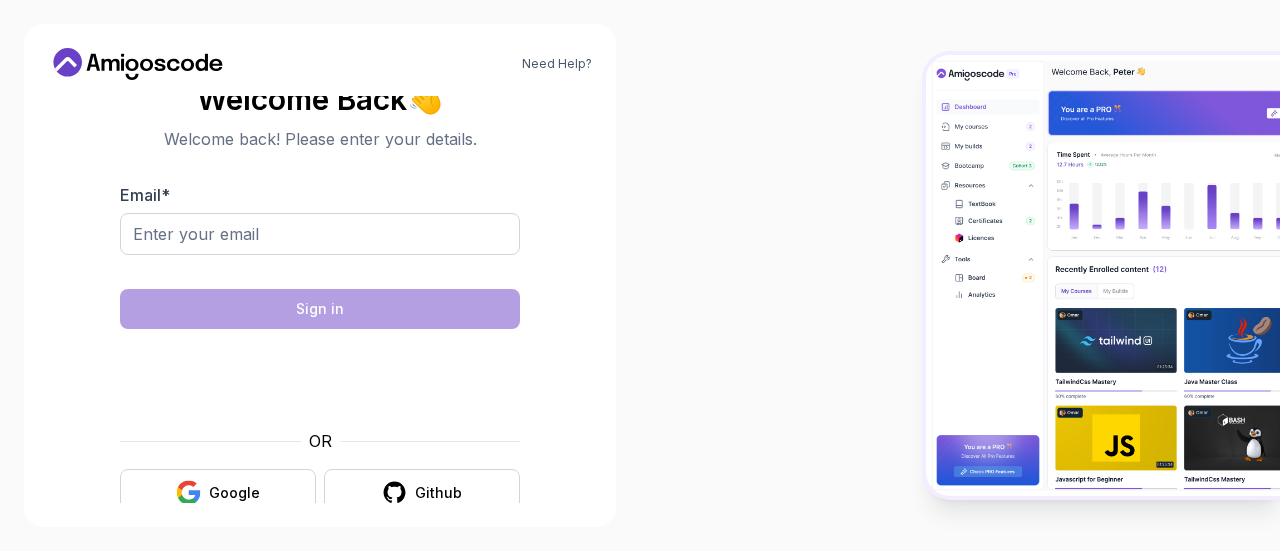 scroll, scrollTop: 0, scrollLeft: 0, axis: both 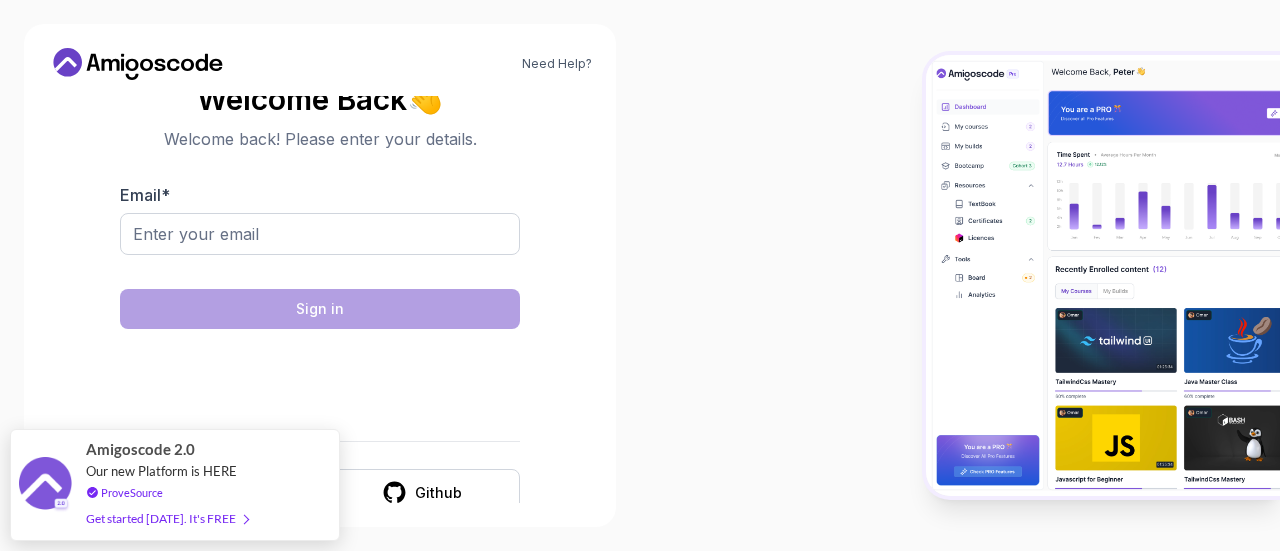 click on "Need Help? Welcome Back 👋 Welcome back! Please enter your details. Email * Sign in OR Google Github
Amigoscode 2.0 Our new Platform is HERE    ProveSource Get started today. It's FREE" at bounding box center [640, 275] 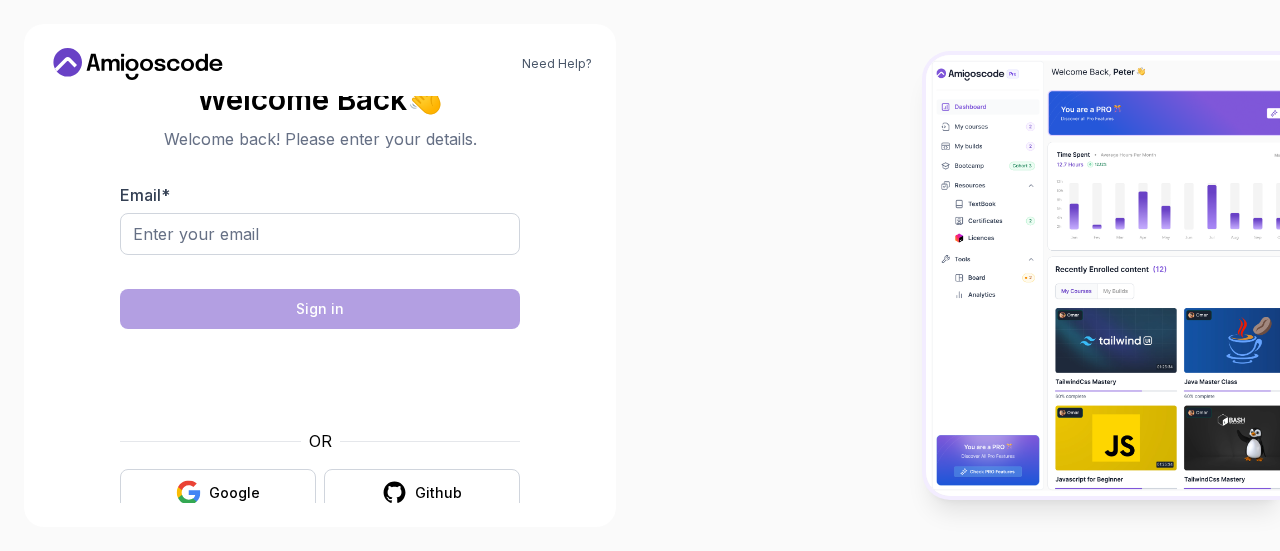 scroll, scrollTop: 0, scrollLeft: 0, axis: both 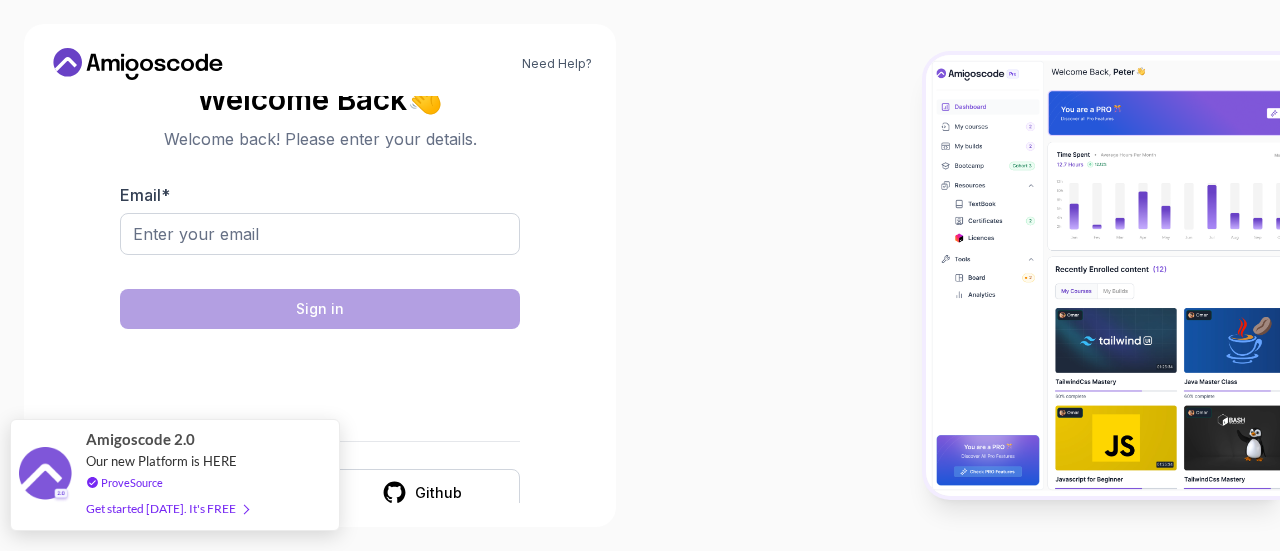 click at bounding box center [242, 508] 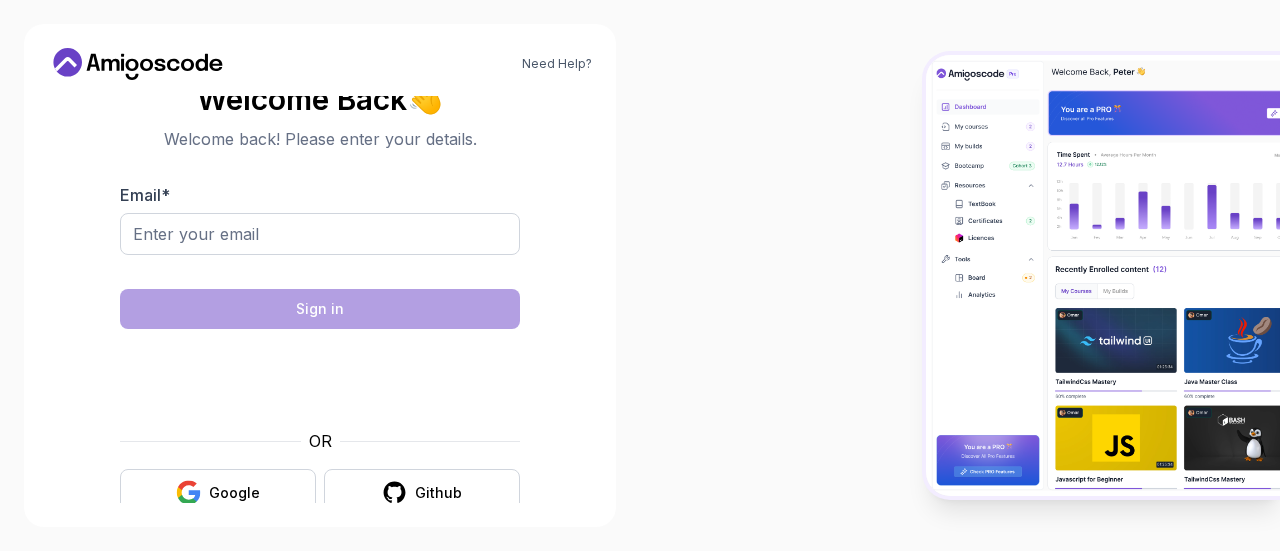 scroll, scrollTop: 0, scrollLeft: 0, axis: both 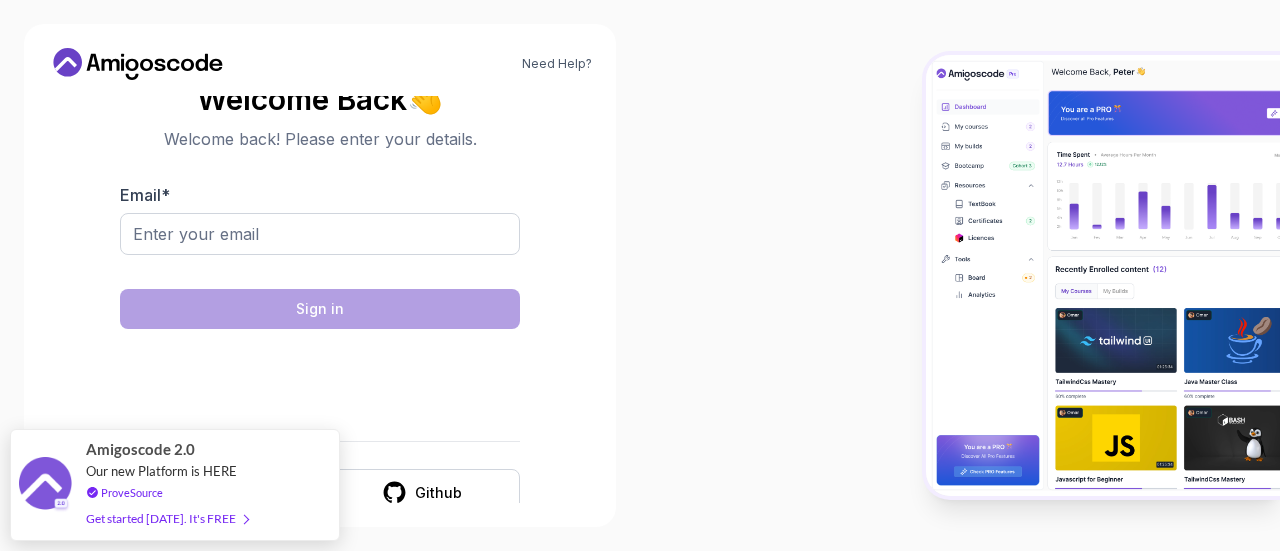 click on "Amigoscode 2.0 Our new Platform is HERE    ProveSource Get started today. It's FREE" at bounding box center (170, 485) 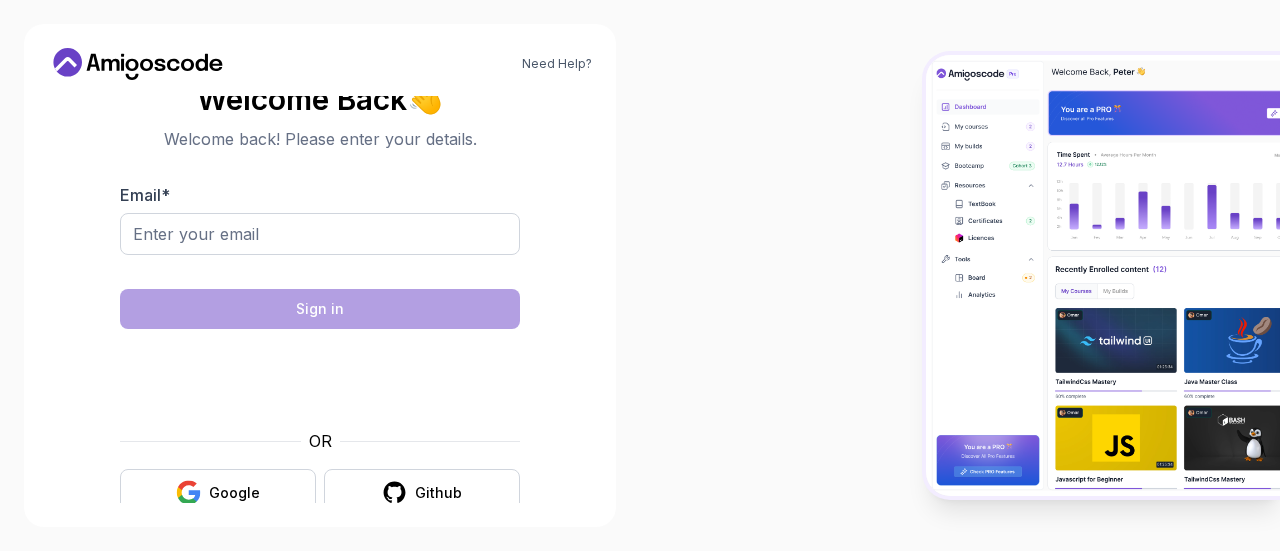 scroll, scrollTop: 0, scrollLeft: 0, axis: both 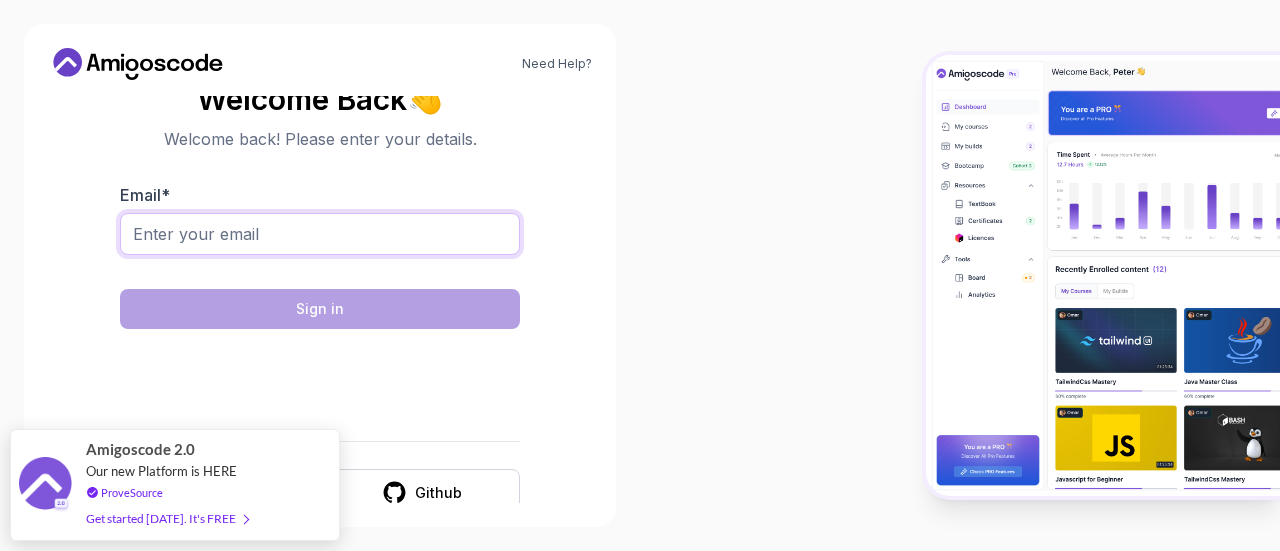 click on "Email *" at bounding box center [320, 234] 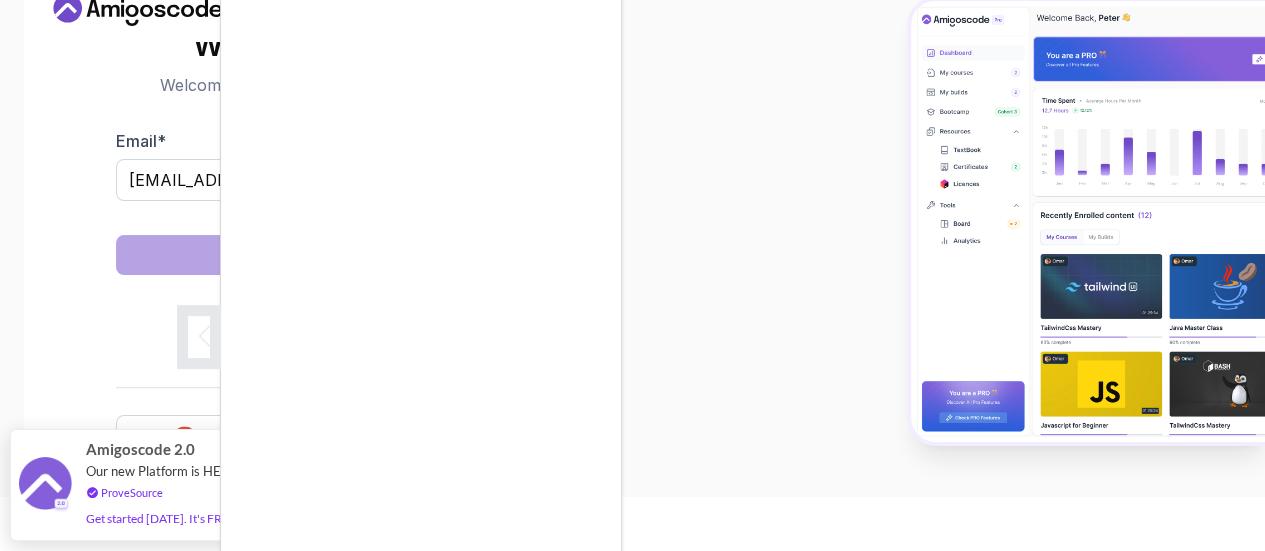 scroll, scrollTop: 60, scrollLeft: 0, axis: vertical 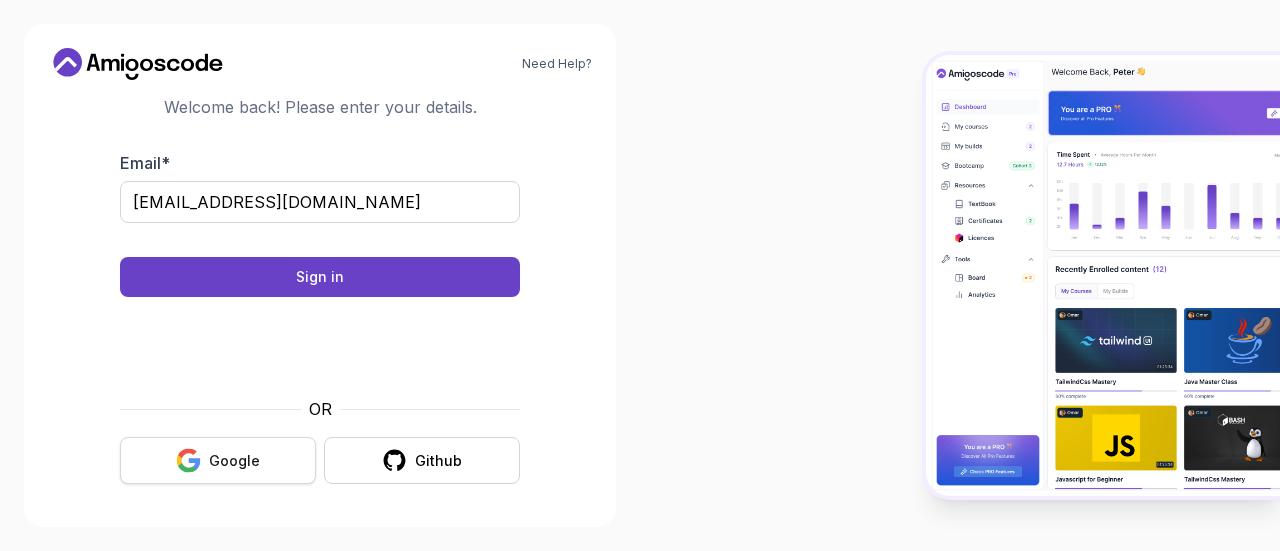 click on "Google" at bounding box center [234, 461] 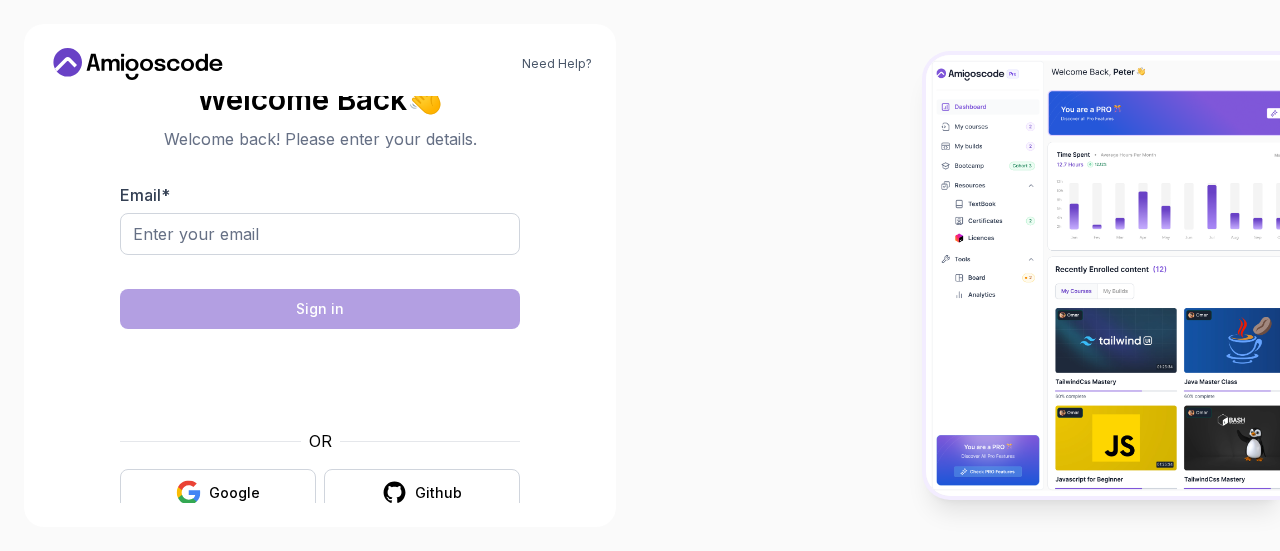scroll, scrollTop: 0, scrollLeft: 0, axis: both 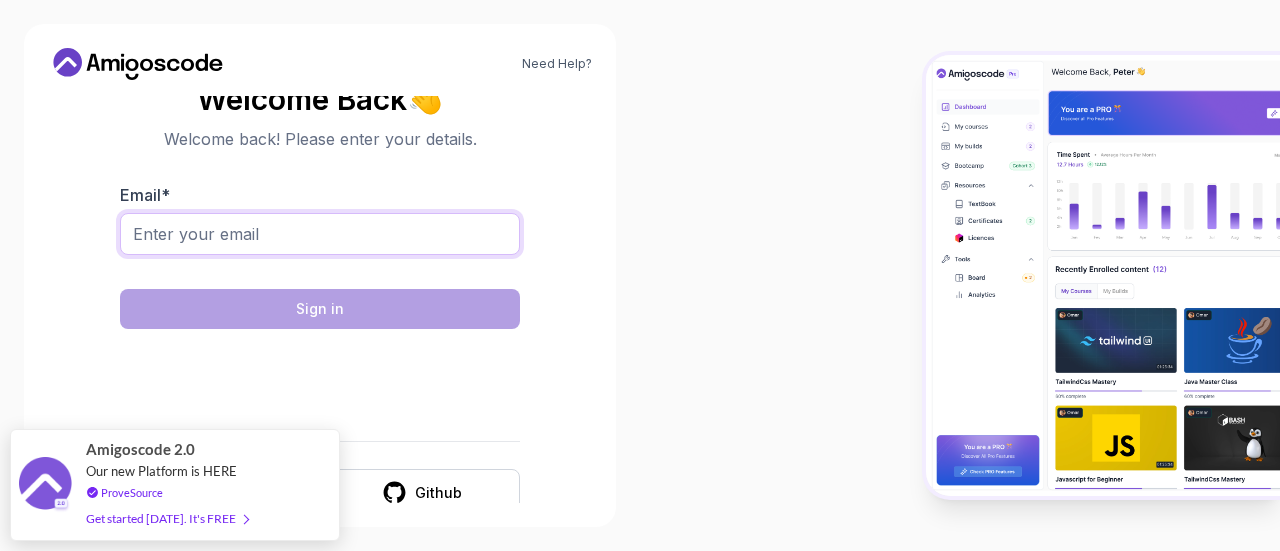click on "Email *" at bounding box center [320, 234] 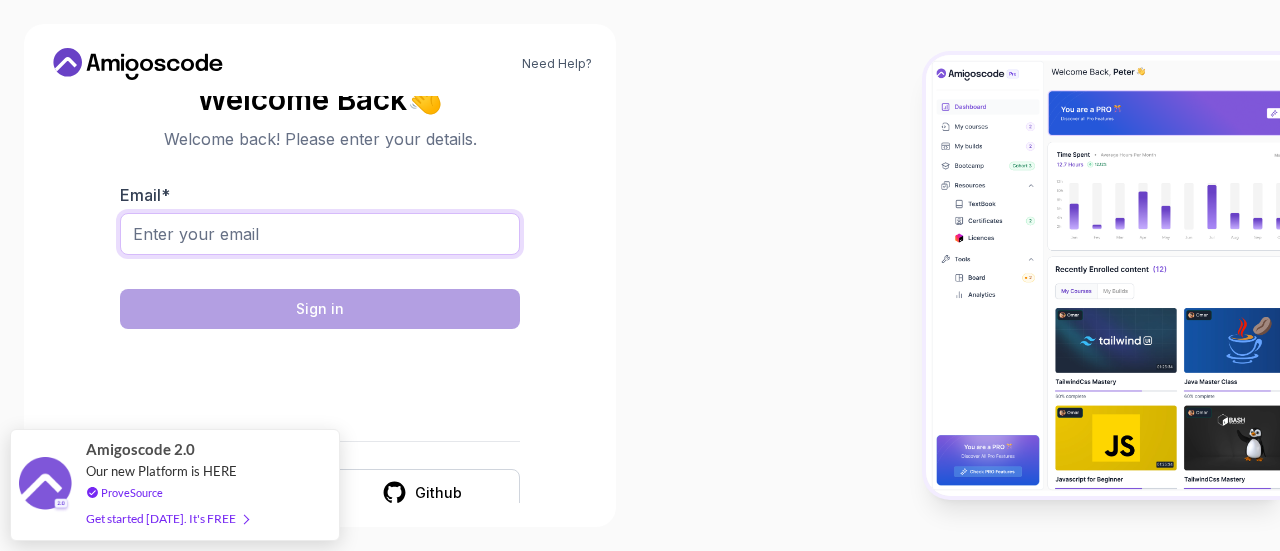 type on "poorvamutagekar@gmail.com" 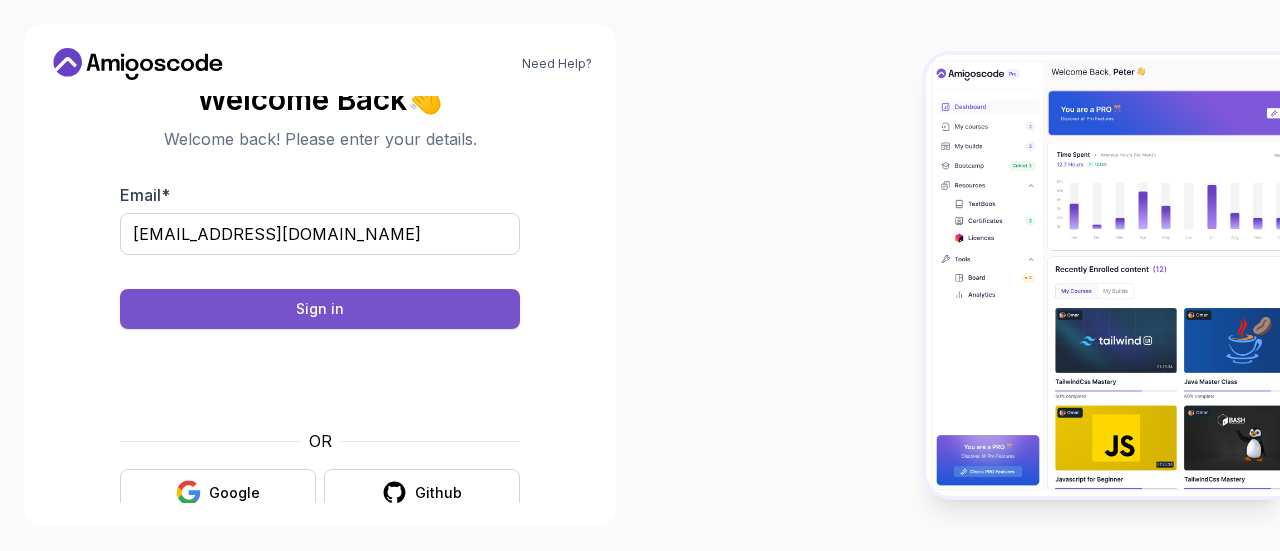 click on "Sign in" at bounding box center (320, 309) 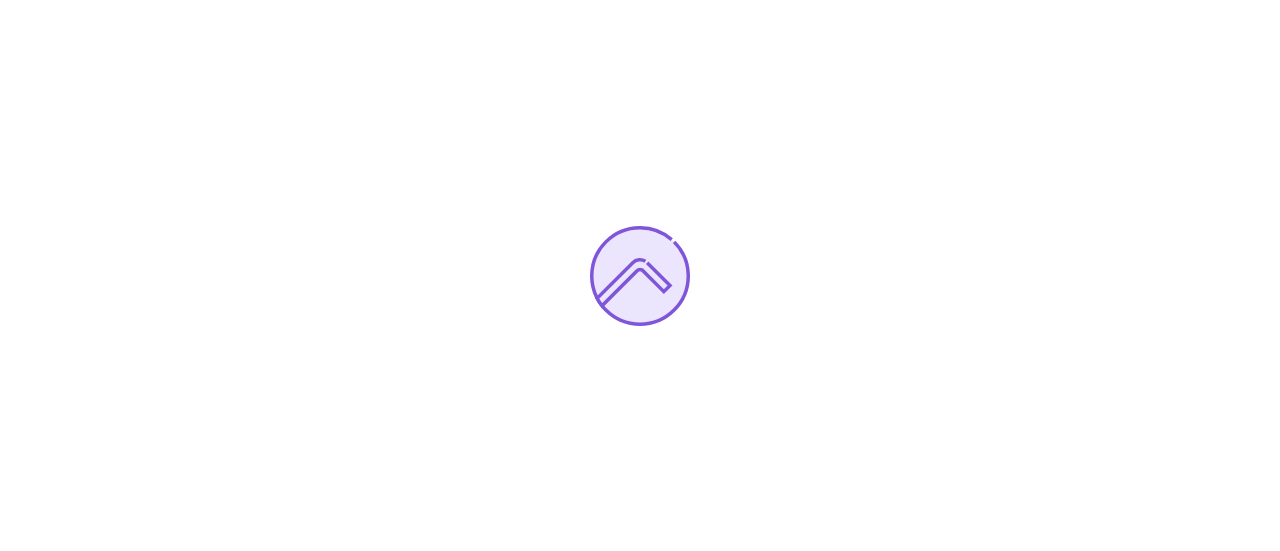 scroll, scrollTop: 0, scrollLeft: 0, axis: both 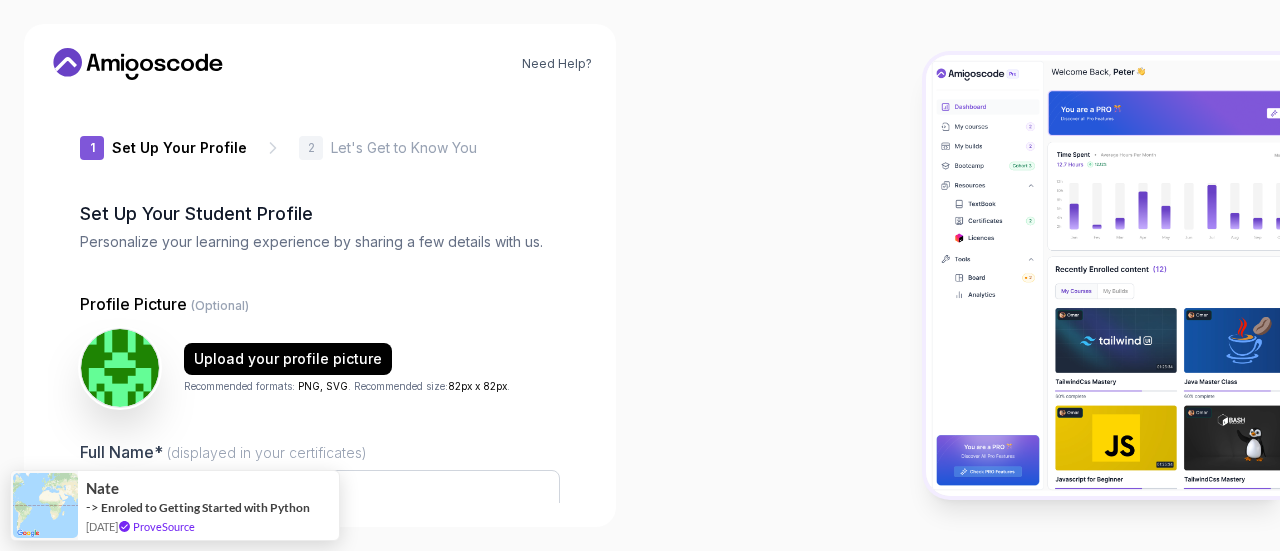 type on "wittyquokka6e057" 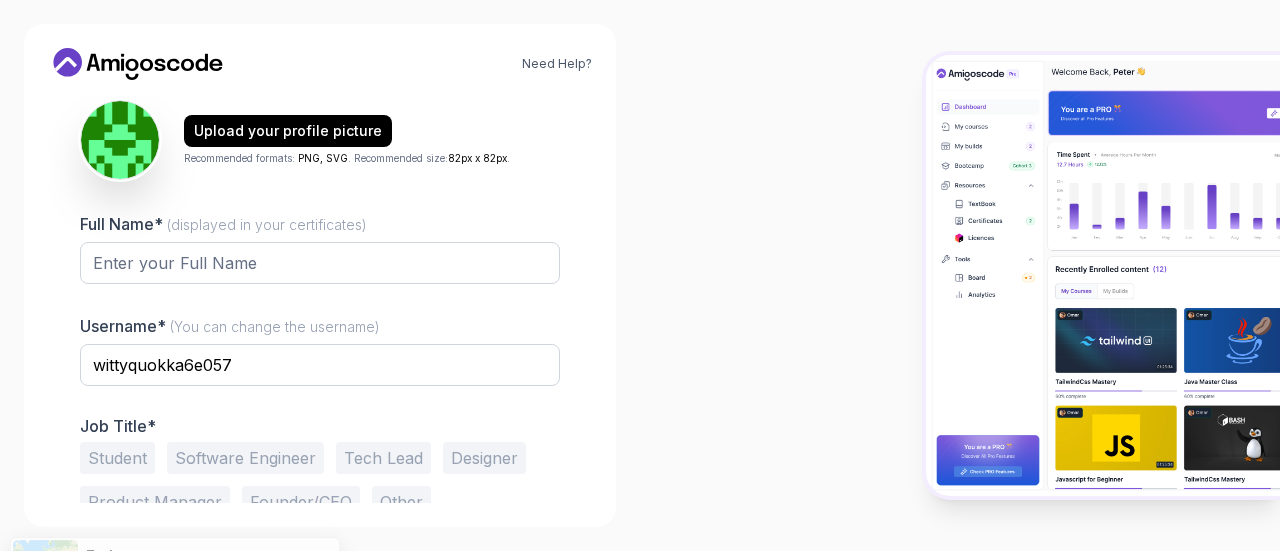 scroll, scrollTop: 281, scrollLeft: 0, axis: vertical 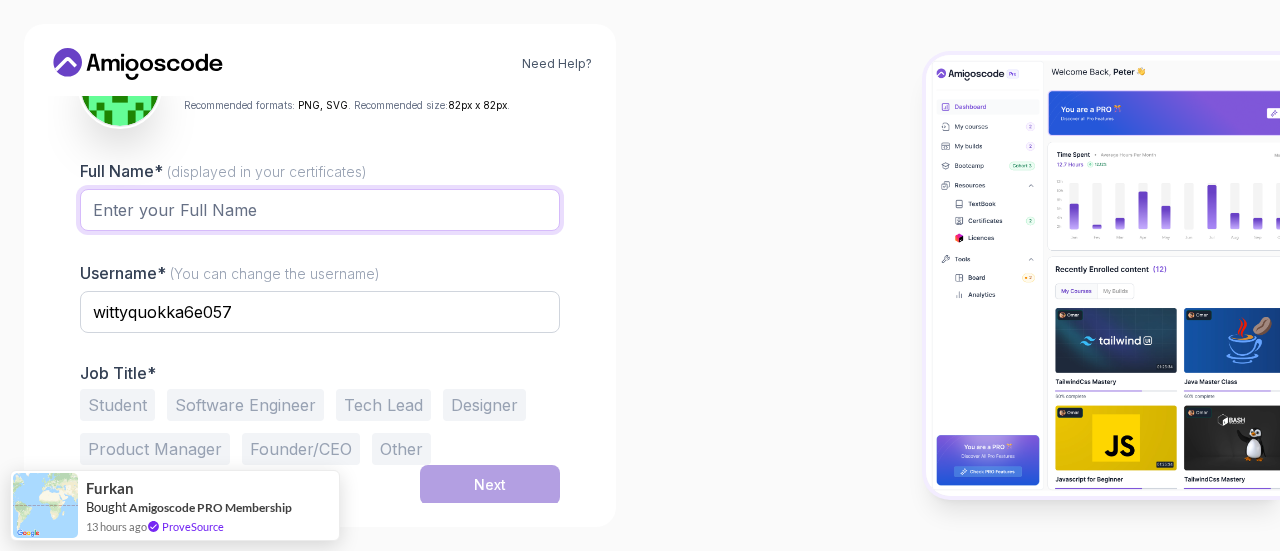 click on "Full Name*   (displayed in your certificates)" at bounding box center [320, 210] 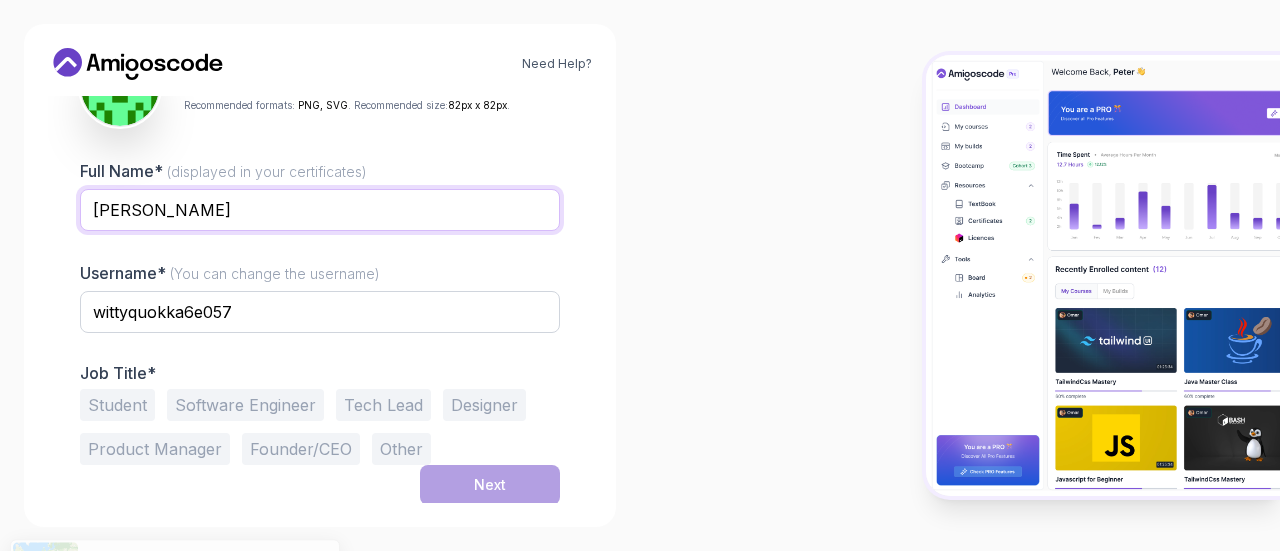type on "[PERSON_NAME]" 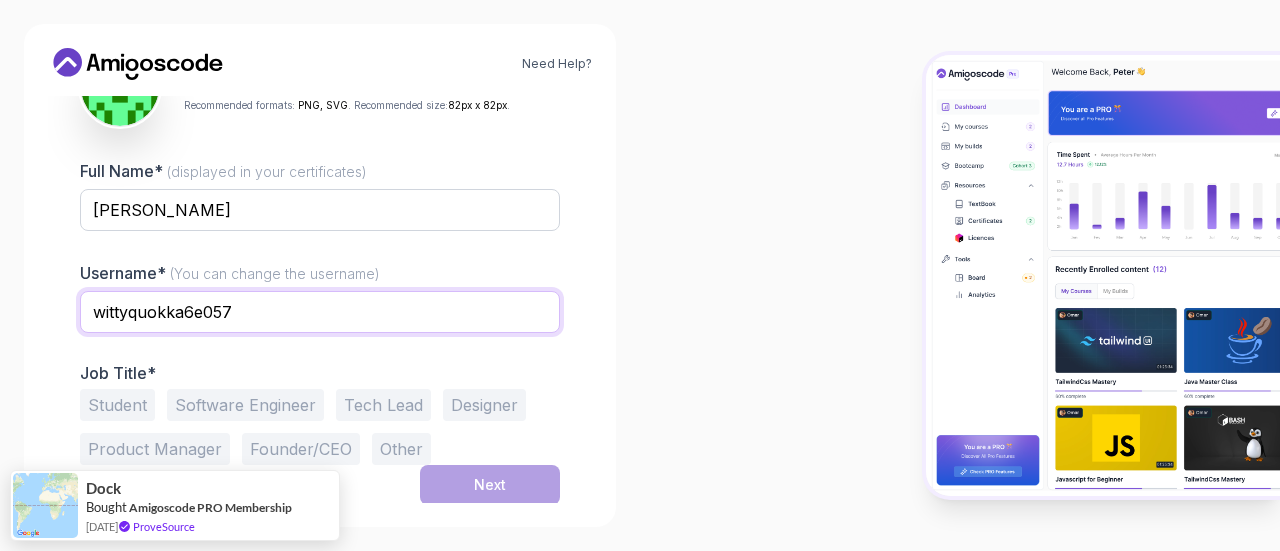 click on "wittyquokka6e057" at bounding box center [320, 312] 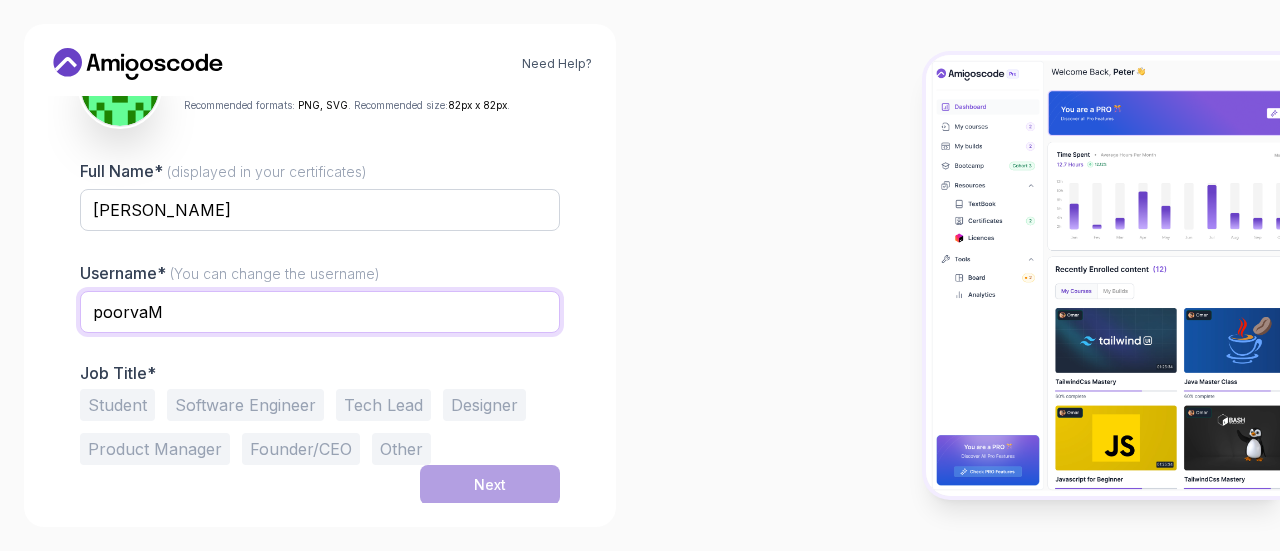 click on "poorvaM" at bounding box center [320, 312] 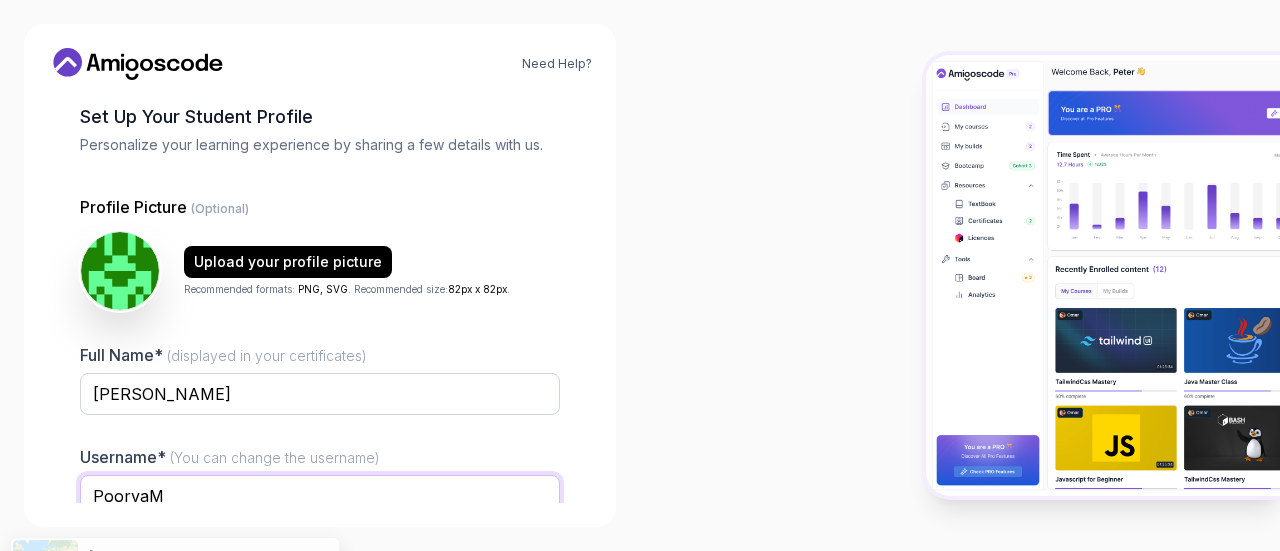 scroll, scrollTop: 281, scrollLeft: 0, axis: vertical 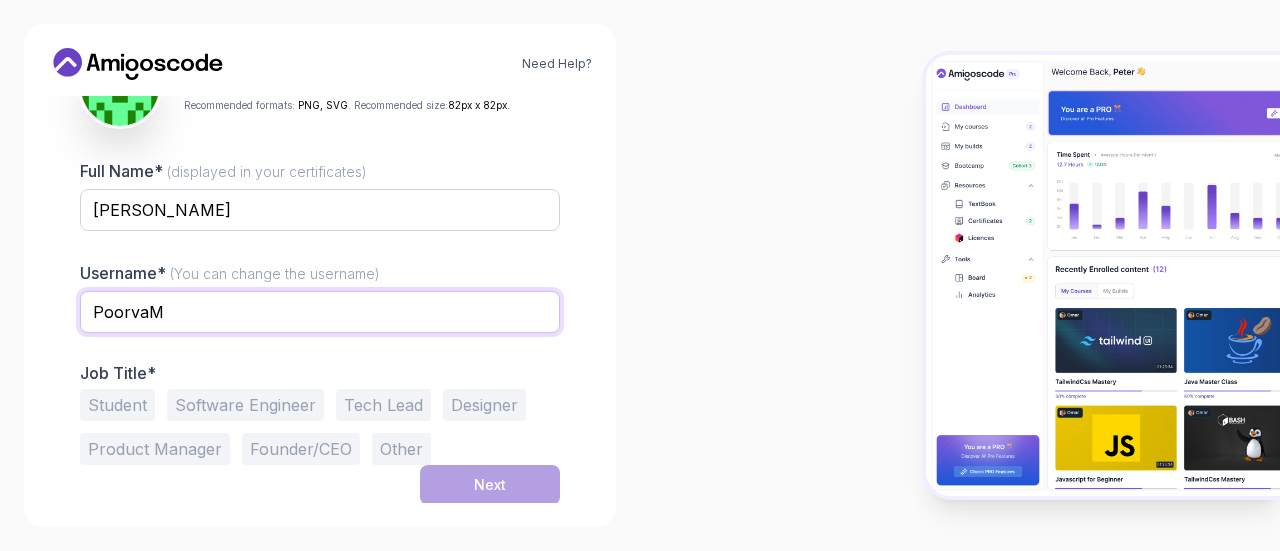 type on "PoorvaM" 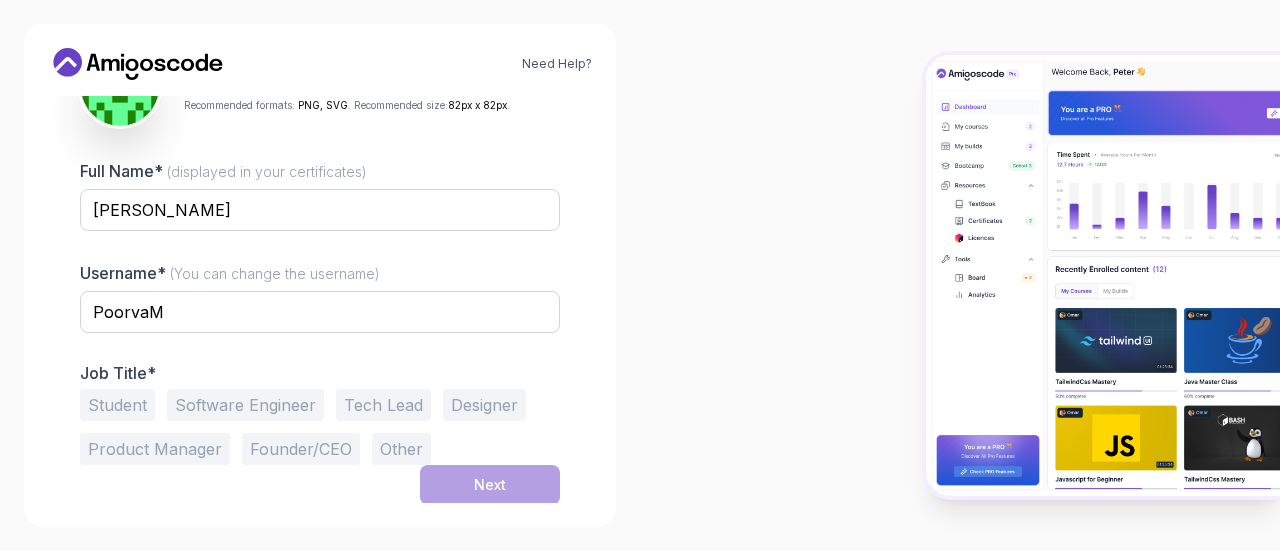 click on "Student" at bounding box center [117, 405] 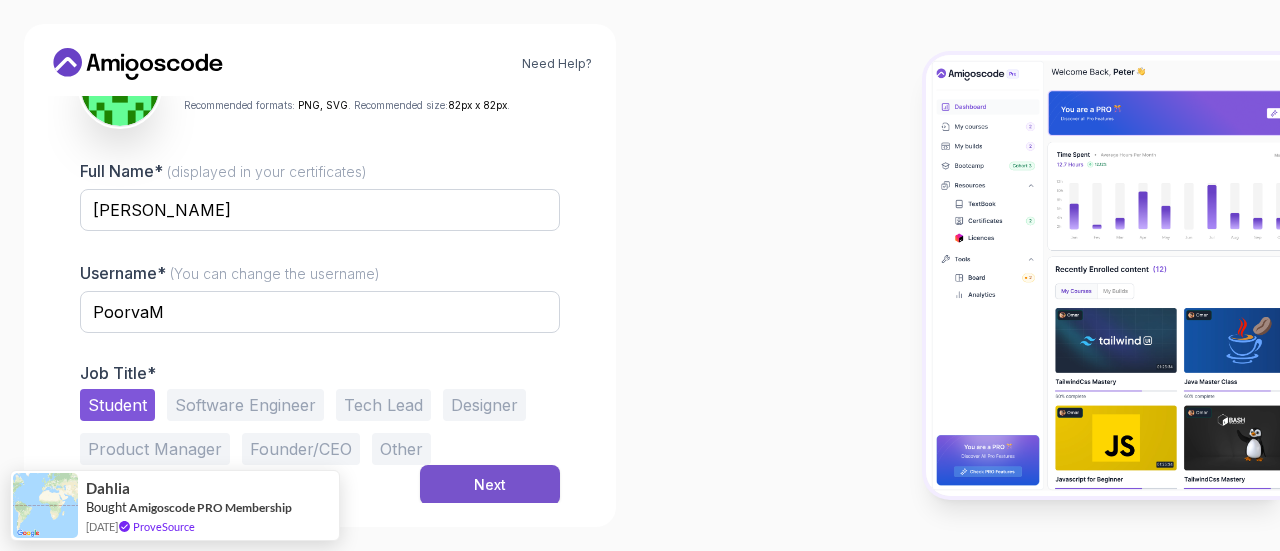 click on "Next" at bounding box center (490, 485) 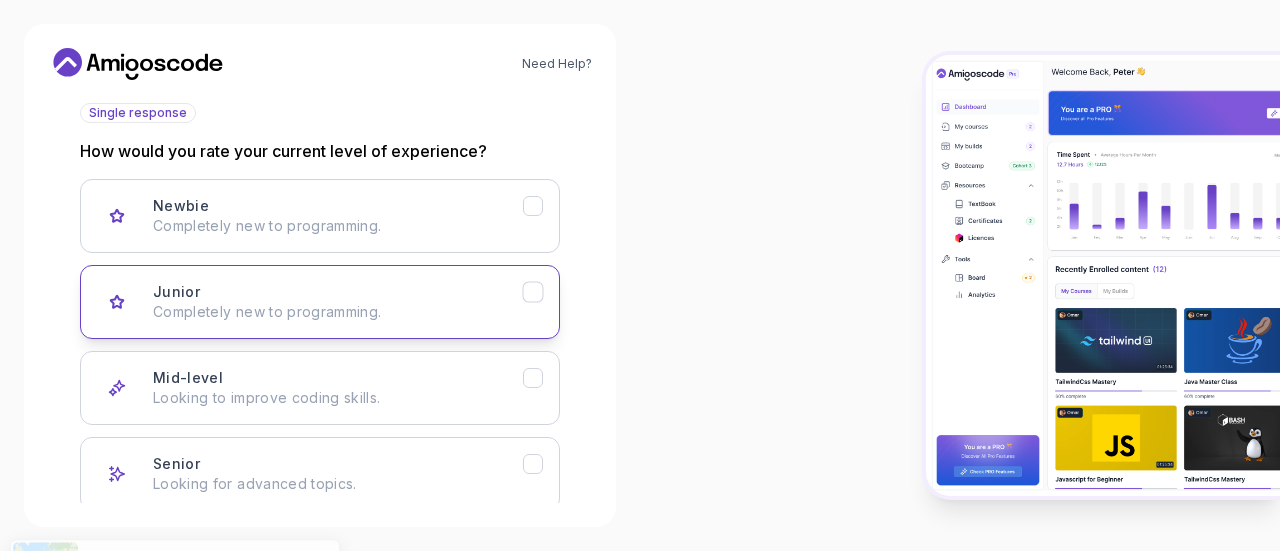 scroll, scrollTop: 343, scrollLeft: 0, axis: vertical 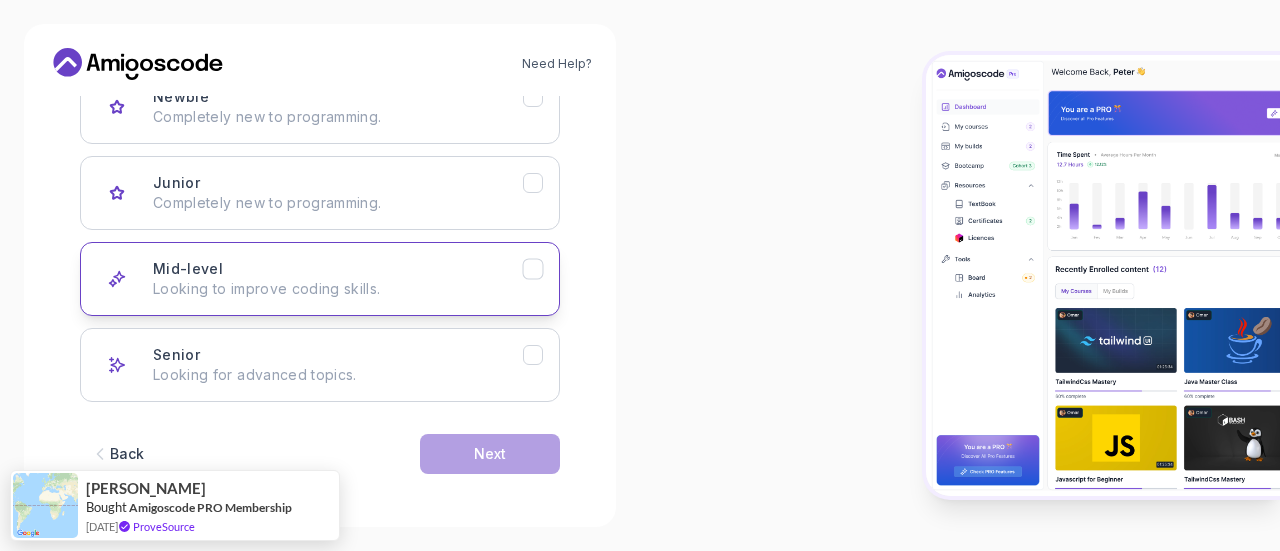click on "Looking to improve coding skills." at bounding box center [338, 289] 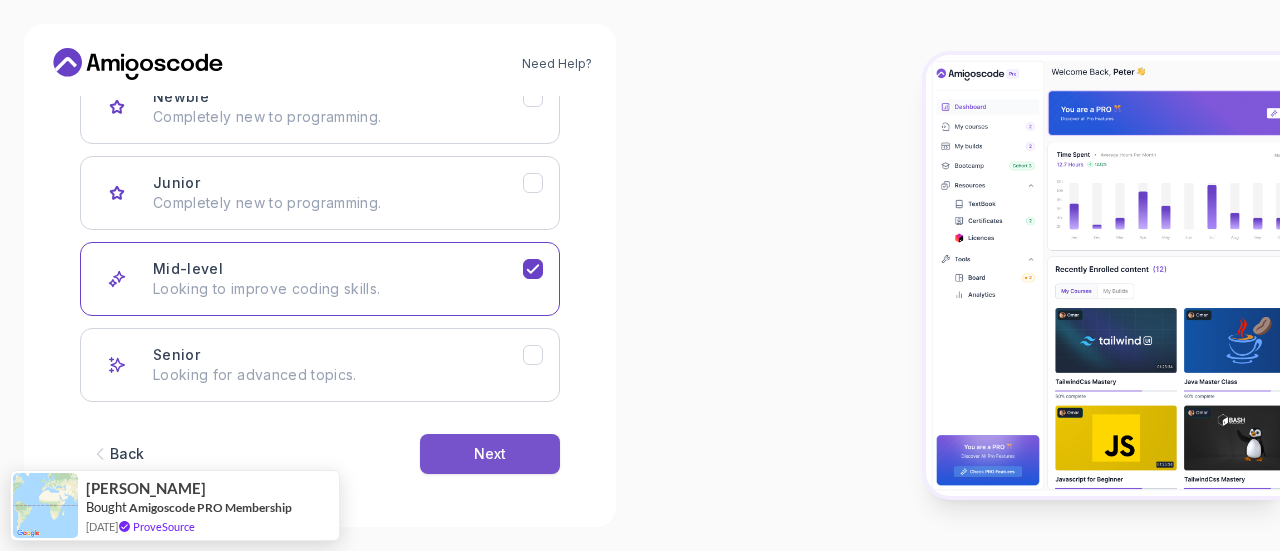 click on "Next" at bounding box center [490, 454] 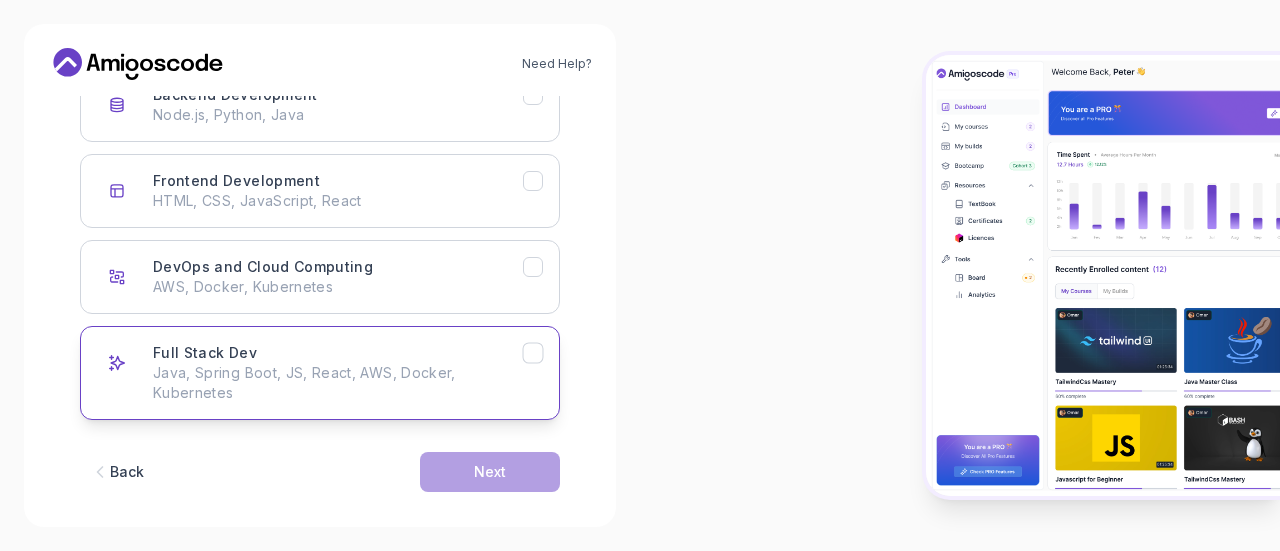 scroll, scrollTop: 363, scrollLeft: 0, axis: vertical 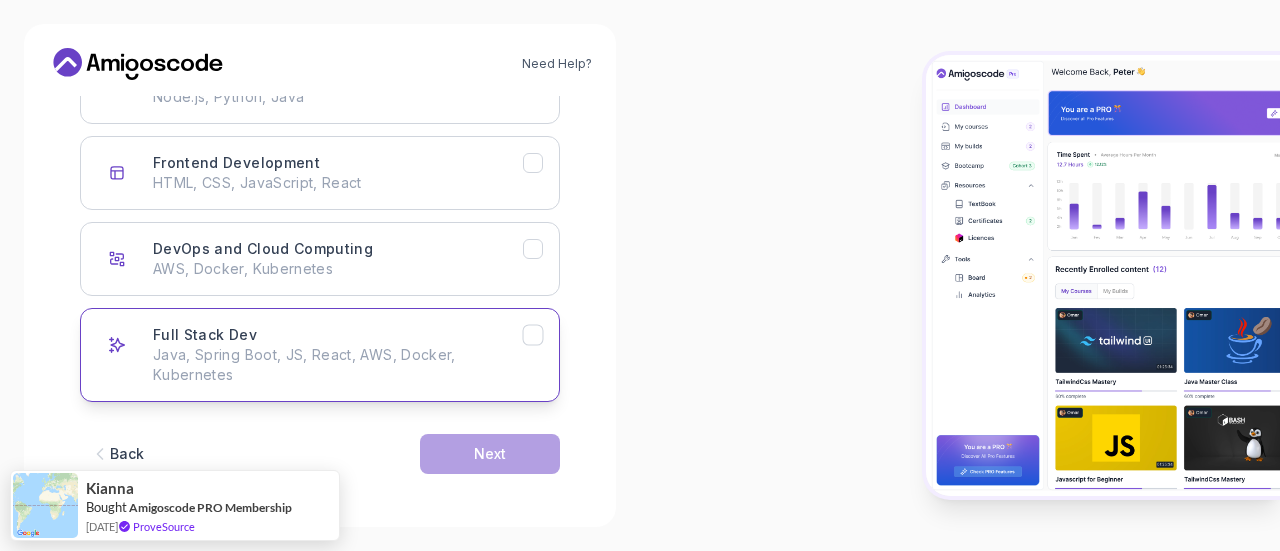 click on "Java, Spring Boot, JS, React, AWS, Docker, Kubernetes" at bounding box center [338, 365] 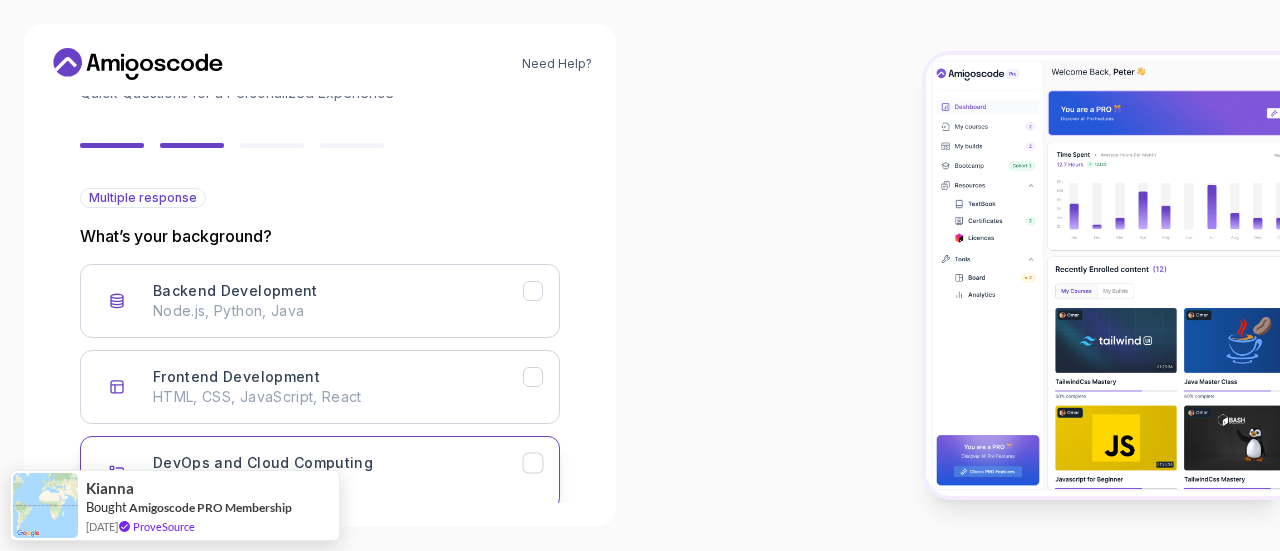 scroll, scrollTop: 269, scrollLeft: 0, axis: vertical 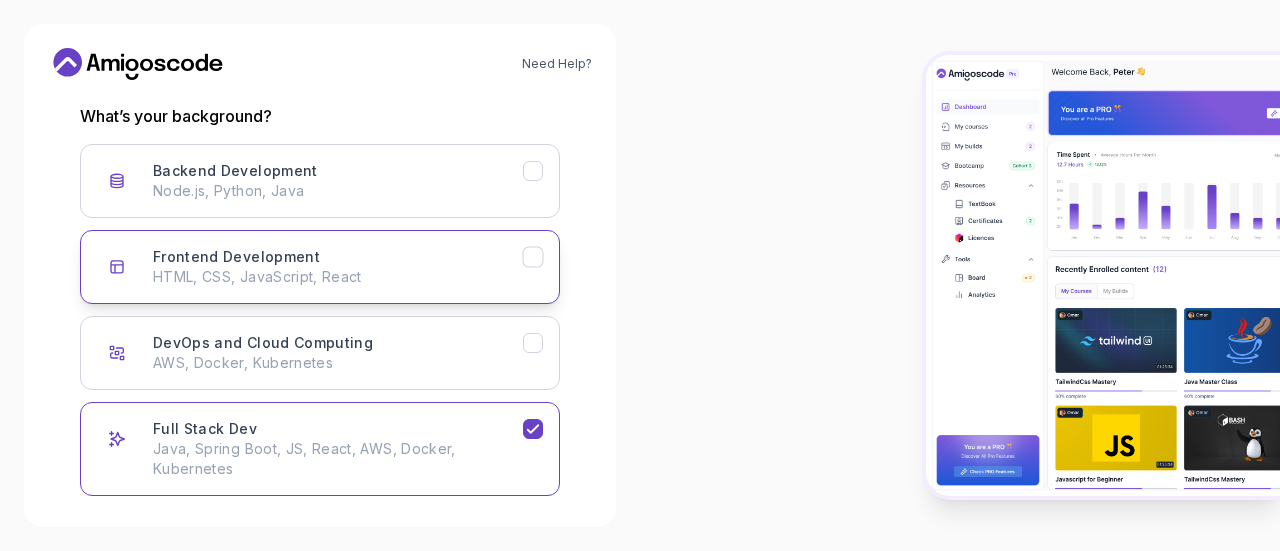 click on "HTML, CSS, JavaScript, React" at bounding box center (338, 277) 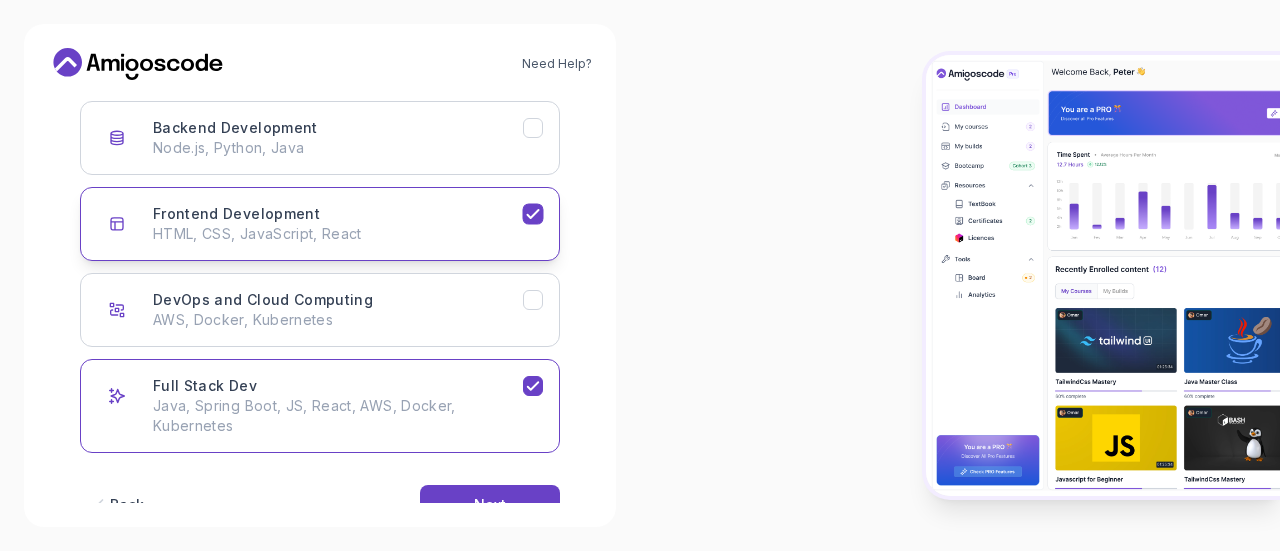 scroll, scrollTop: 363, scrollLeft: 0, axis: vertical 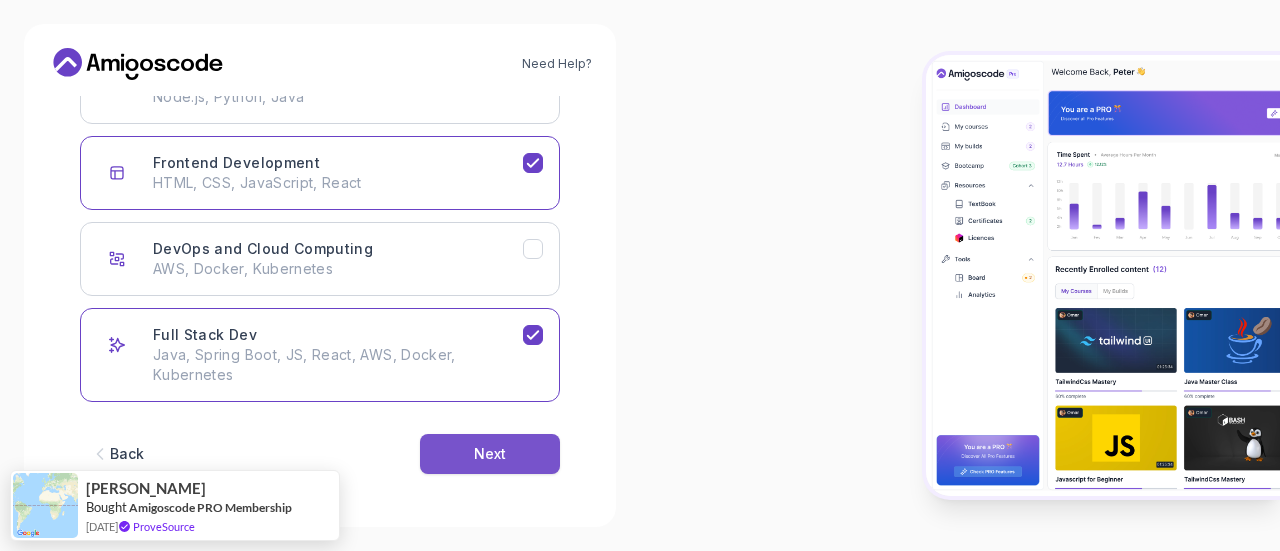 click on "Next" at bounding box center [490, 454] 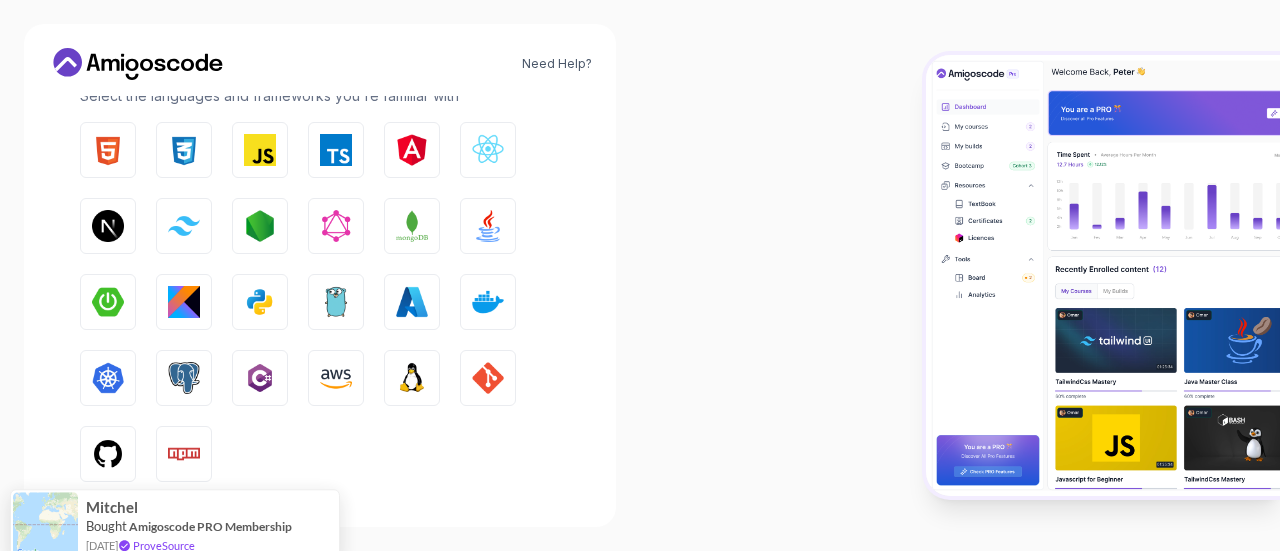 scroll, scrollTop: 316, scrollLeft: 0, axis: vertical 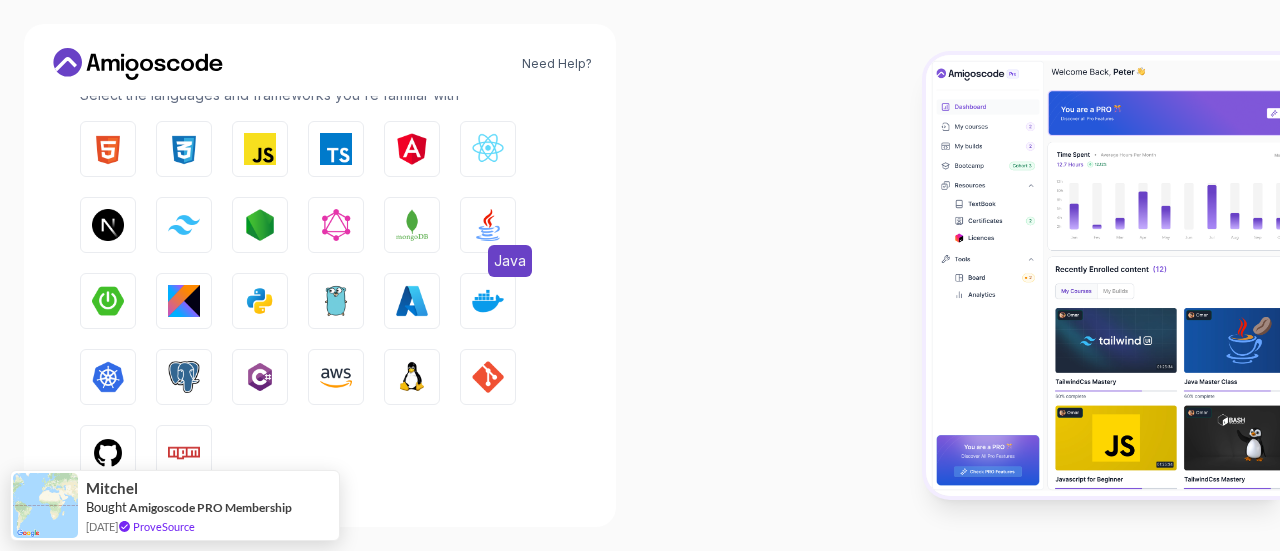 click at bounding box center (488, 225) 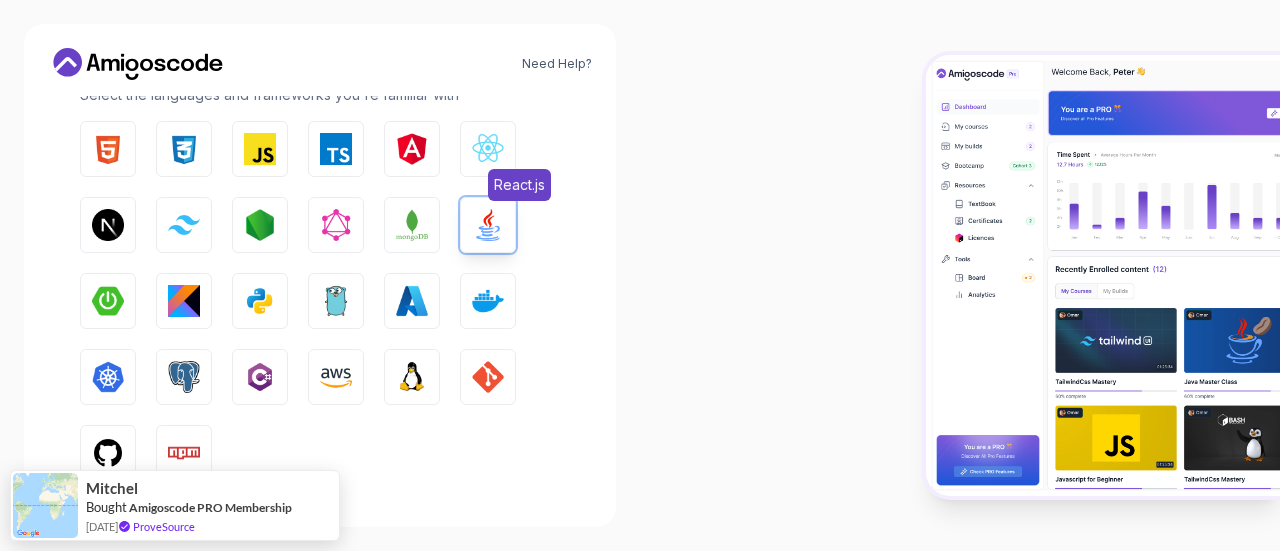 click at bounding box center [488, 149] 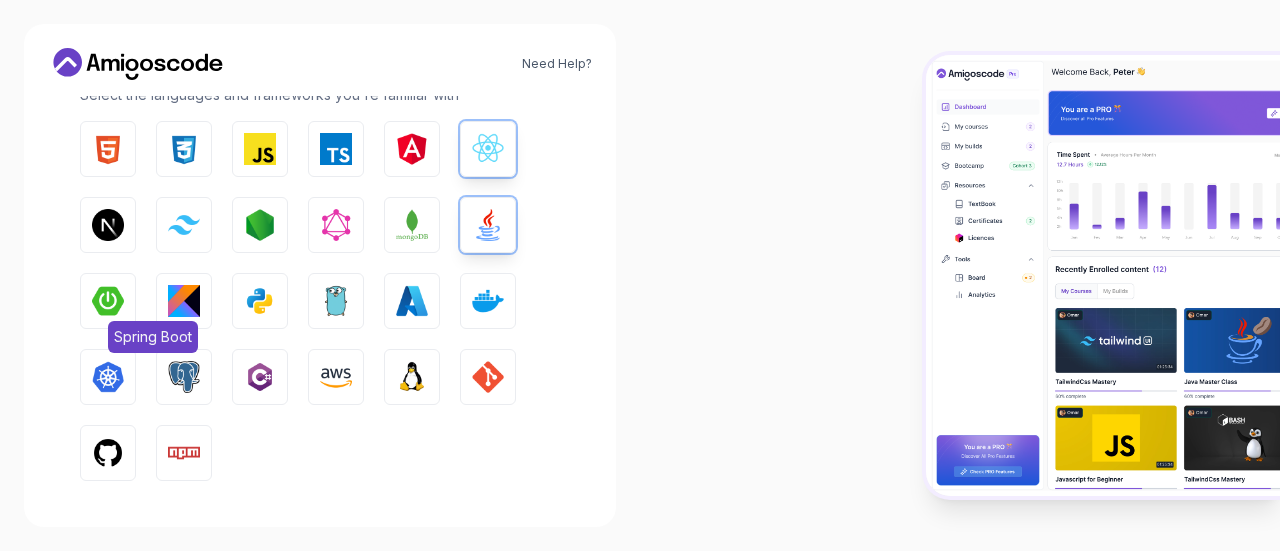 click at bounding box center (108, 301) 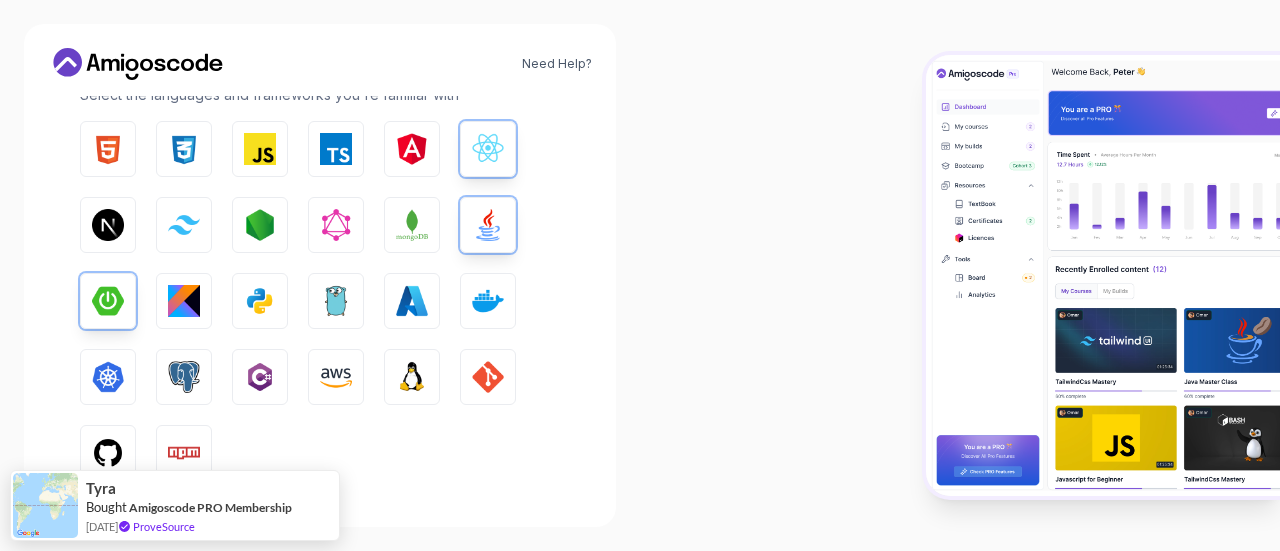 scroll, scrollTop: 398, scrollLeft: 0, axis: vertical 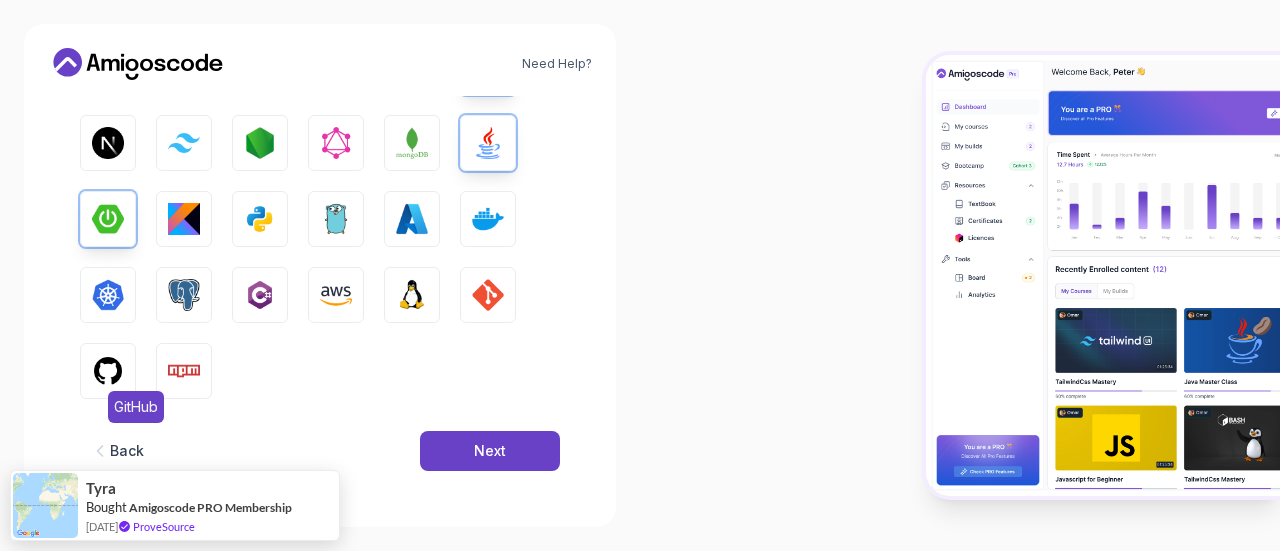 click at bounding box center [108, 371] 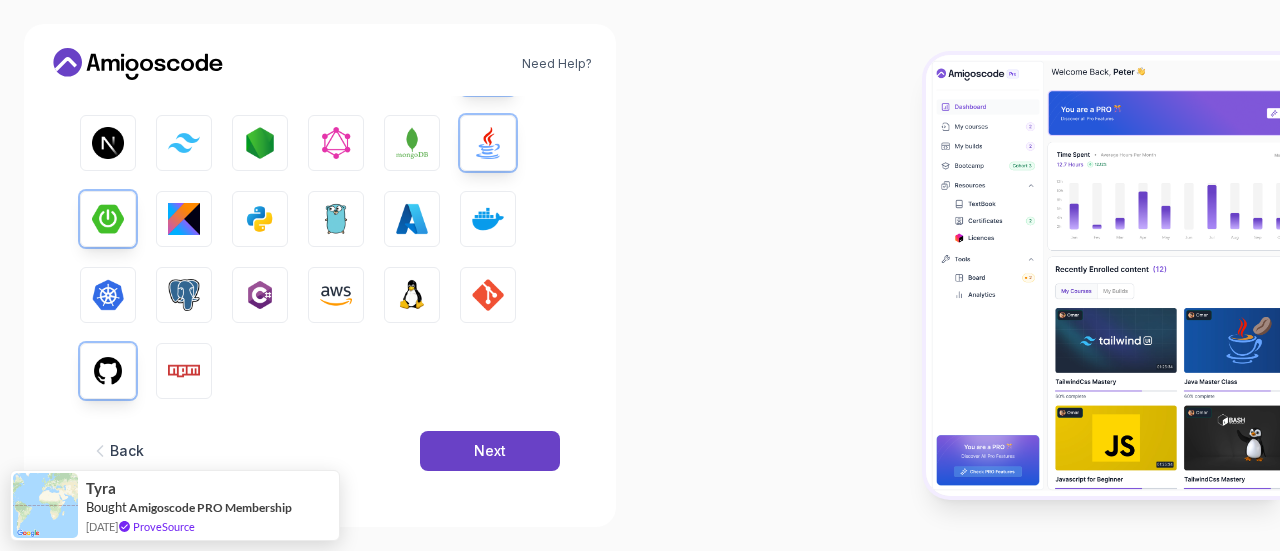 scroll, scrollTop: 256, scrollLeft: 0, axis: vertical 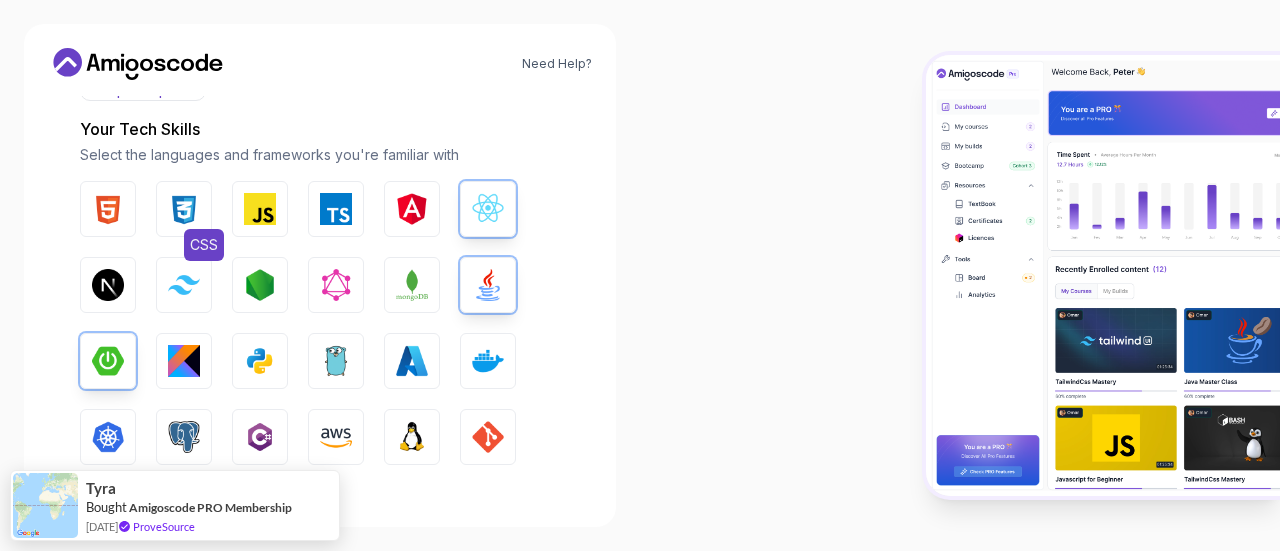 click on "CSS" at bounding box center (184, 209) 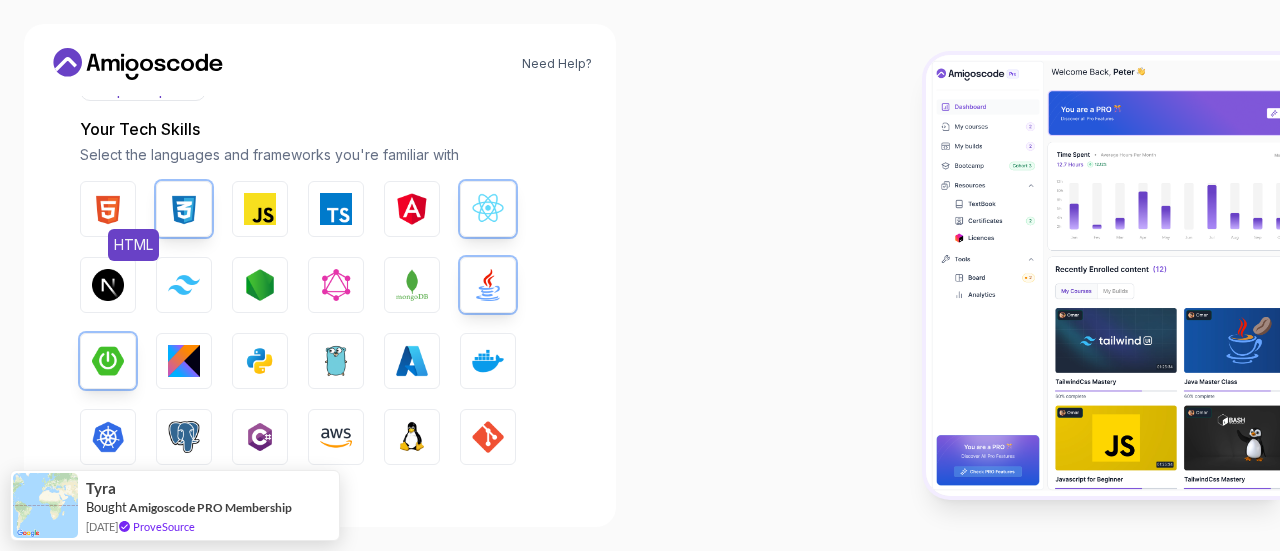 click on "HTML" at bounding box center (108, 209) 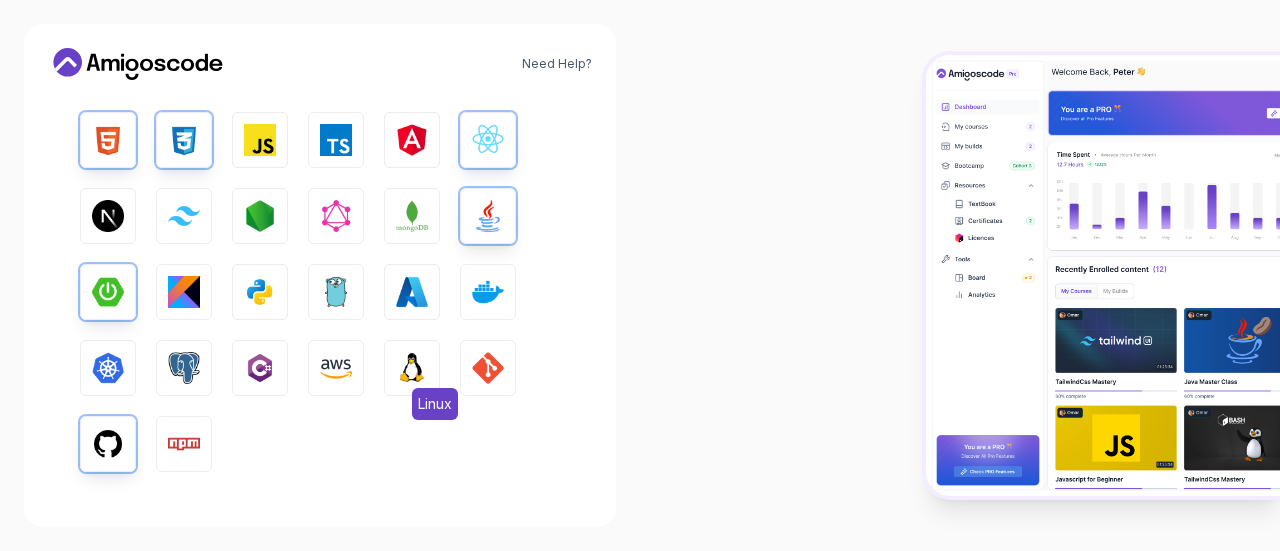scroll, scrollTop: 398, scrollLeft: 0, axis: vertical 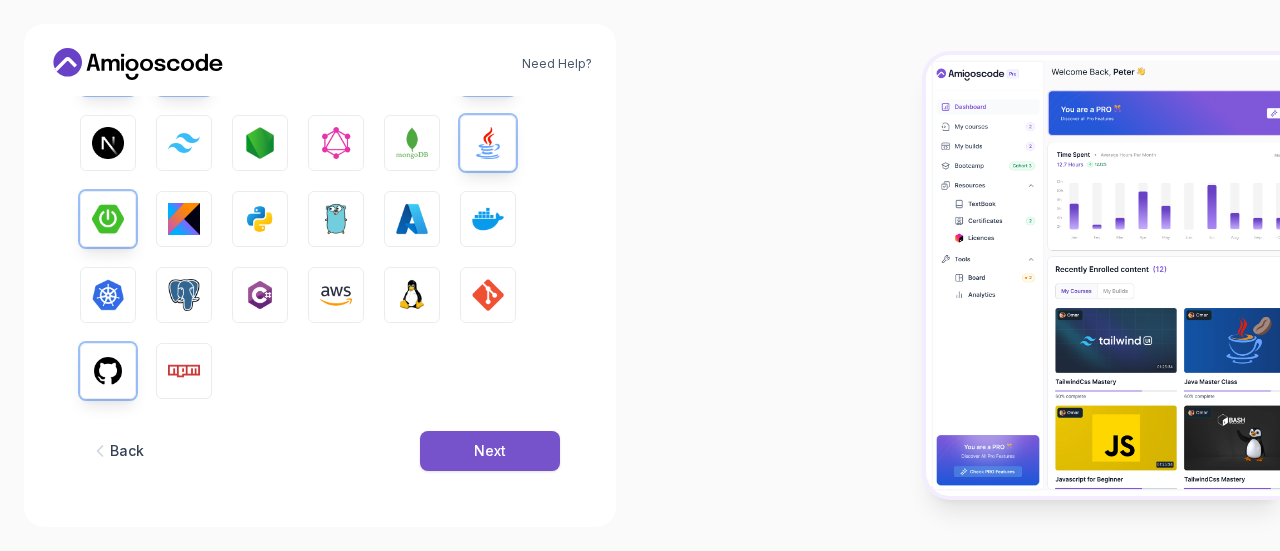 click on "Next" at bounding box center [490, 451] 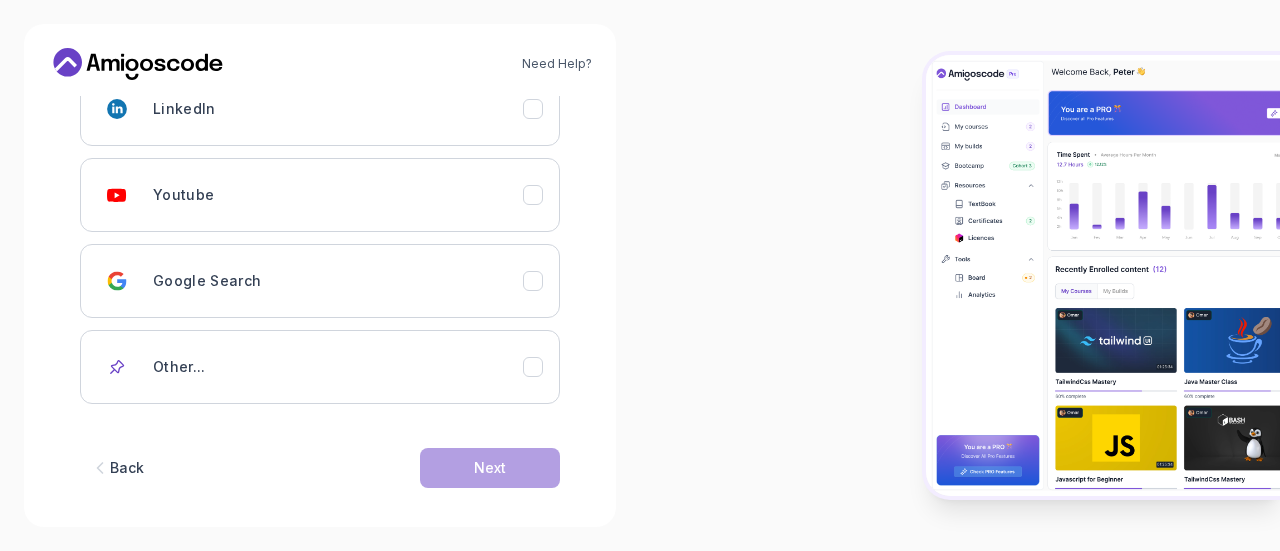 scroll, scrollTop: 355, scrollLeft: 0, axis: vertical 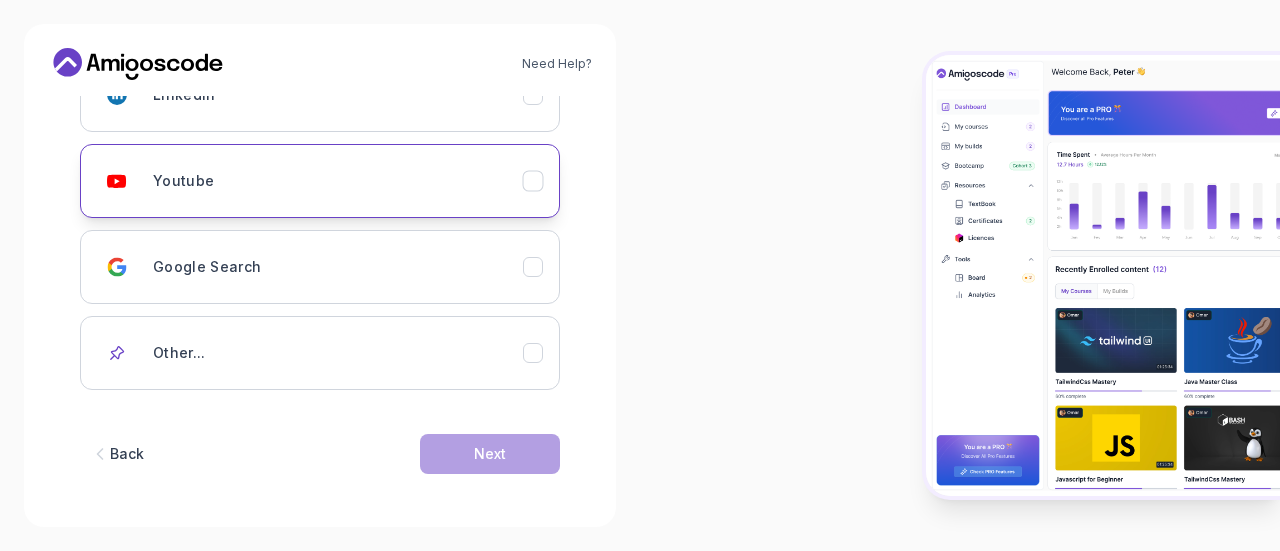 click 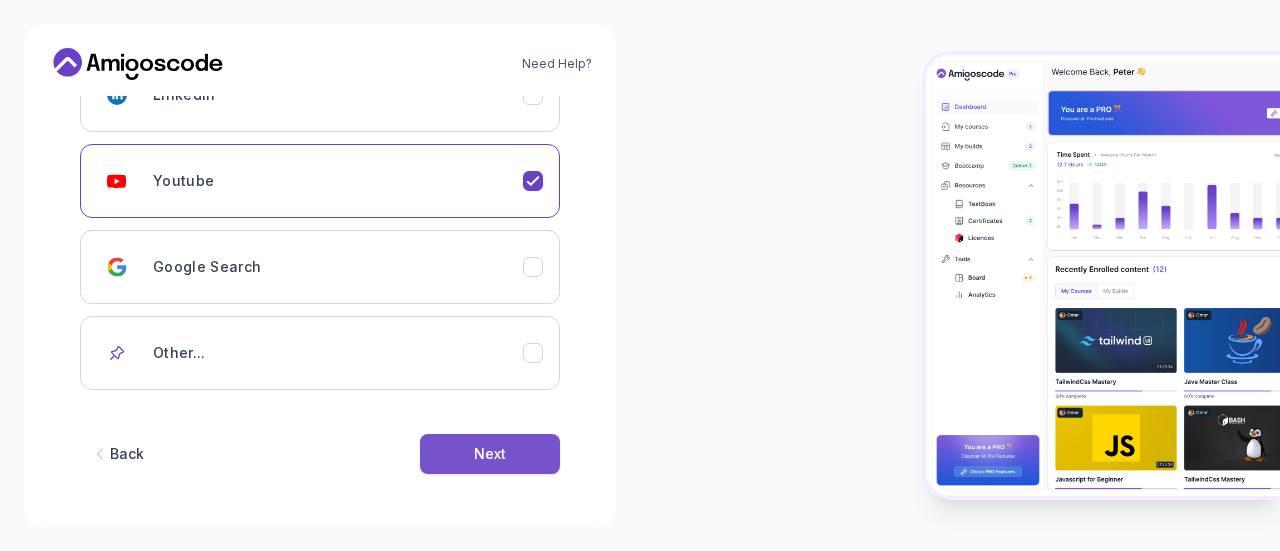 click on "Next" at bounding box center [490, 454] 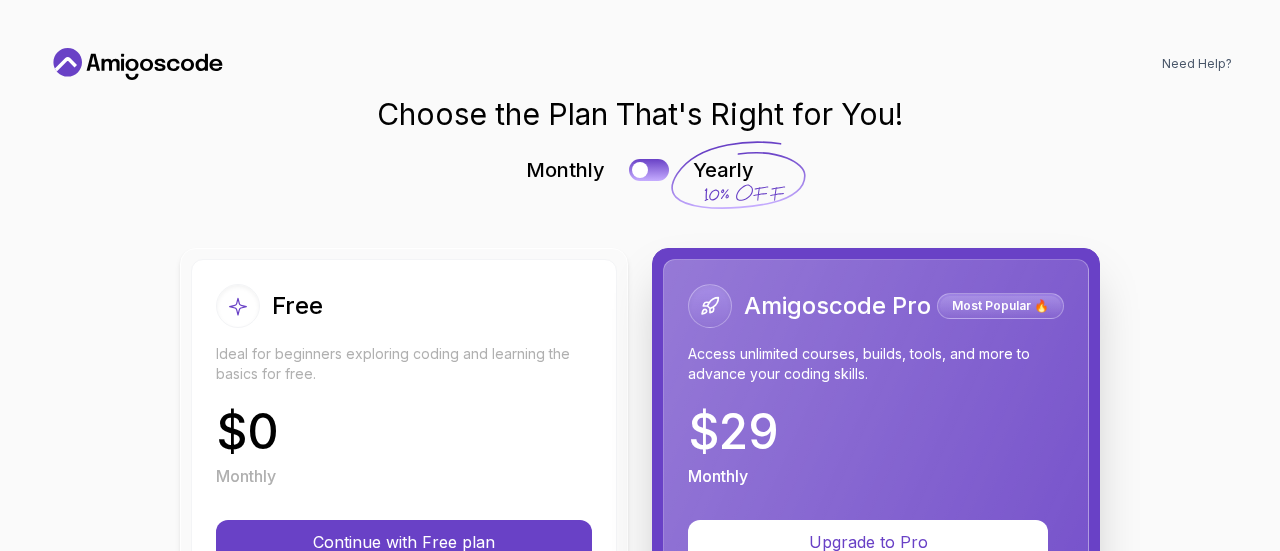 scroll, scrollTop: 0, scrollLeft: 0, axis: both 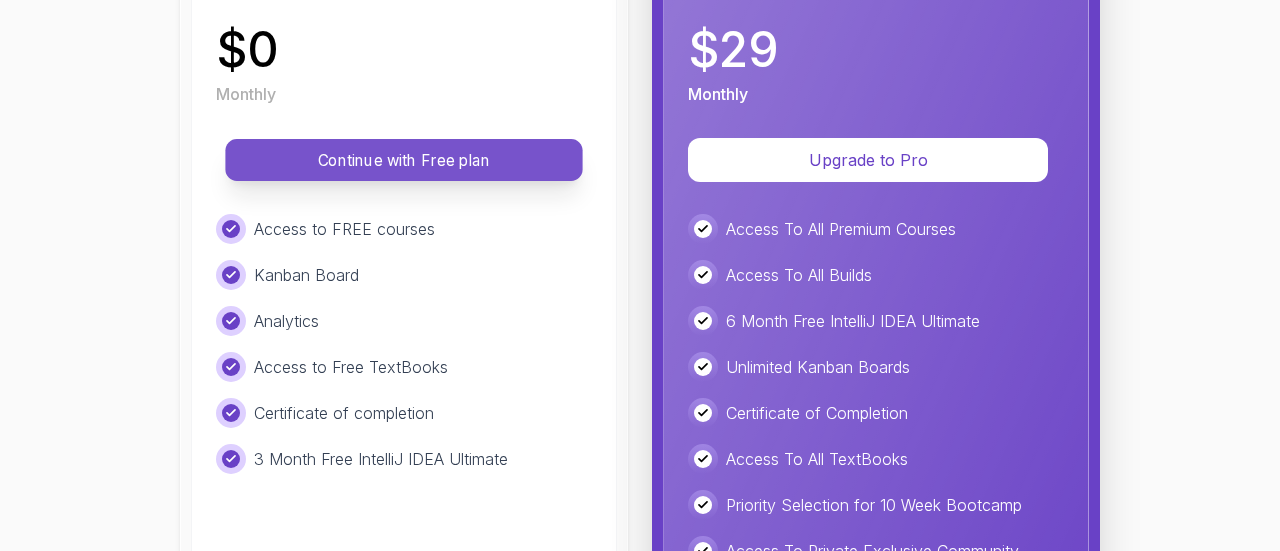 click on "Continue with Free plan" at bounding box center (404, 160) 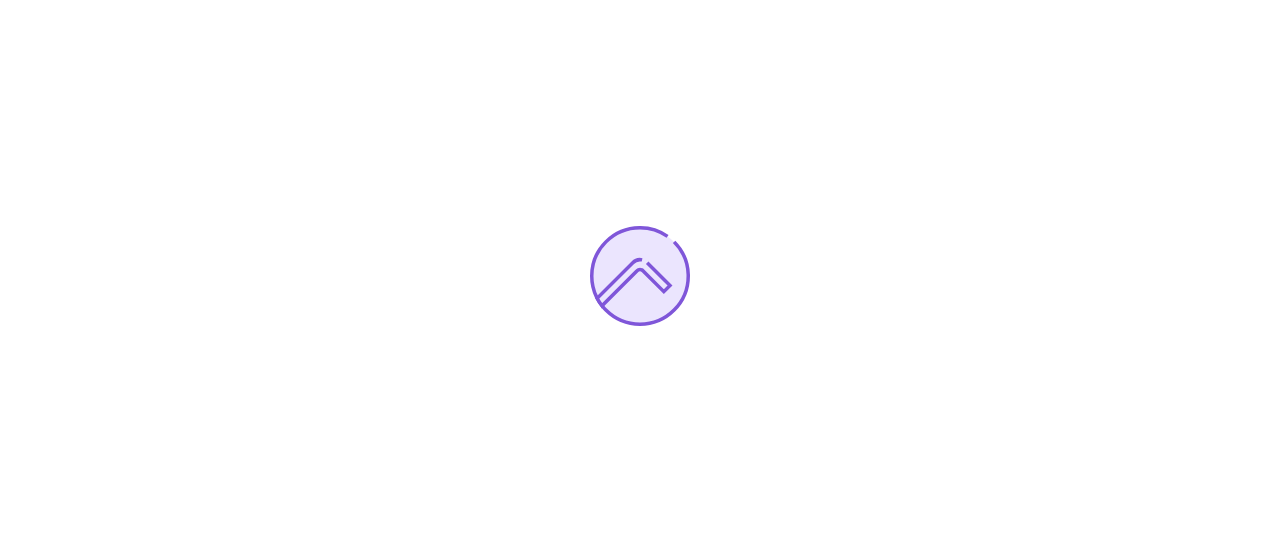 scroll, scrollTop: 0, scrollLeft: 0, axis: both 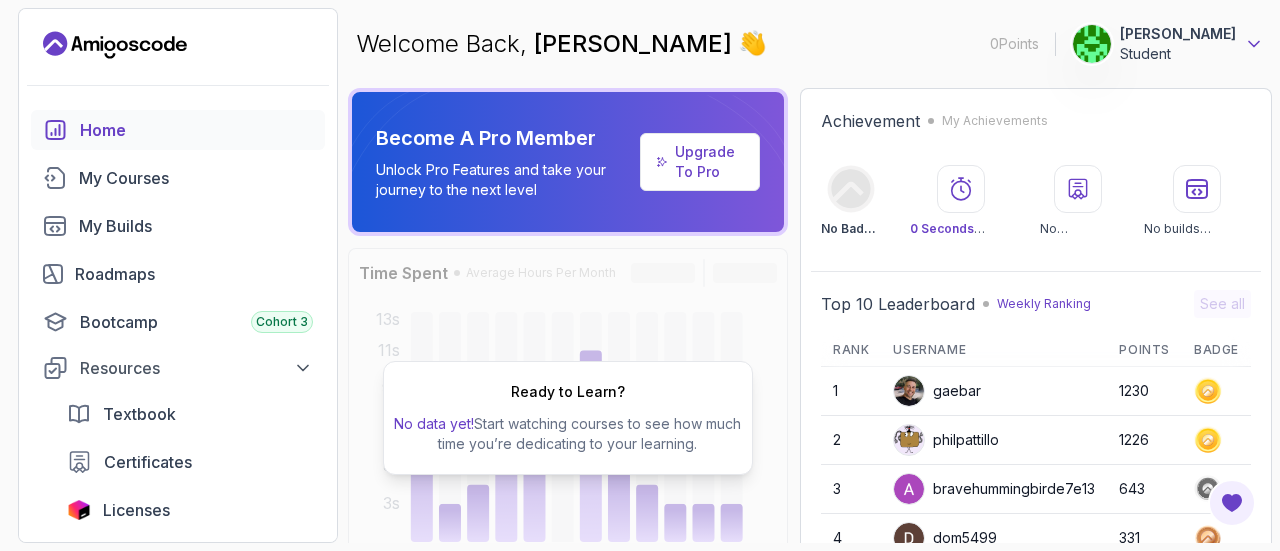 click 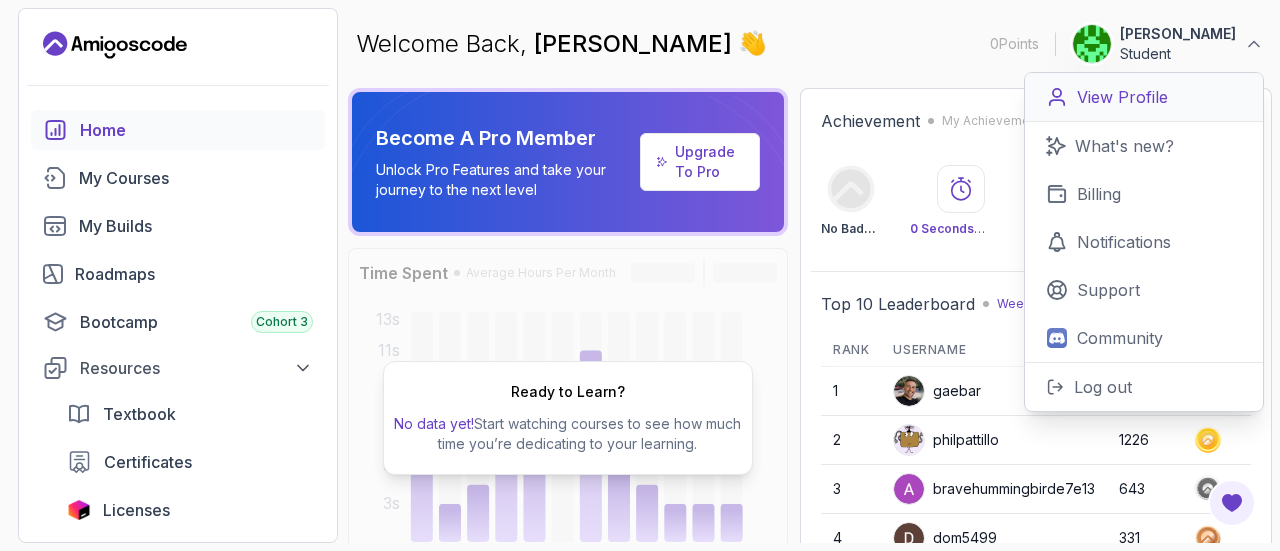 click on "View Profile" at bounding box center (1122, 97) 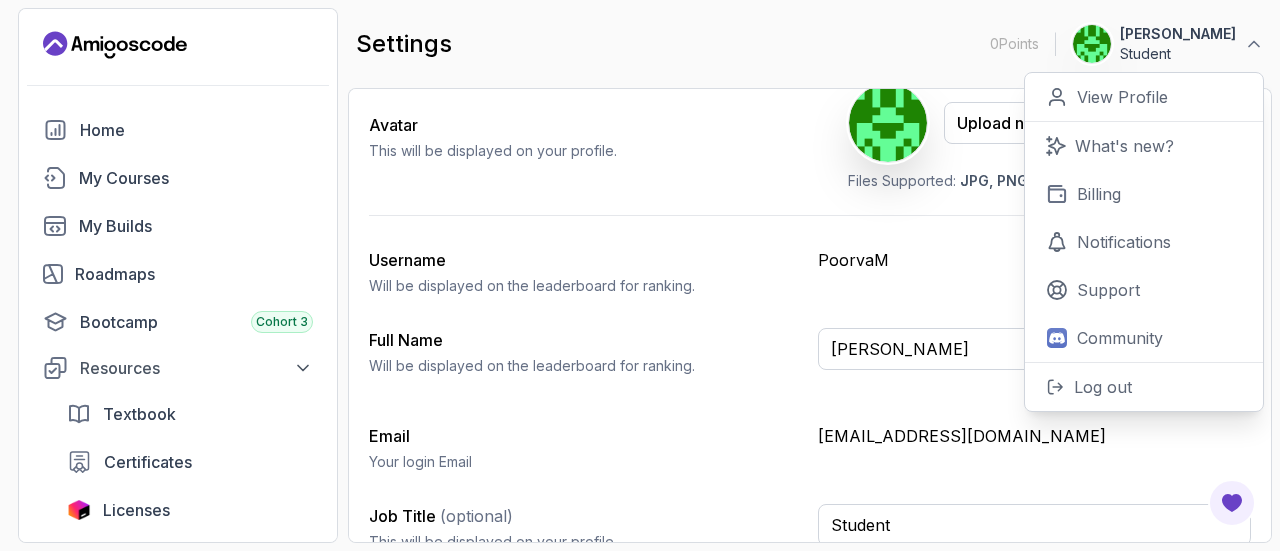 scroll, scrollTop: 255, scrollLeft: 0, axis: vertical 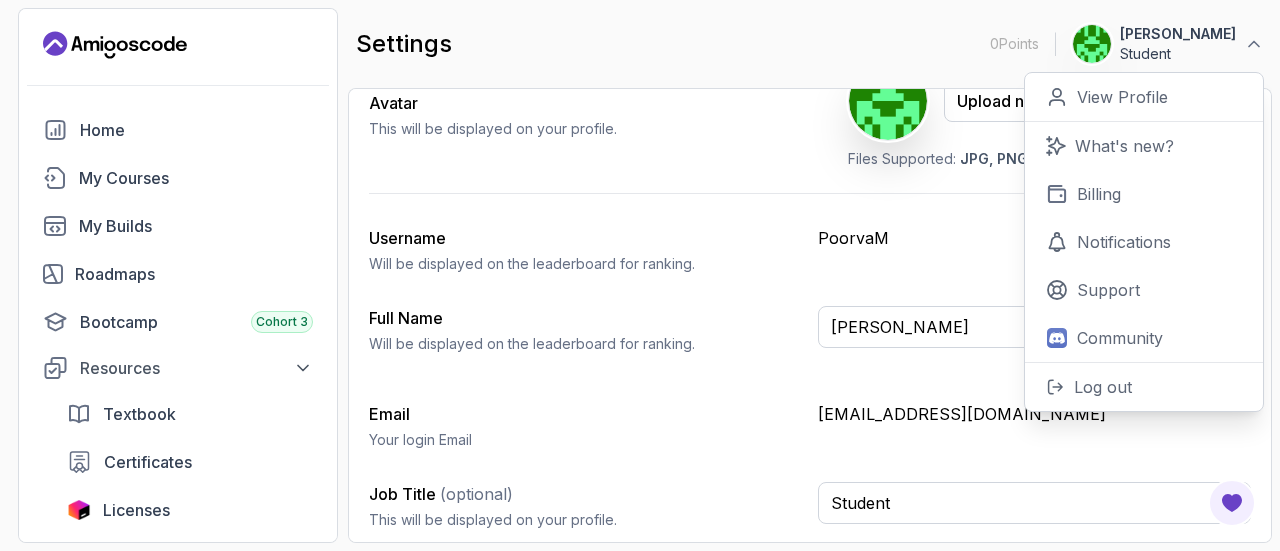 click on "My Profile Update your profile photo and details here. Save Avatar This will be displayed on your profile. Upload new Picture Delete Files Supported:   JPG, PNG, JPEG, Webp   Max file size:   1MB Username Will be displayed on the leaderboard for ranking. PoorvaM Full Name Will be displayed on the leaderboard for ranking. [PERSON_NAME] Email Your login Email [EMAIL_ADDRESS][DOMAIN_NAME] Job Title   (optional) This will be displayed on your profile. Student" at bounding box center [810, 249] 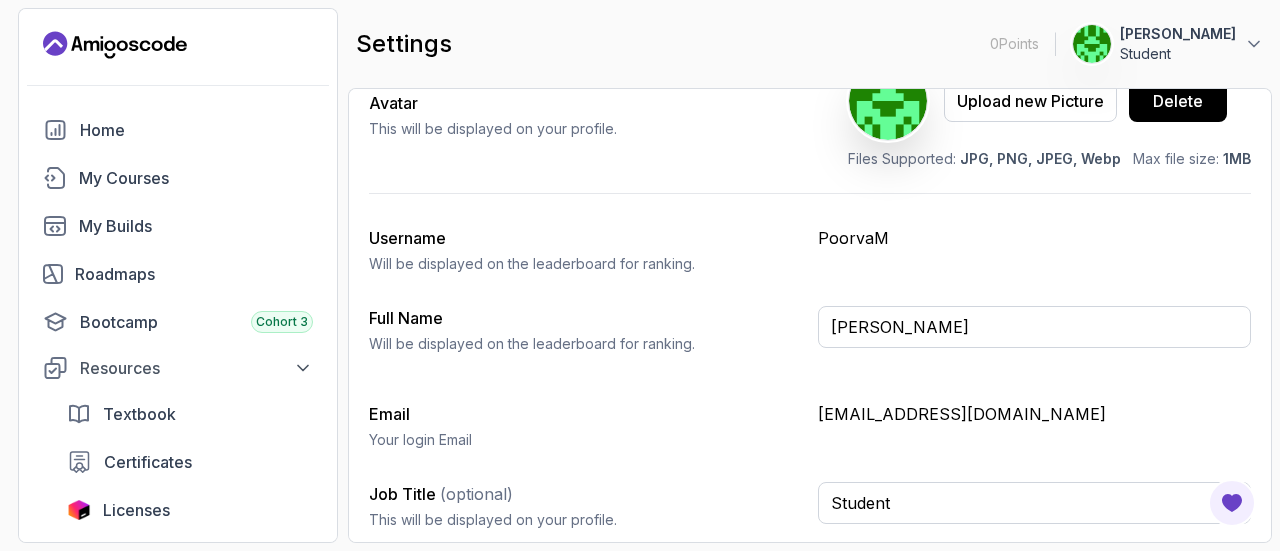 click on "PoorvaM" at bounding box center [1034, 238] 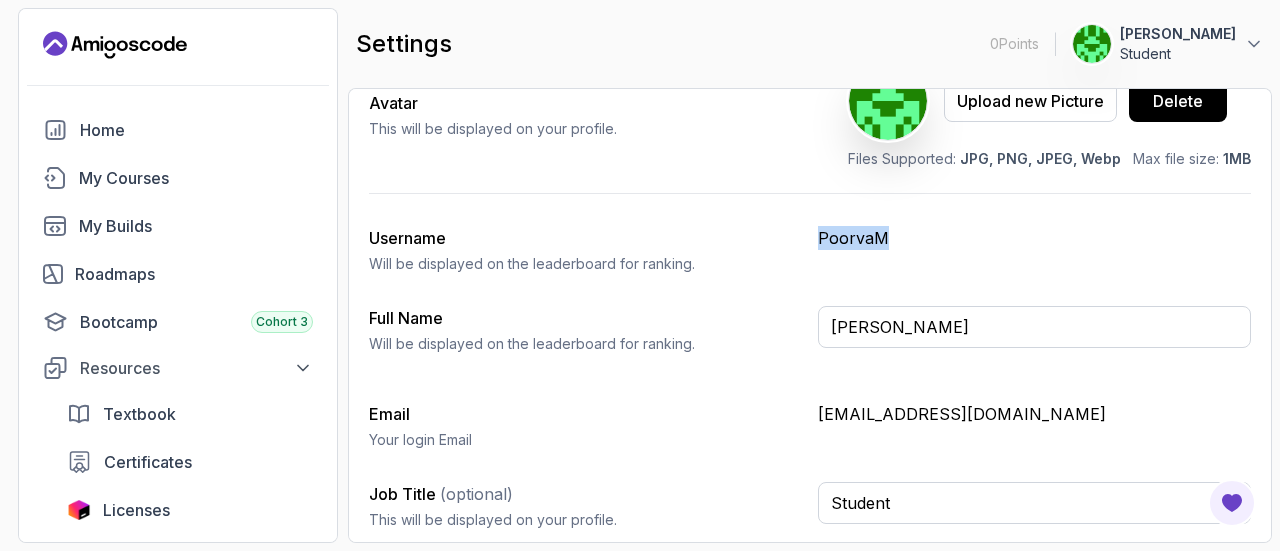click on "PoorvaM" at bounding box center (1034, 238) 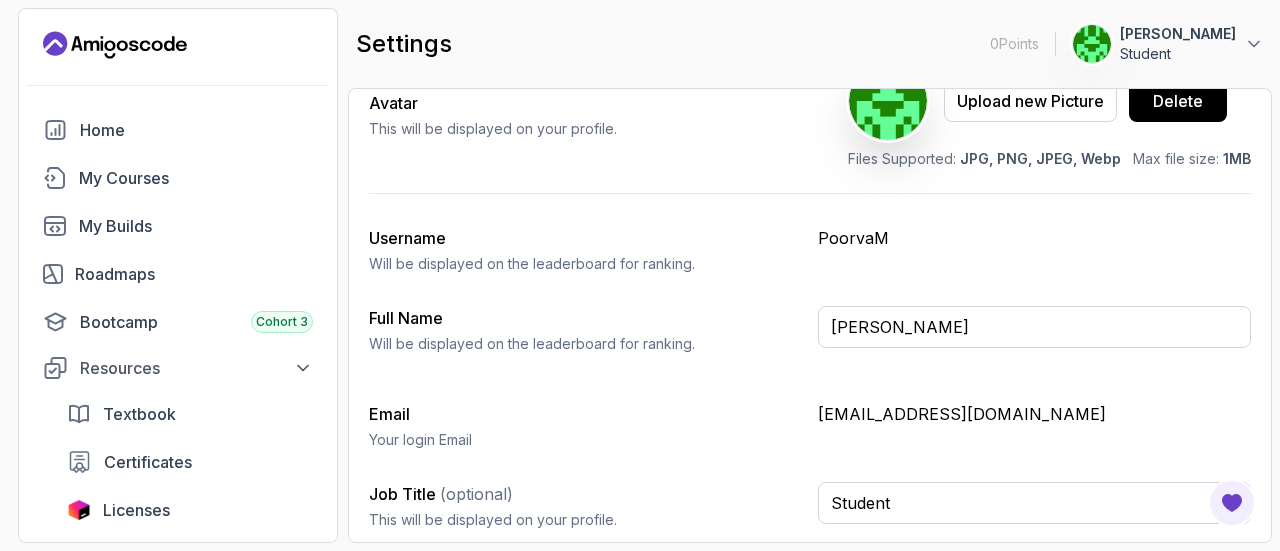click on "My Profile Update your profile photo and details here. Save Avatar This will be displayed on your profile. Upload new Picture Delete Files Supported:   JPG, PNG, JPEG, Webp   Max file size:   1MB Username Will be displayed on the leaderboard for ranking. PoorvaM Full Name Will be displayed on the leaderboard for ranking. [PERSON_NAME] Email Your login Email [EMAIL_ADDRESS][DOMAIN_NAME] Job Title   (optional) This will be displayed on your profile. Student" at bounding box center [810, 249] 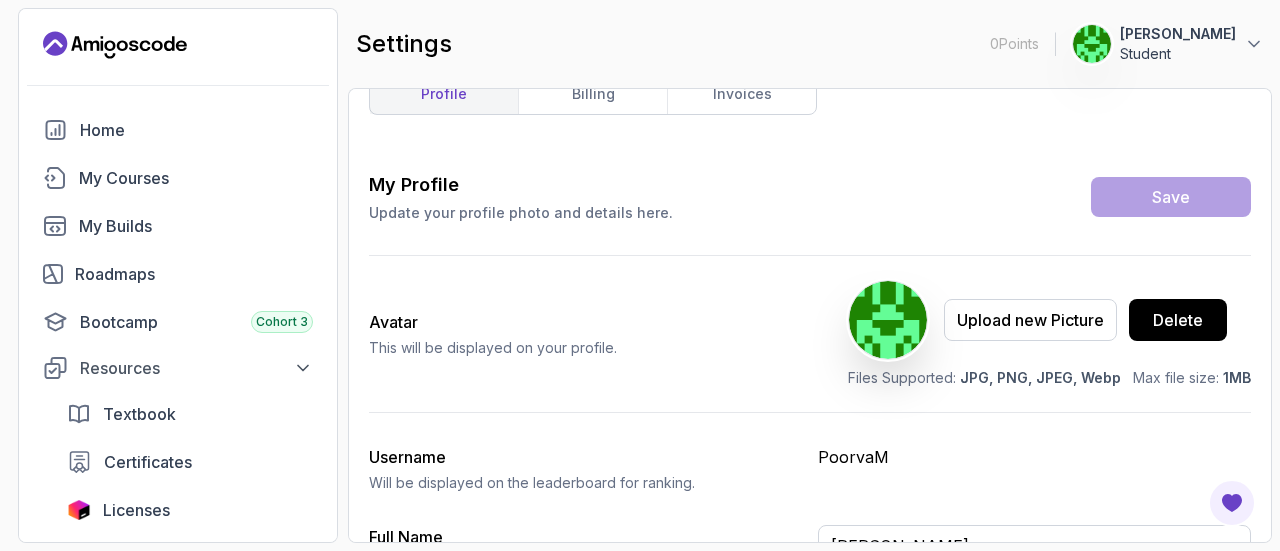 scroll, scrollTop: 0, scrollLeft: 0, axis: both 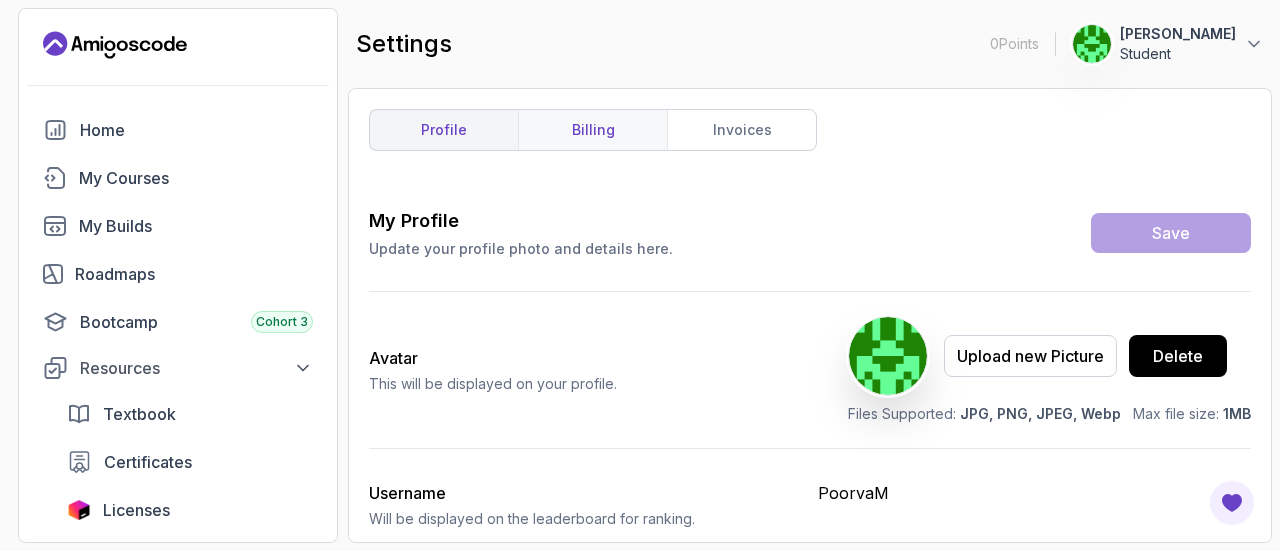 click on "billing" at bounding box center (592, 130) 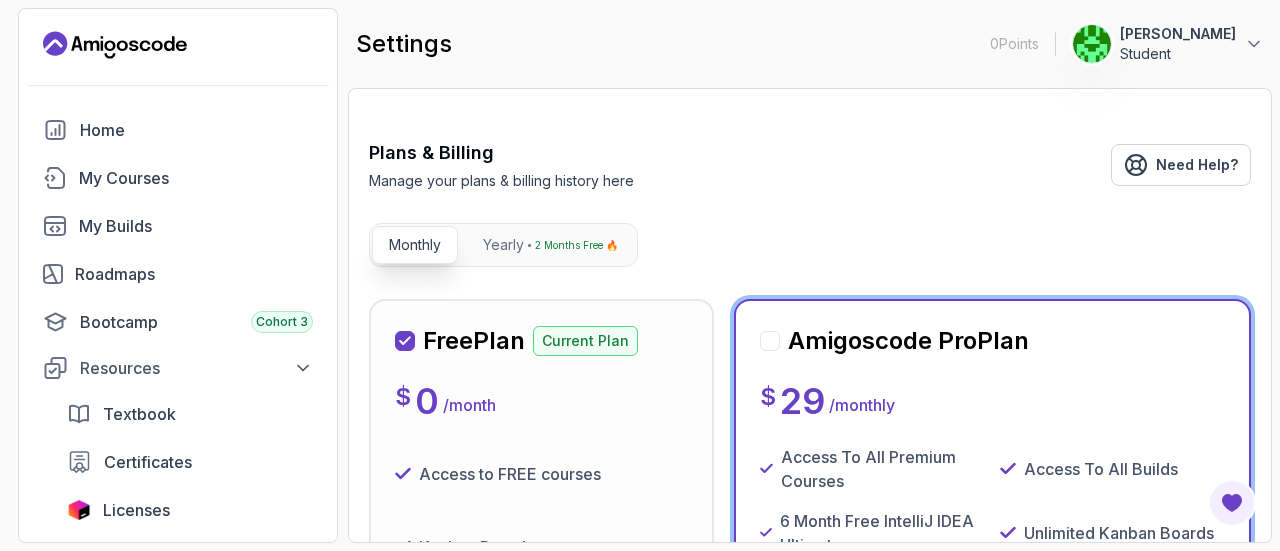 scroll, scrollTop: 0, scrollLeft: 0, axis: both 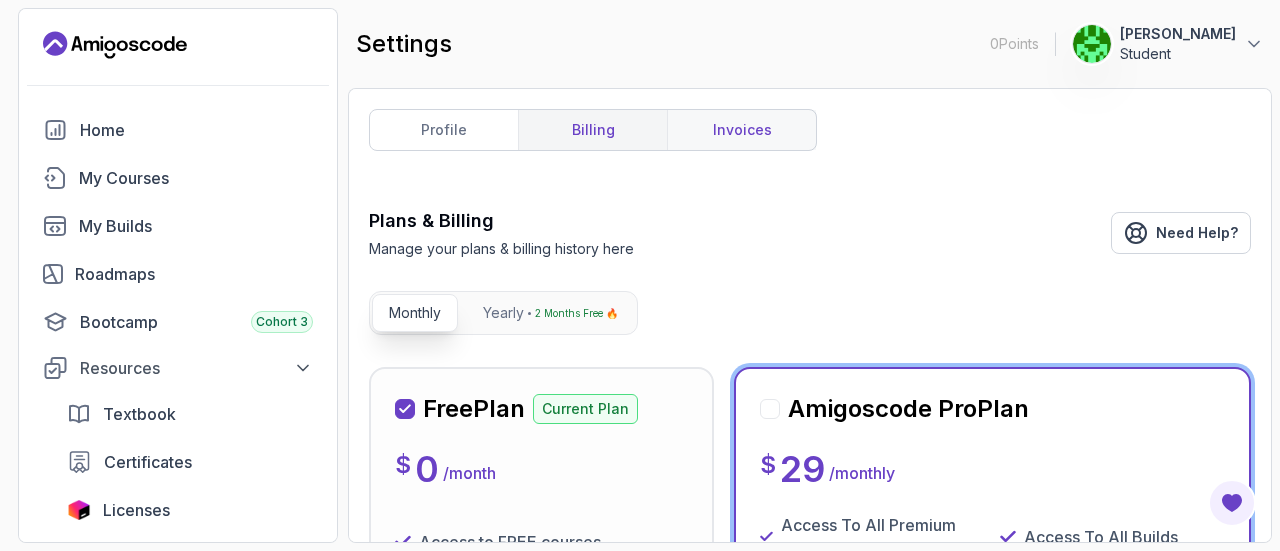 click on "invoices" at bounding box center (741, 130) 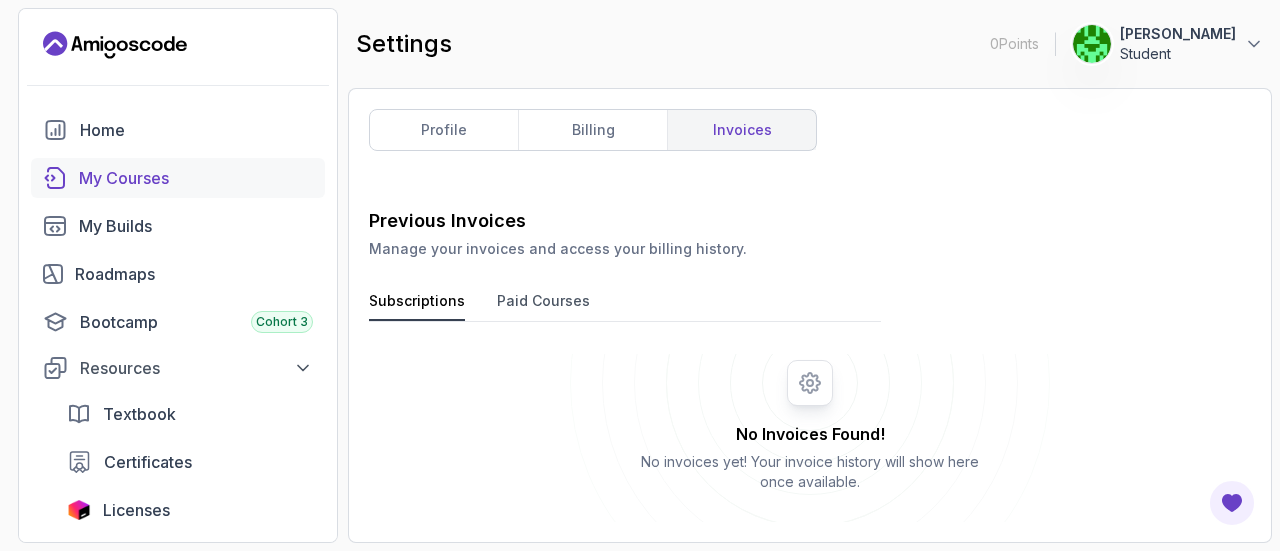 click on "My Courses" at bounding box center (196, 178) 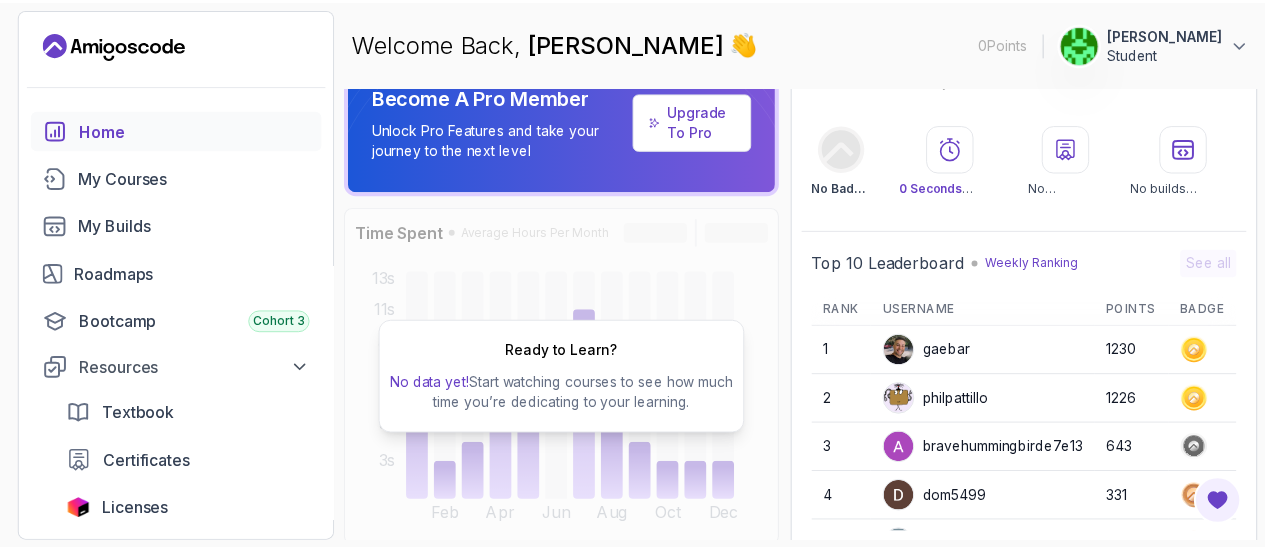 scroll, scrollTop: 0, scrollLeft: 0, axis: both 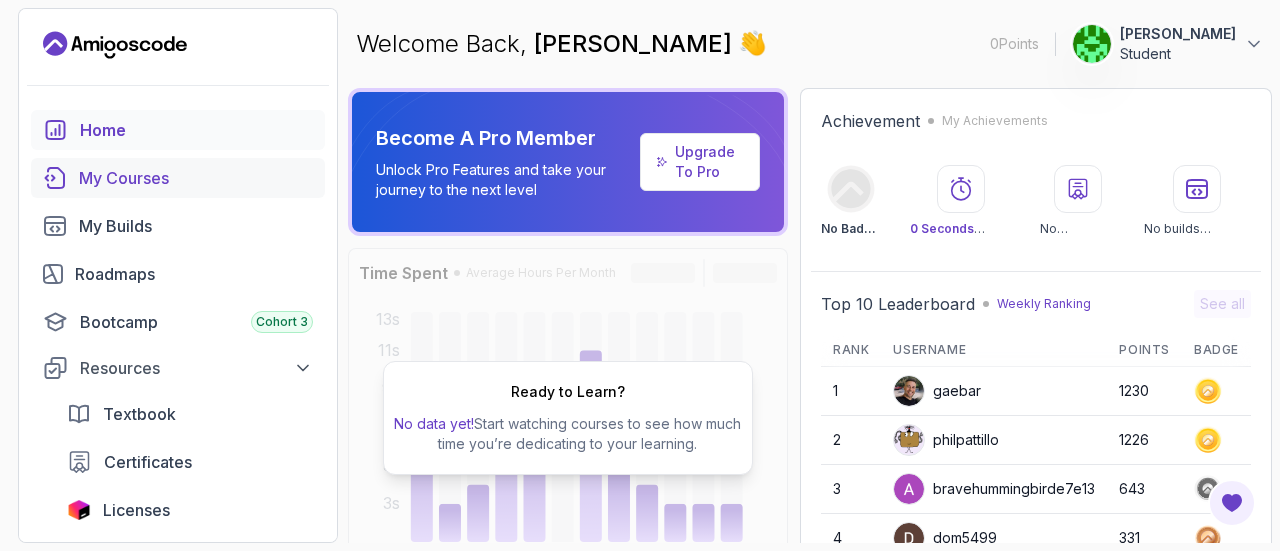 click on "My Courses" at bounding box center [196, 178] 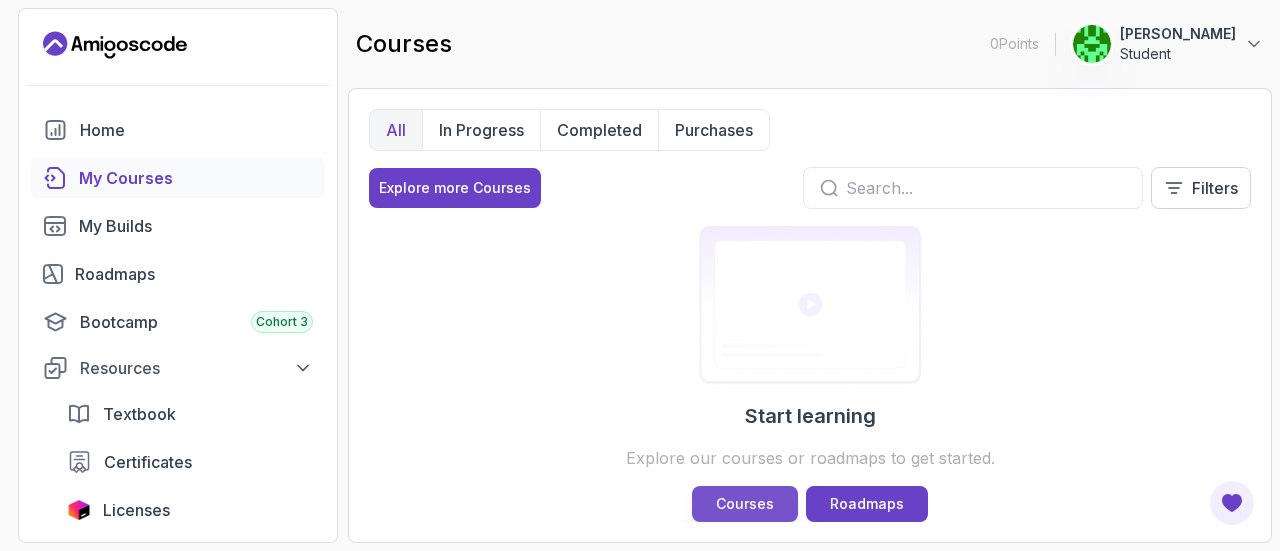 click on "Courses" at bounding box center [745, 504] 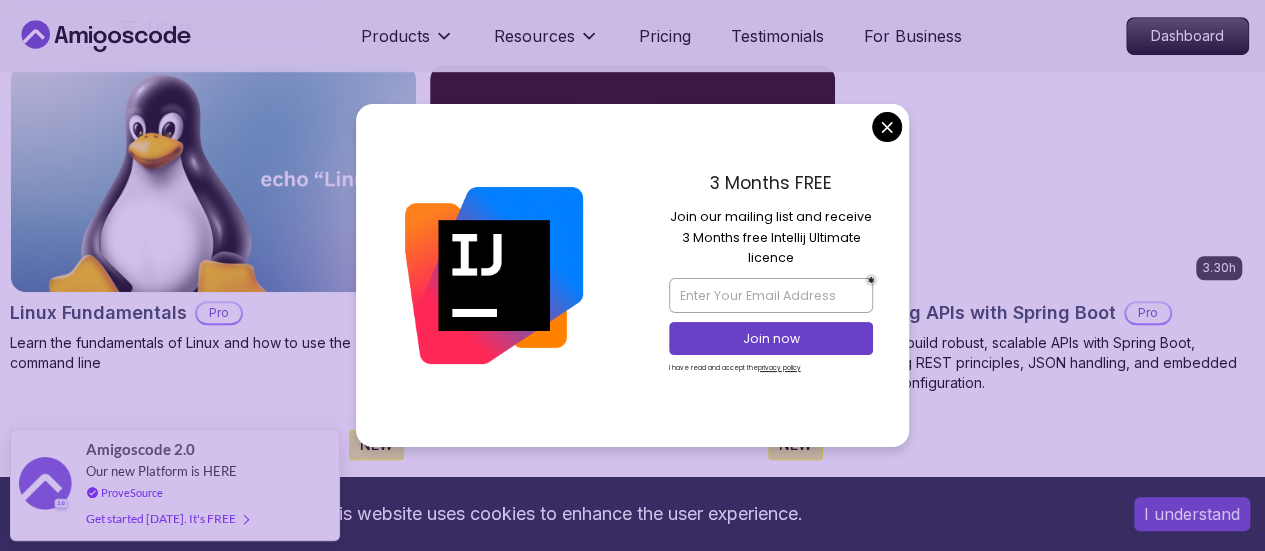 scroll, scrollTop: 531, scrollLeft: 0, axis: vertical 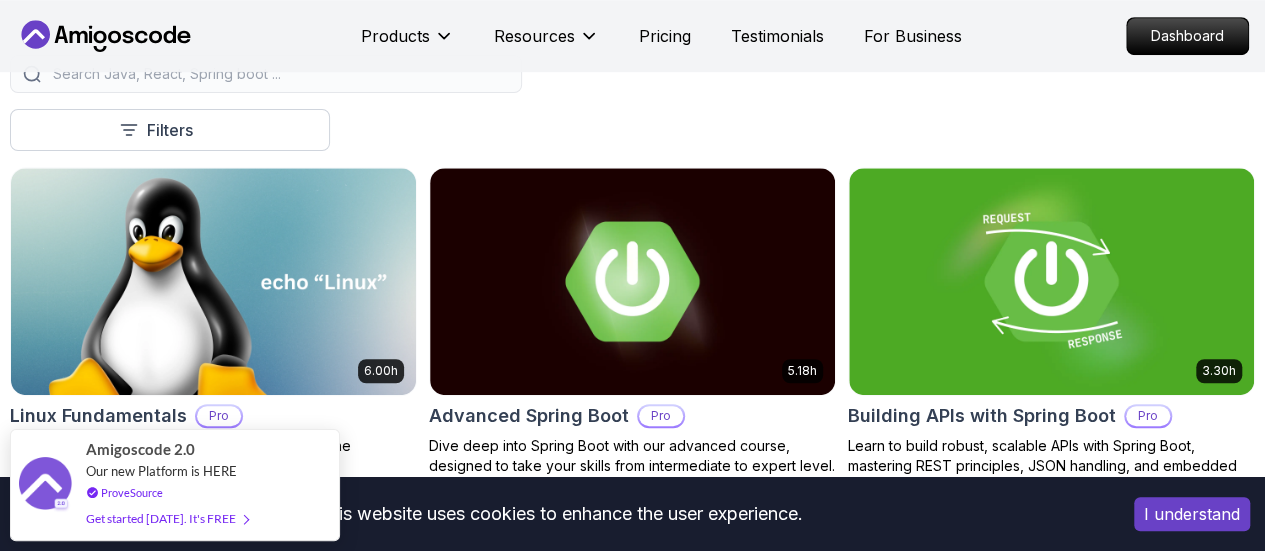 click on "This website uses cookies to enhance the user experience. I understand Products Resources Pricing Testimonials For Business Dashboard Products Resources Pricing Testimonials For Business Dashboard All Courses Learn Java, Spring Boot, DevOps & More with Amigoscode Premium Courses Master in-demand skills like Java, Spring Boot, DevOps, React, and more through hands-on, expert-led courses. Advance your software development career with real-world projects and practical learning. Filters Filters Type Course Build Price Pro Free Instructors Nelson Djalo Richard Abz Duration 0-1 Hour 1-3 Hours +3 Hours Track Front End Back End Dev Ops Full Stack Level Junior Mid-level Senior 6.00h Linux Fundamentals Pro Learn the fundamentals of Linux and how to use the command line 5.18h Advanced Spring Boot Pro Dive deep into Spring Boot with our advanced course, designed to take your skills from intermediate to expert level. 3.30h Building APIs with Spring Boot Pro 1.67h NEW Spring Boot for Beginners 6.65h NEW Spring Data JPA Pro" at bounding box center [632, 4792] 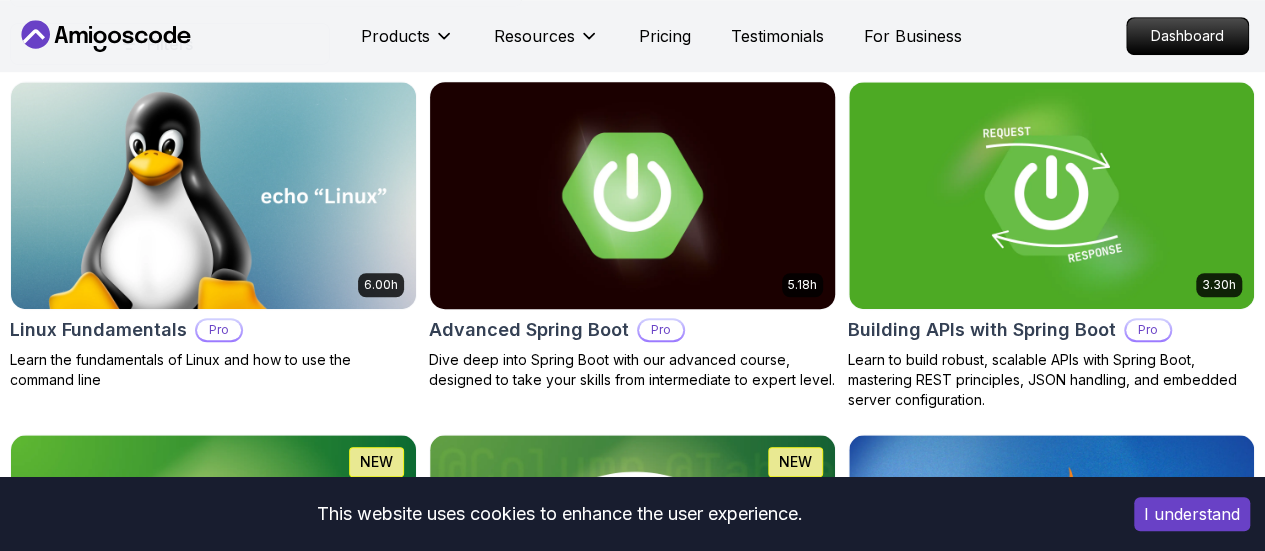 scroll, scrollTop: 618, scrollLeft: 0, axis: vertical 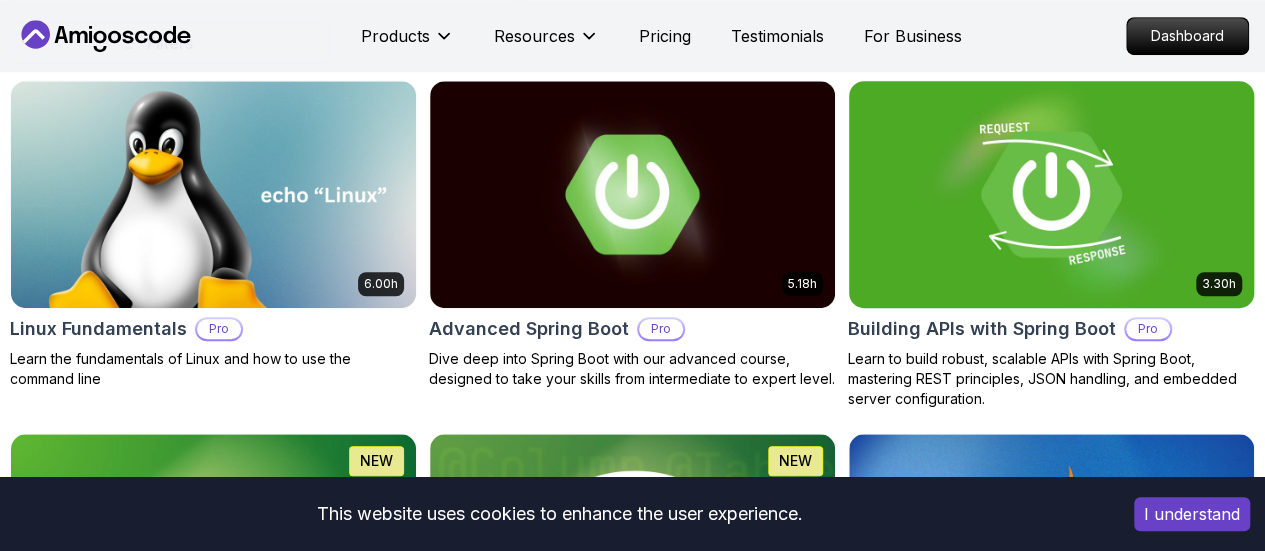 click at bounding box center (1051, 194) 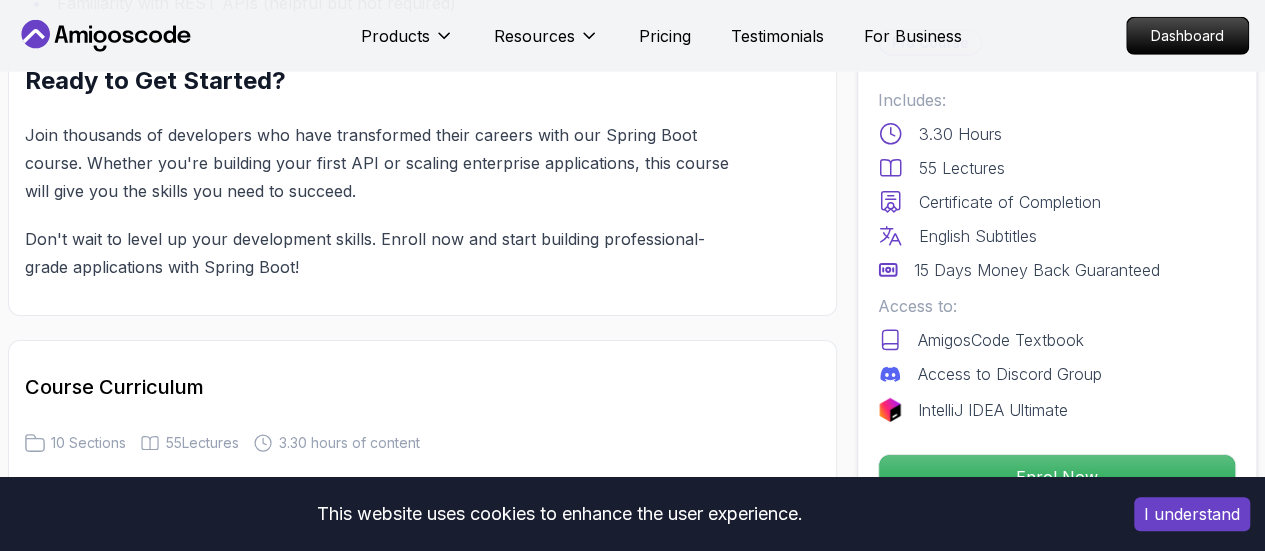 scroll, scrollTop: 2933, scrollLeft: 0, axis: vertical 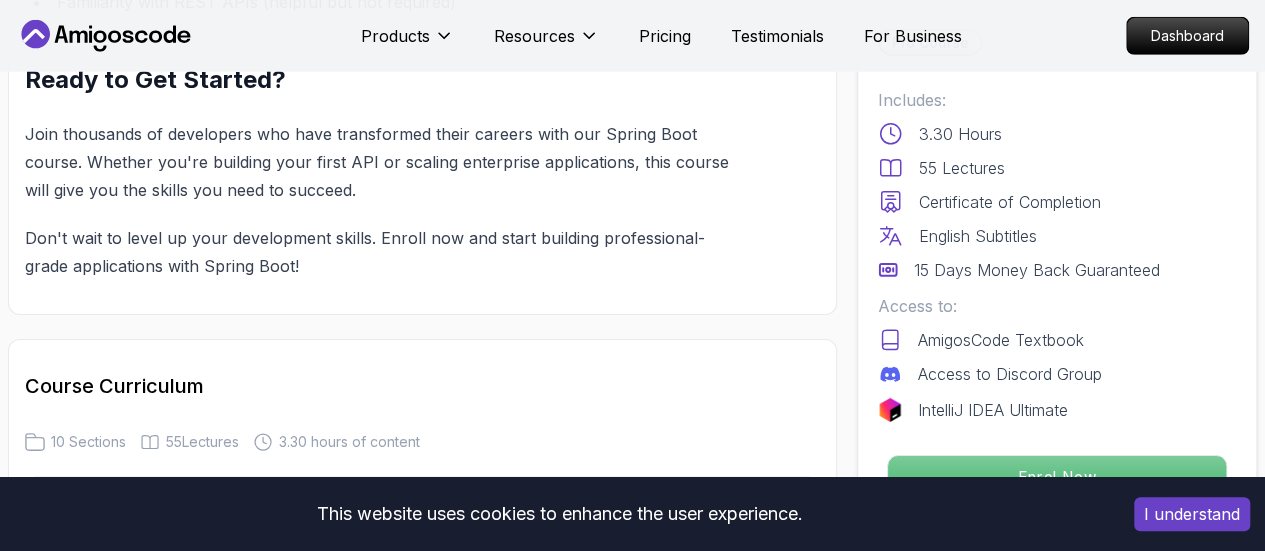 click on "Enrol Now" at bounding box center [1057, 477] 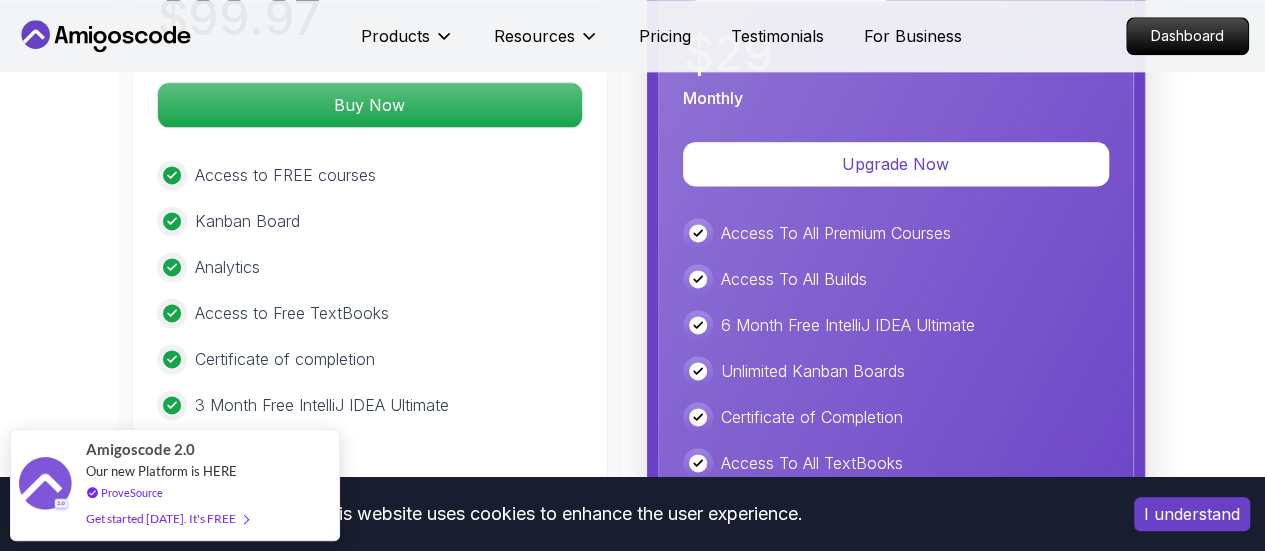 scroll, scrollTop: 5069, scrollLeft: 0, axis: vertical 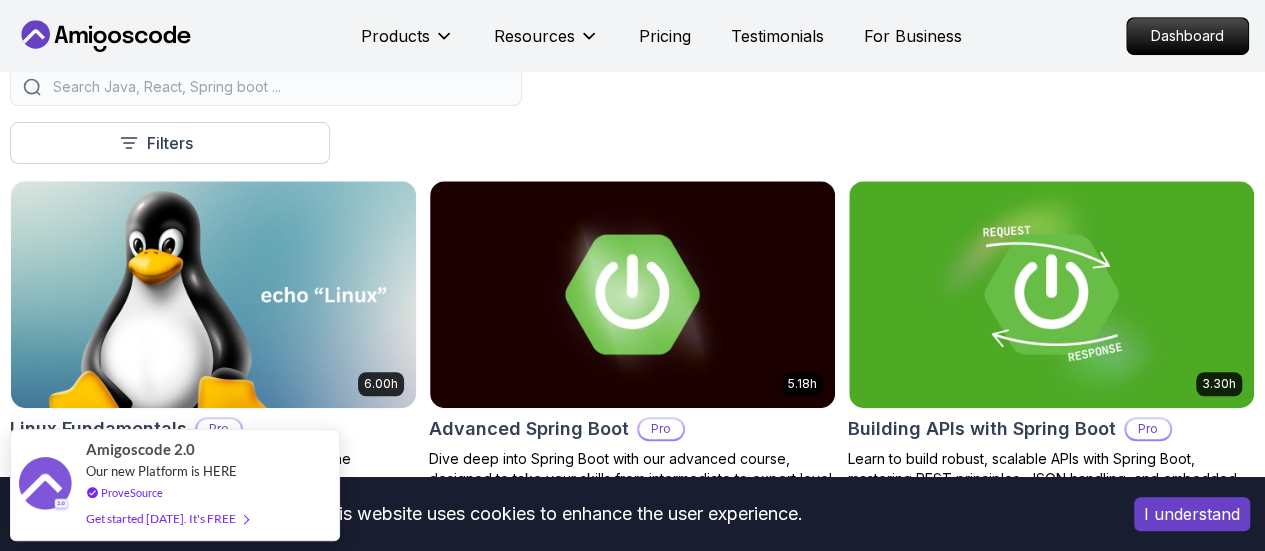 click on "Course" at bounding box center [0, 0] 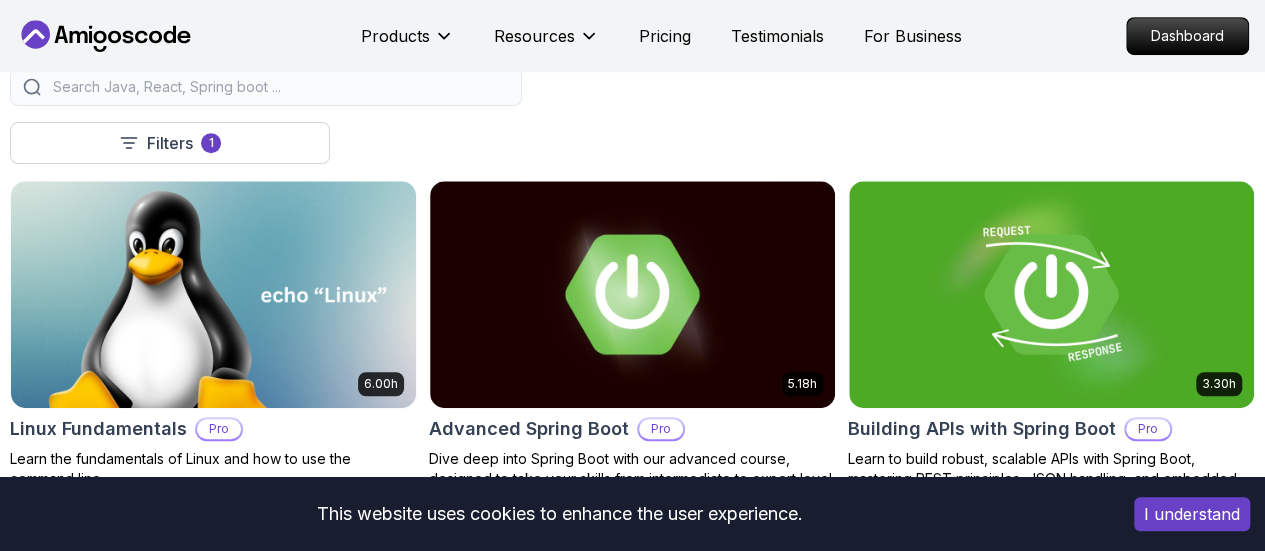 click on "Free" at bounding box center (0, 0) 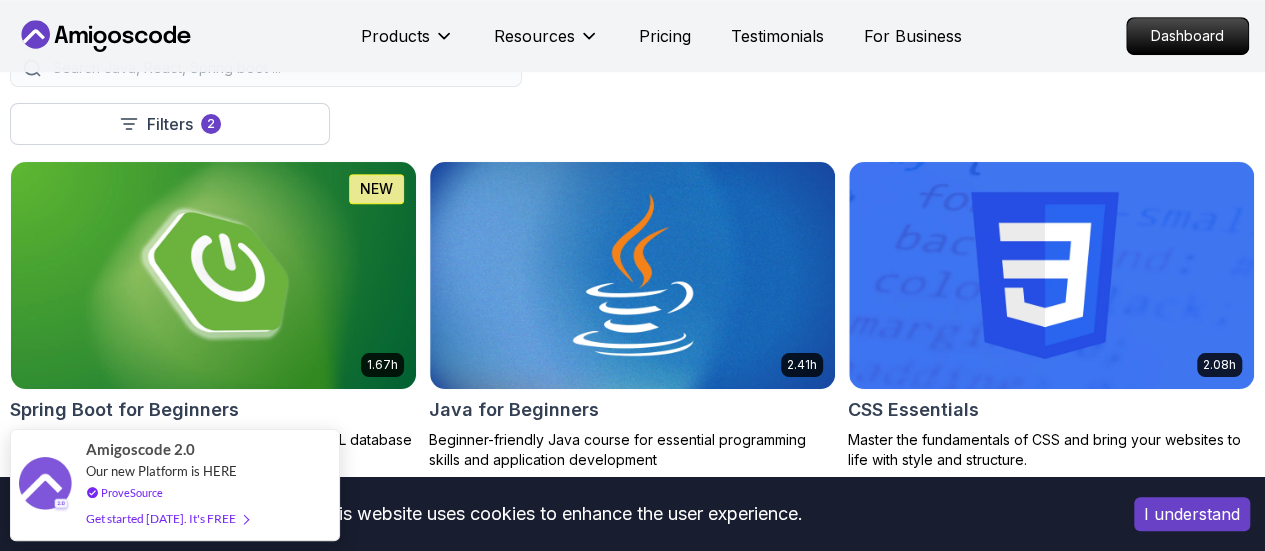 scroll, scrollTop: 533, scrollLeft: 0, axis: vertical 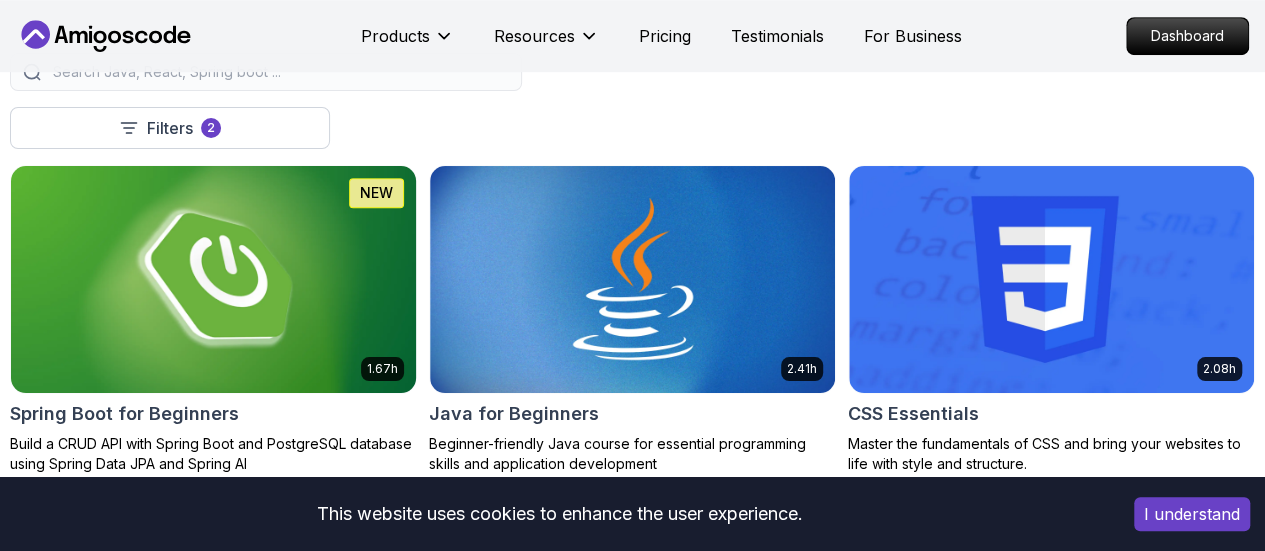 click at bounding box center (213, 279) 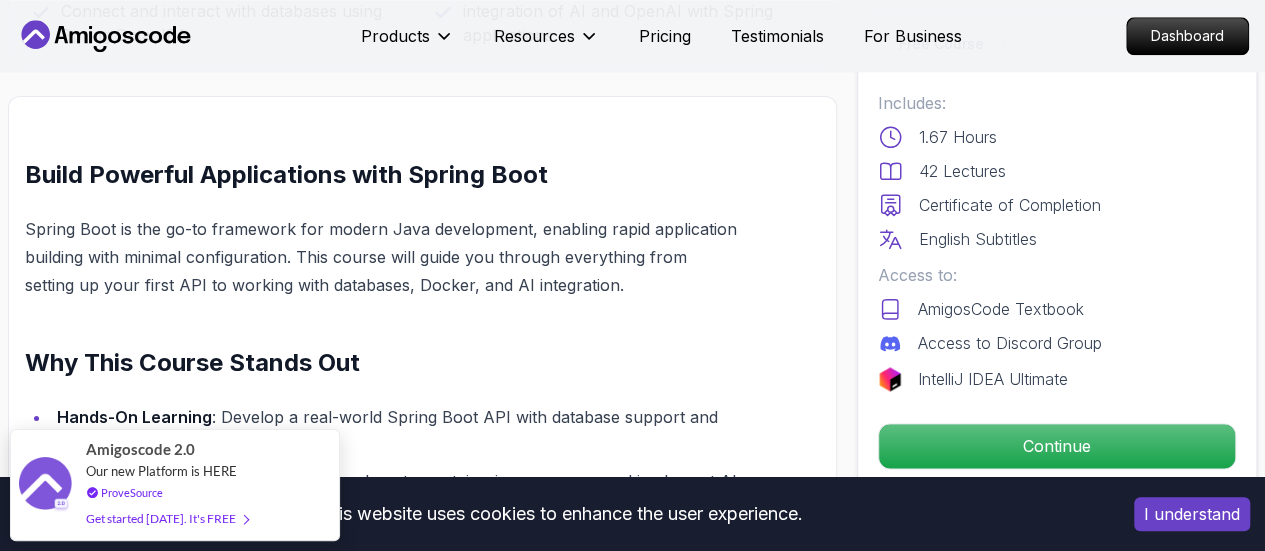 scroll, scrollTop: 1160, scrollLeft: 0, axis: vertical 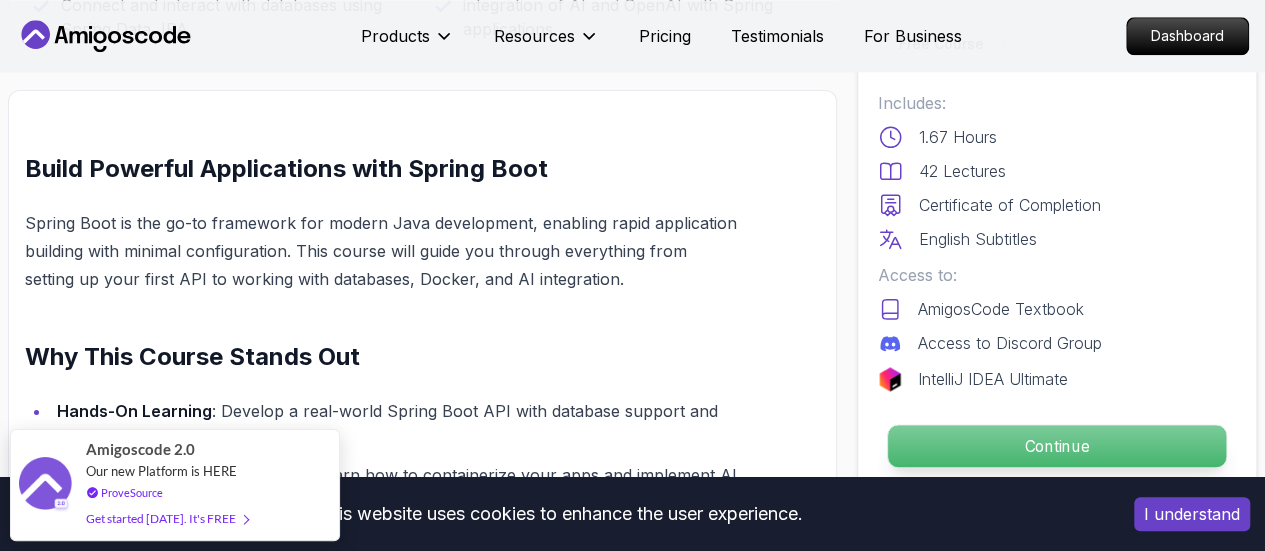 click on "Continue" at bounding box center [1057, 446] 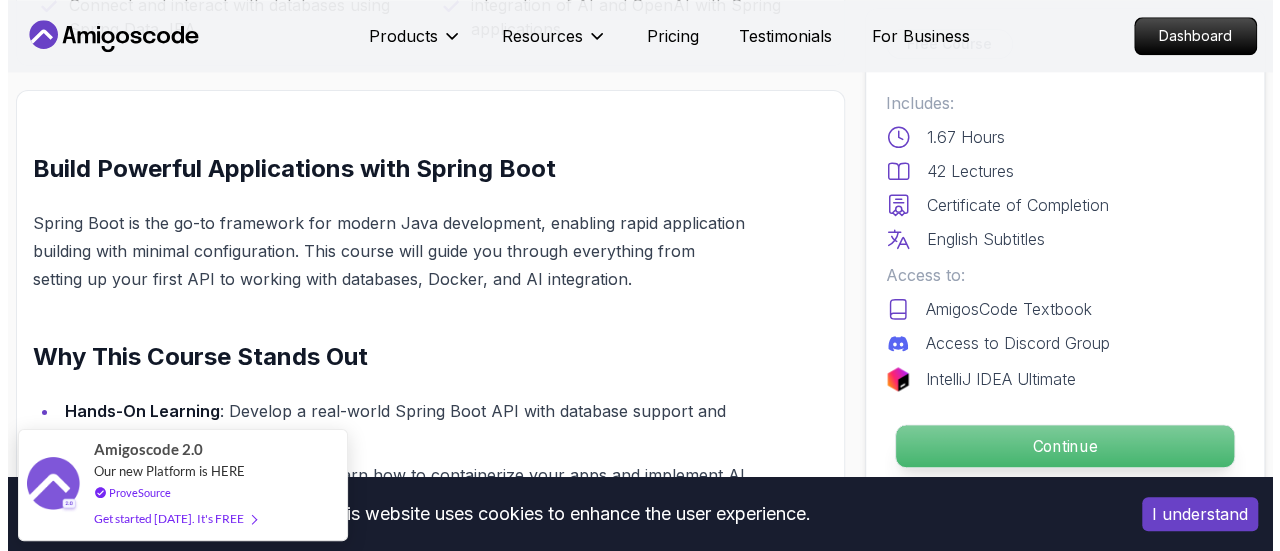 scroll, scrollTop: 0, scrollLeft: 0, axis: both 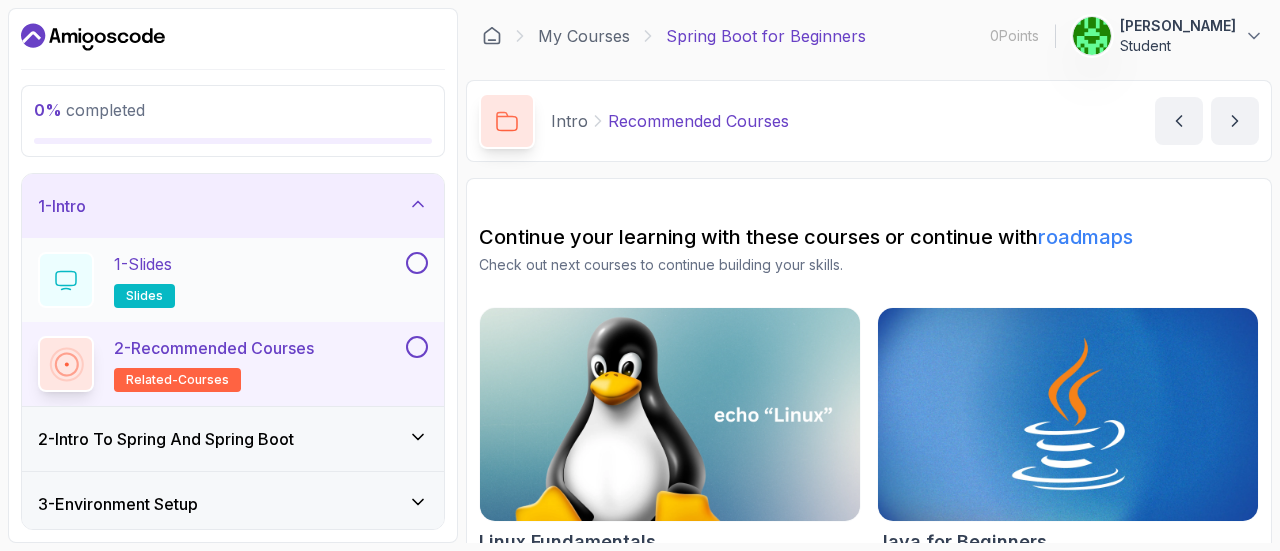 click on "1  -  Slides slides" at bounding box center [220, 280] 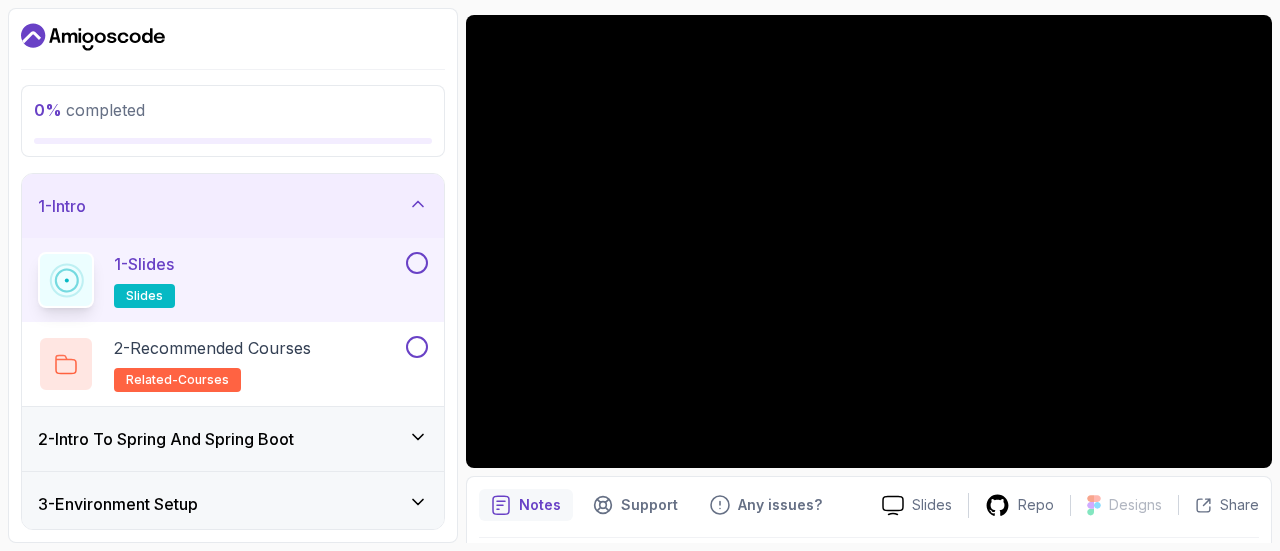 scroll, scrollTop: 109, scrollLeft: 0, axis: vertical 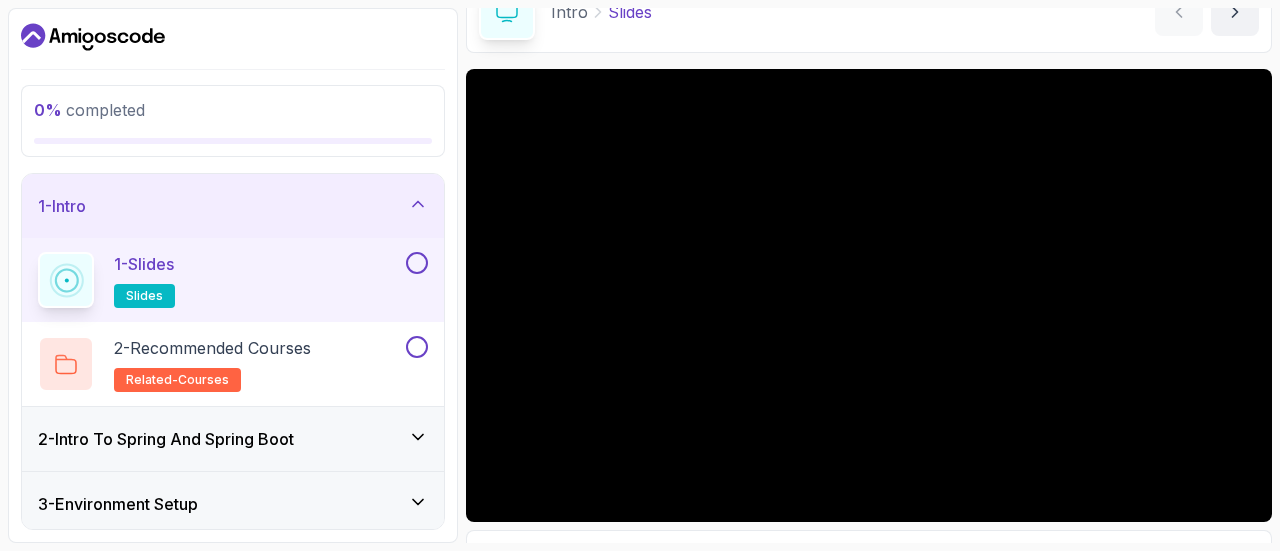 type 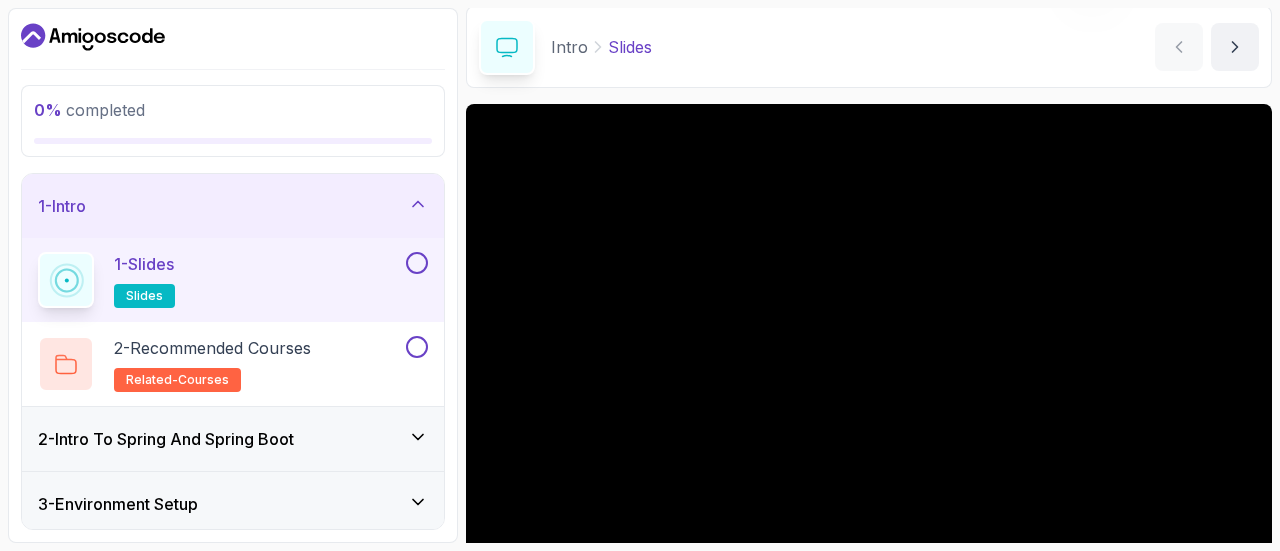 scroll, scrollTop: 72, scrollLeft: 0, axis: vertical 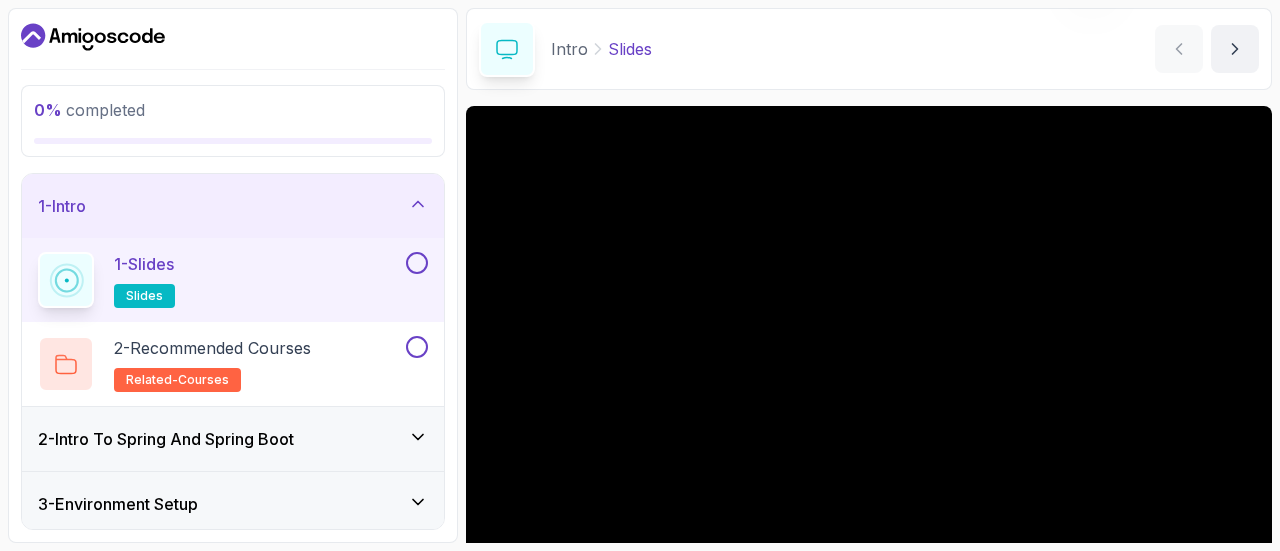 click at bounding box center [417, 263] 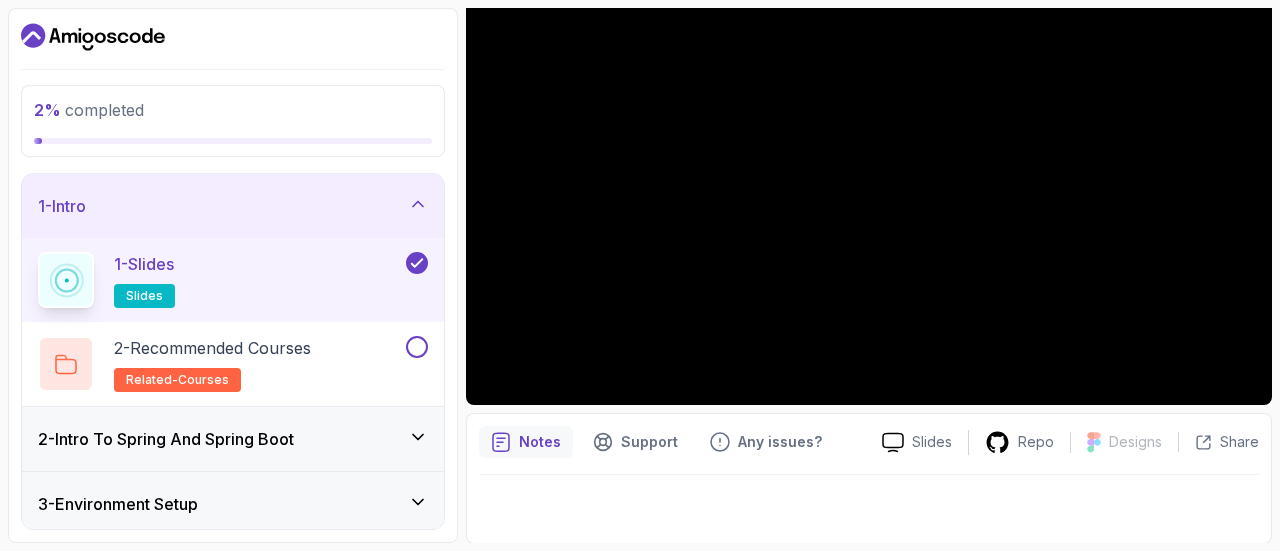 scroll, scrollTop: 188, scrollLeft: 0, axis: vertical 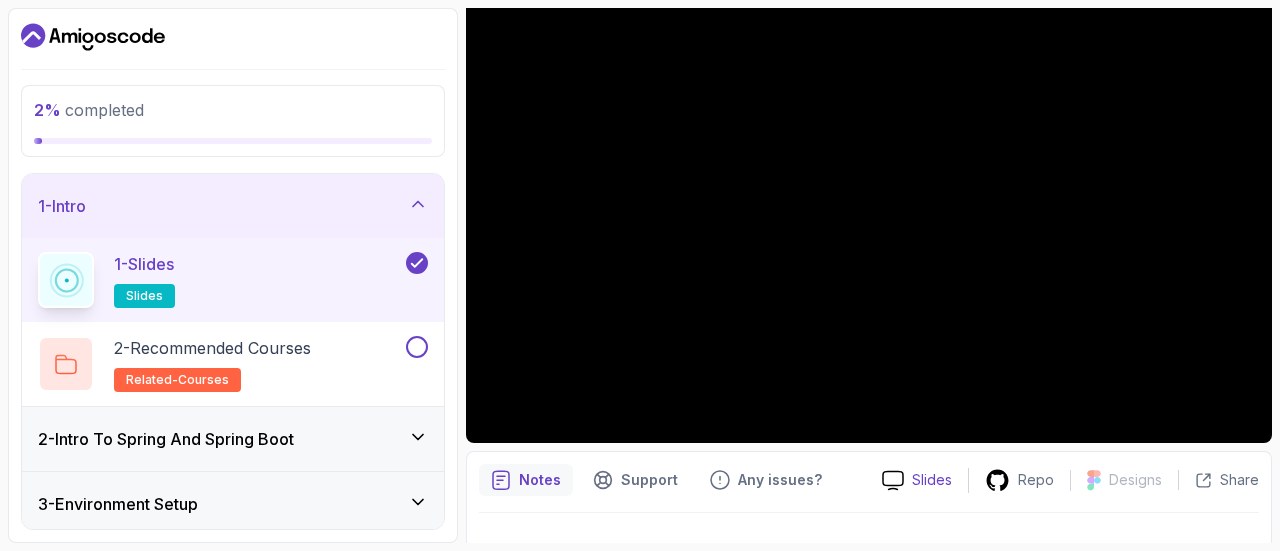 click 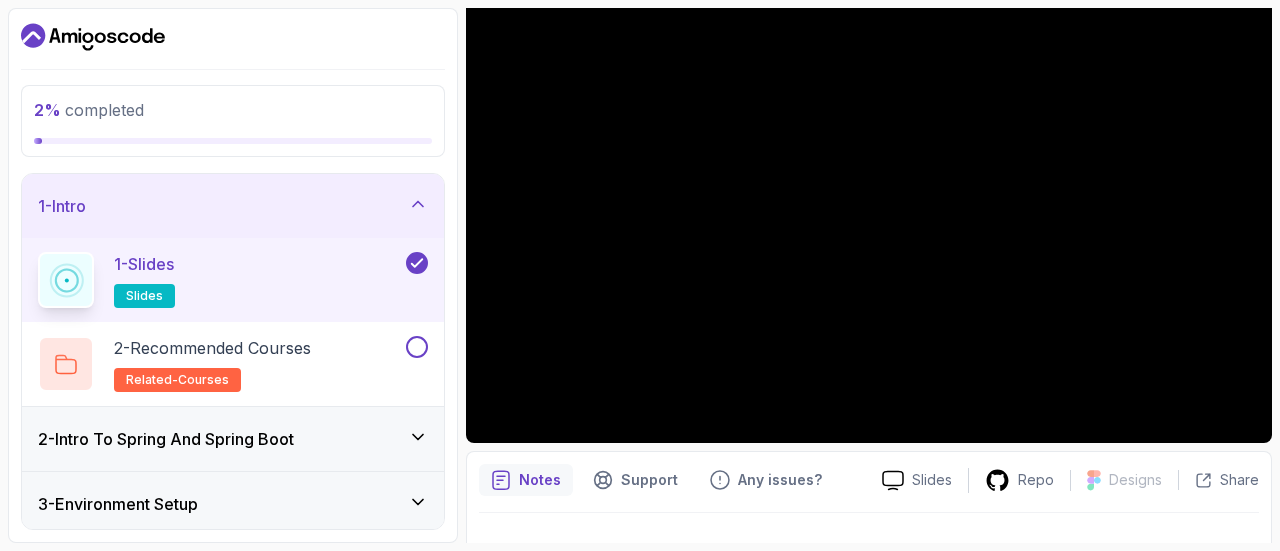 scroll, scrollTop: 226, scrollLeft: 0, axis: vertical 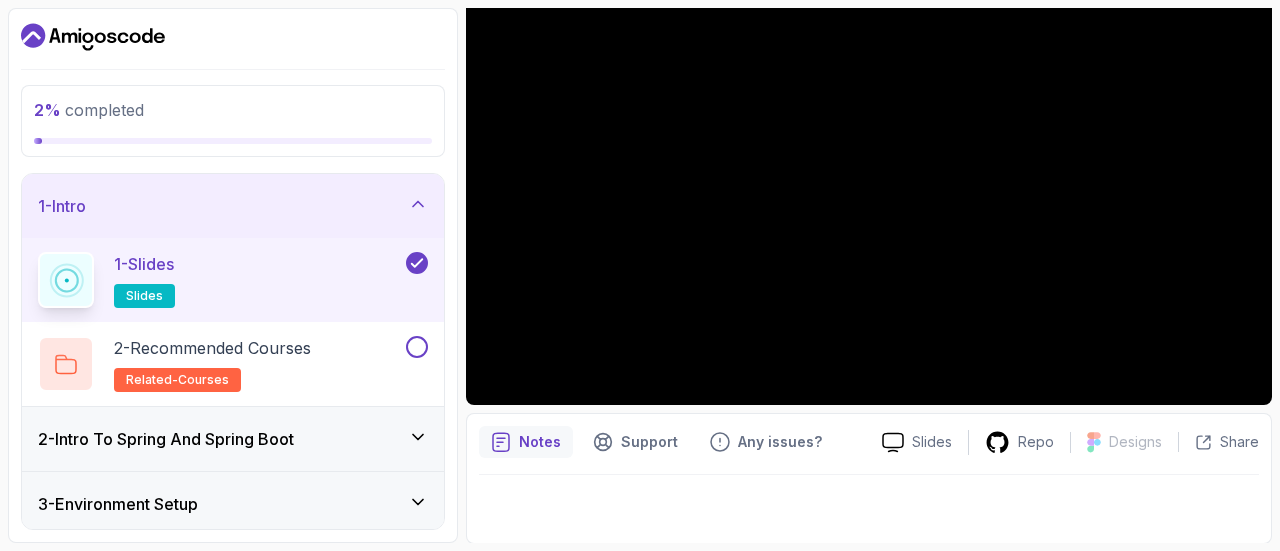 click on "Notes" at bounding box center (526, 442) 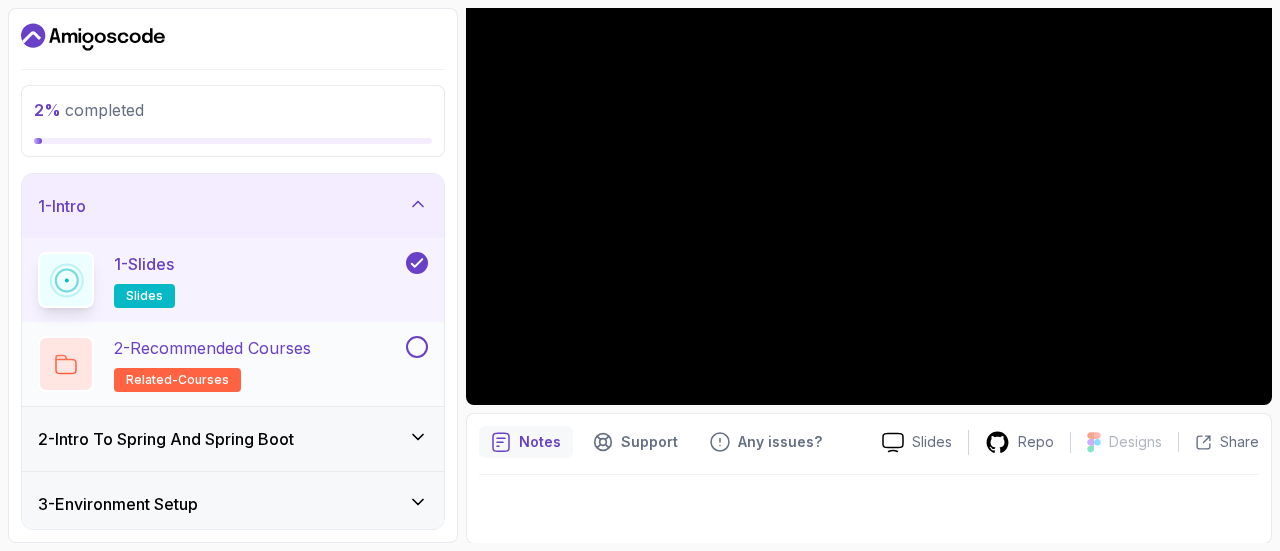click on "2  -  Recommended Courses related-courses" at bounding box center (220, 364) 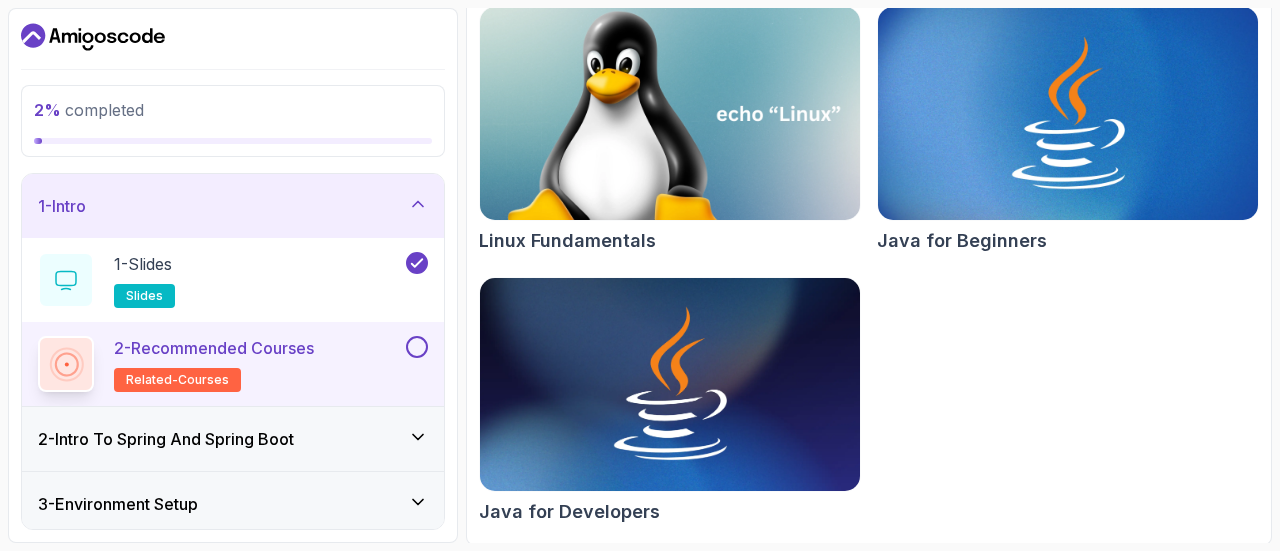 scroll, scrollTop: 0, scrollLeft: 0, axis: both 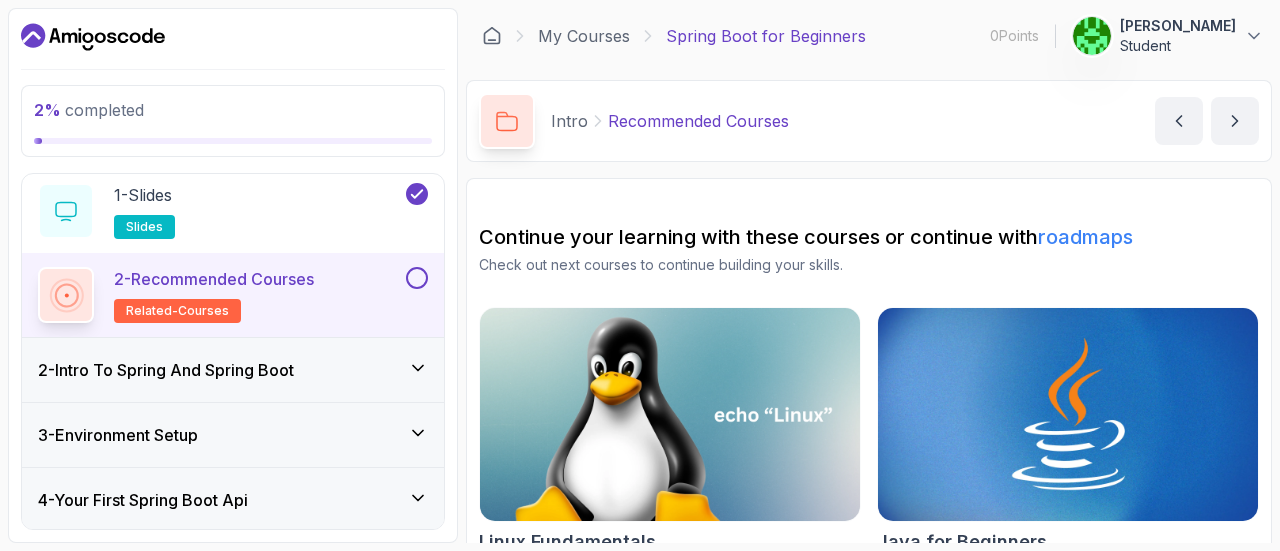 click at bounding box center [417, 278] 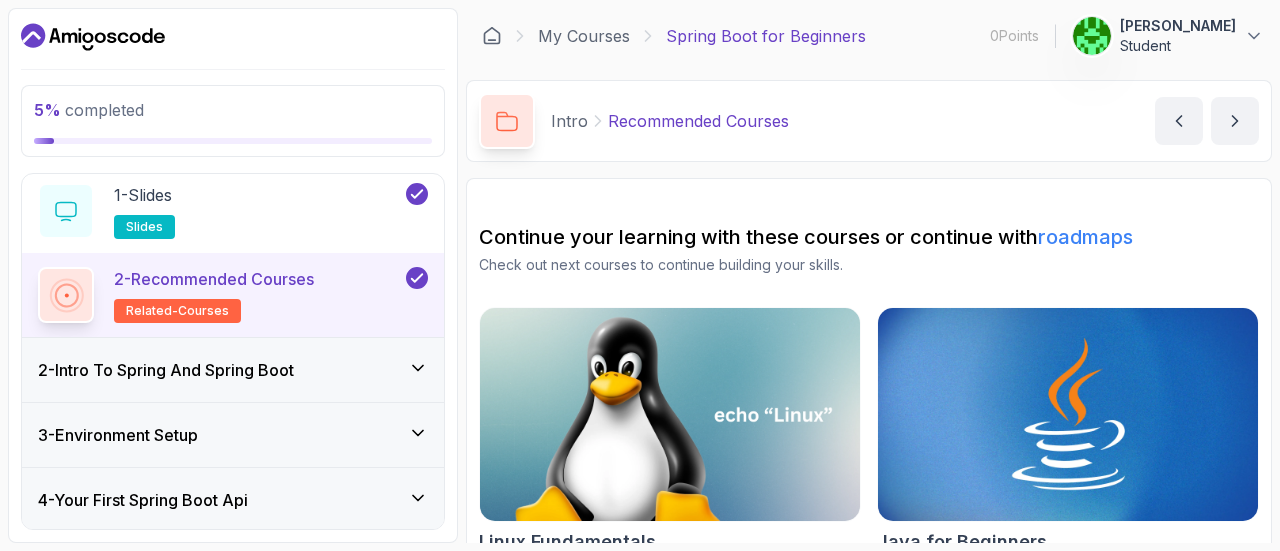 click on "2  -  Intro To Spring And Spring Boot" at bounding box center (233, 370) 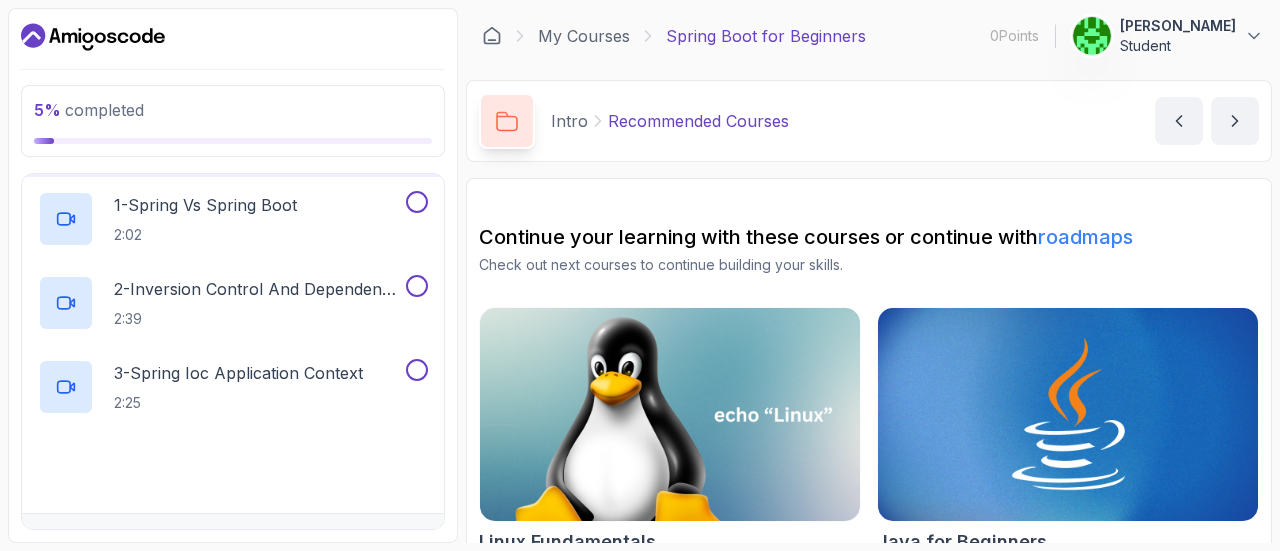 scroll, scrollTop: 132, scrollLeft: 0, axis: vertical 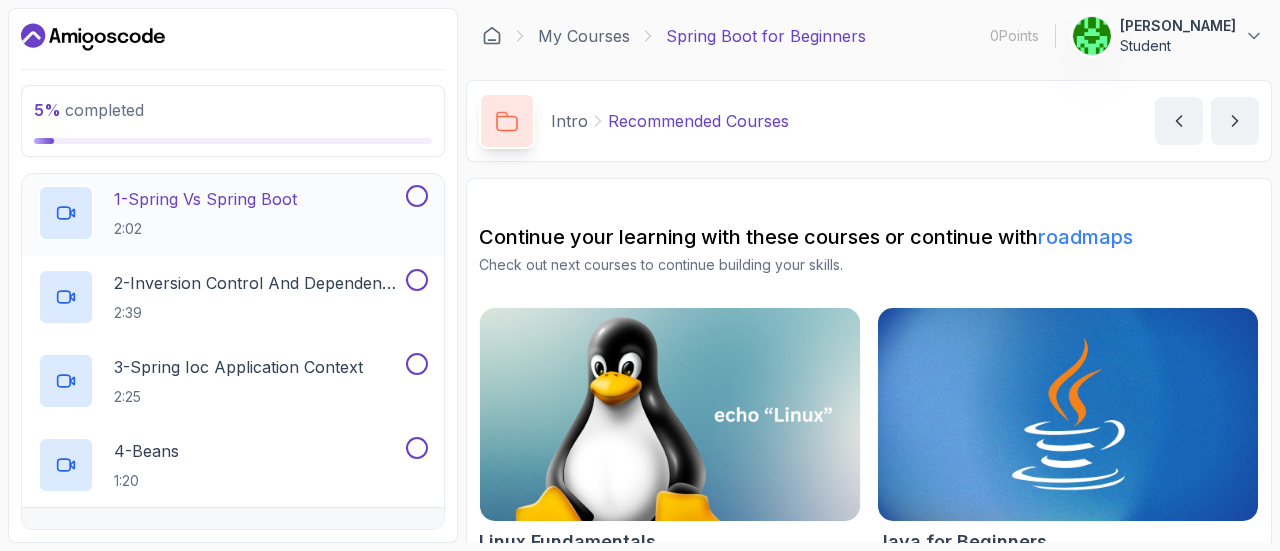 click on "1  -  Spring Vs Spring Boot" at bounding box center [205, 199] 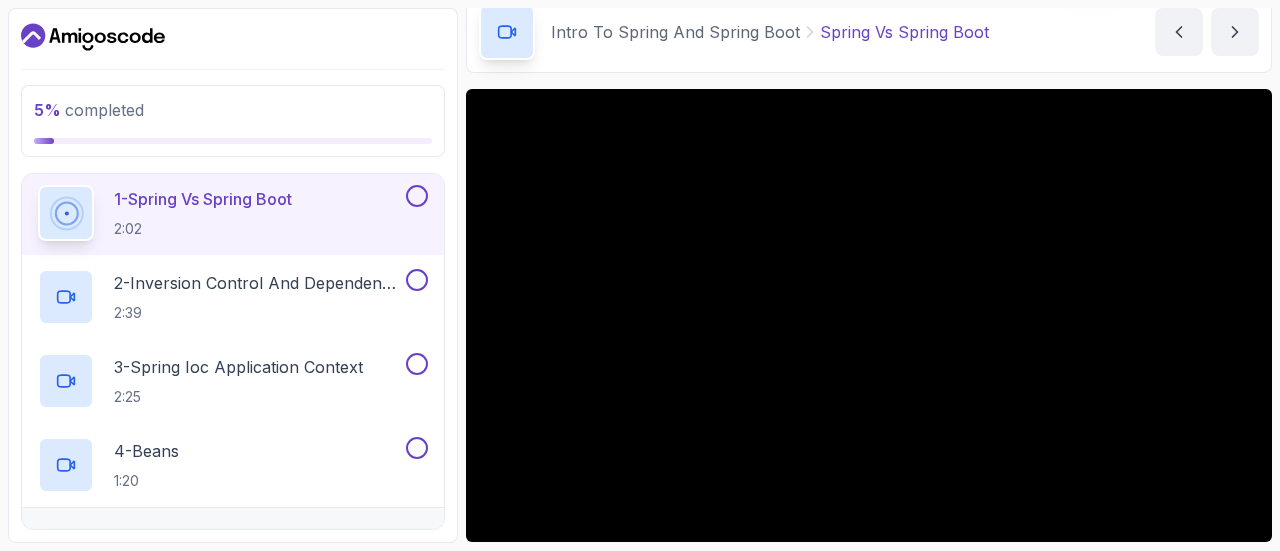 scroll, scrollTop: 0, scrollLeft: 0, axis: both 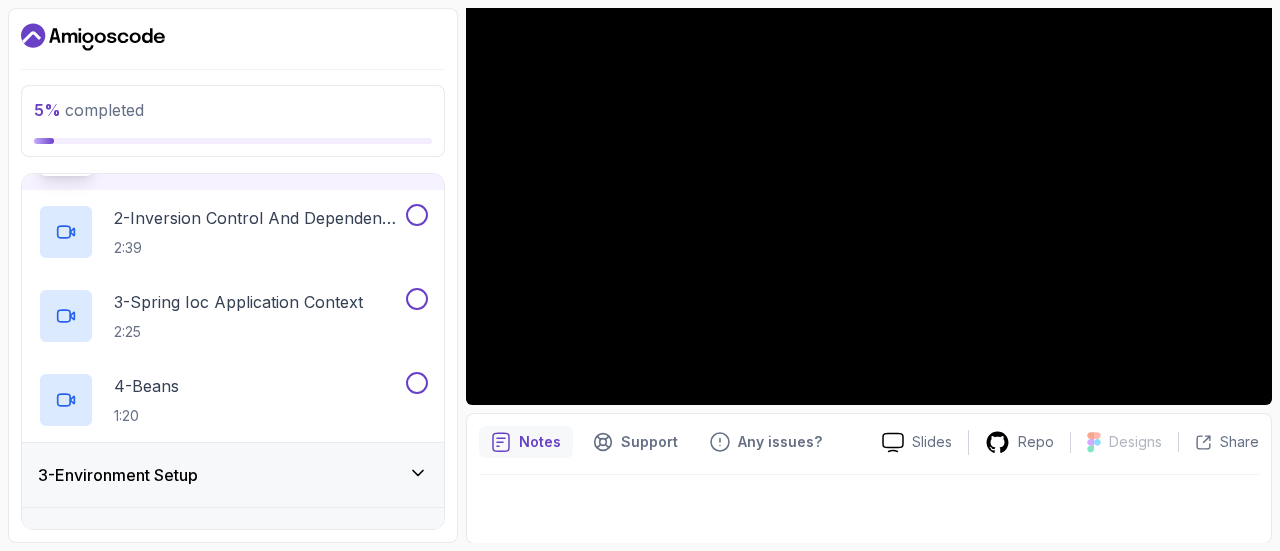 click at bounding box center (869, 503) 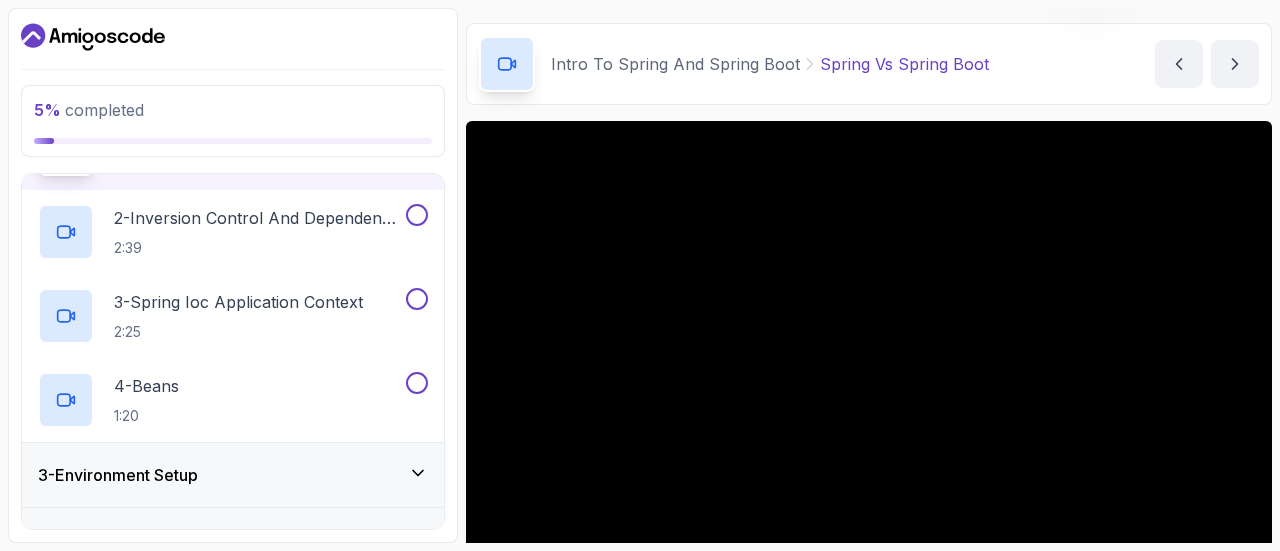 scroll, scrollTop: 226, scrollLeft: 0, axis: vertical 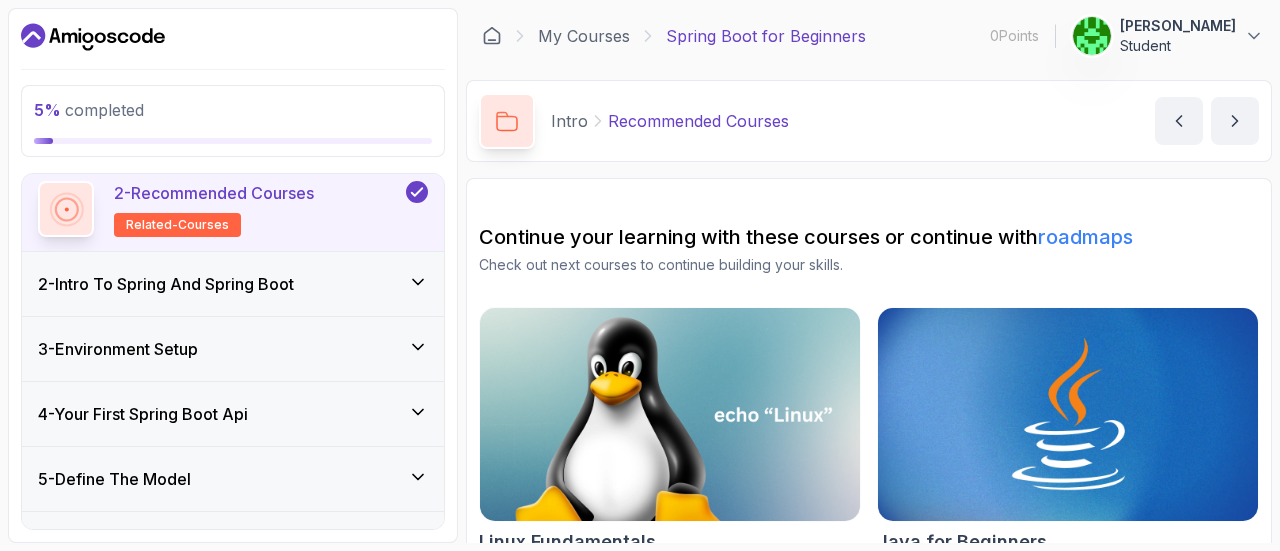 click on "2  -  Intro To Spring And Spring Boot" at bounding box center (233, 284) 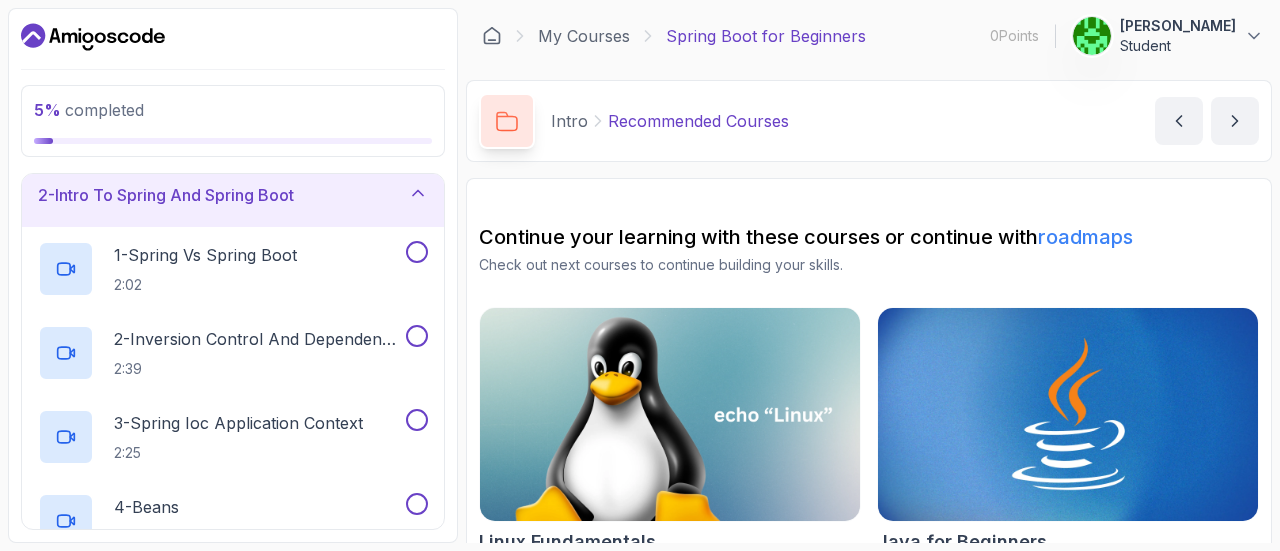 scroll, scrollTop: 0, scrollLeft: 0, axis: both 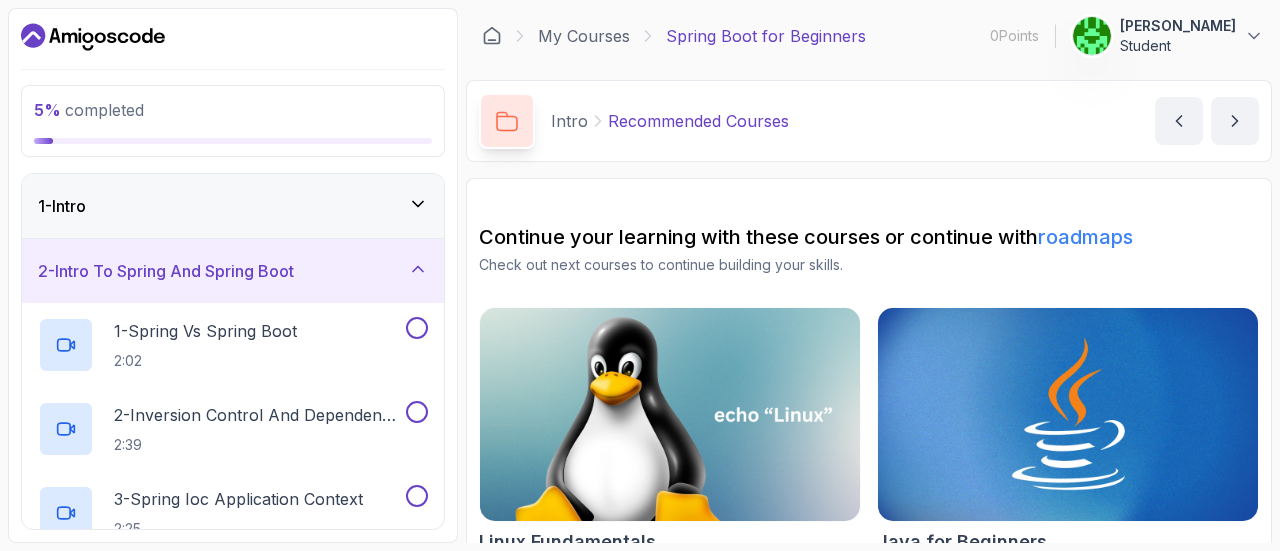 click on "1  -  Intro" at bounding box center [233, 206] 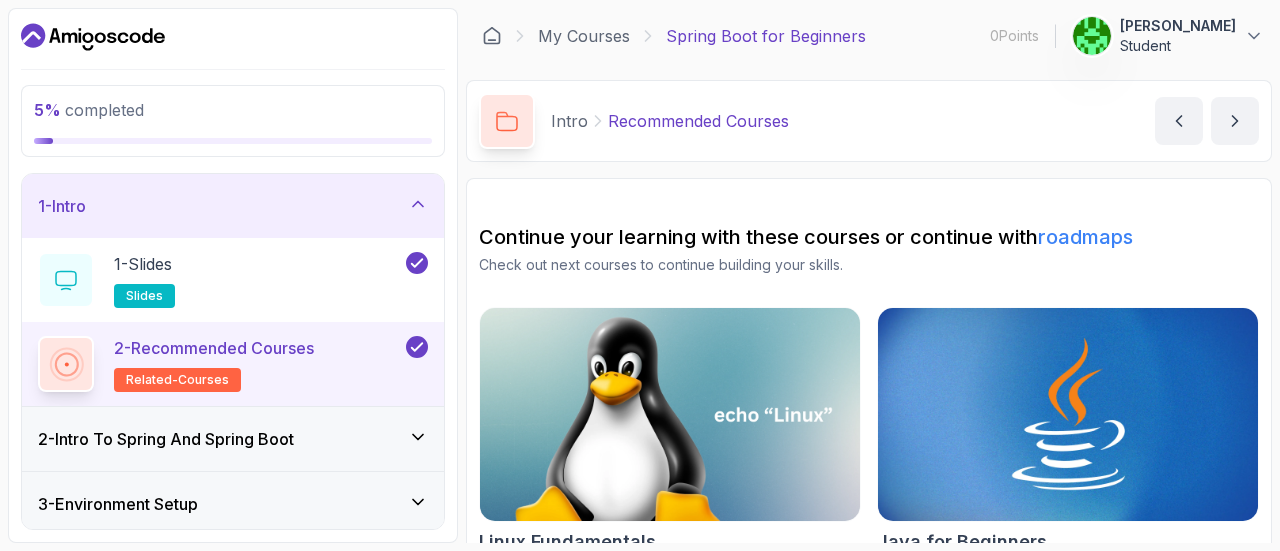 click 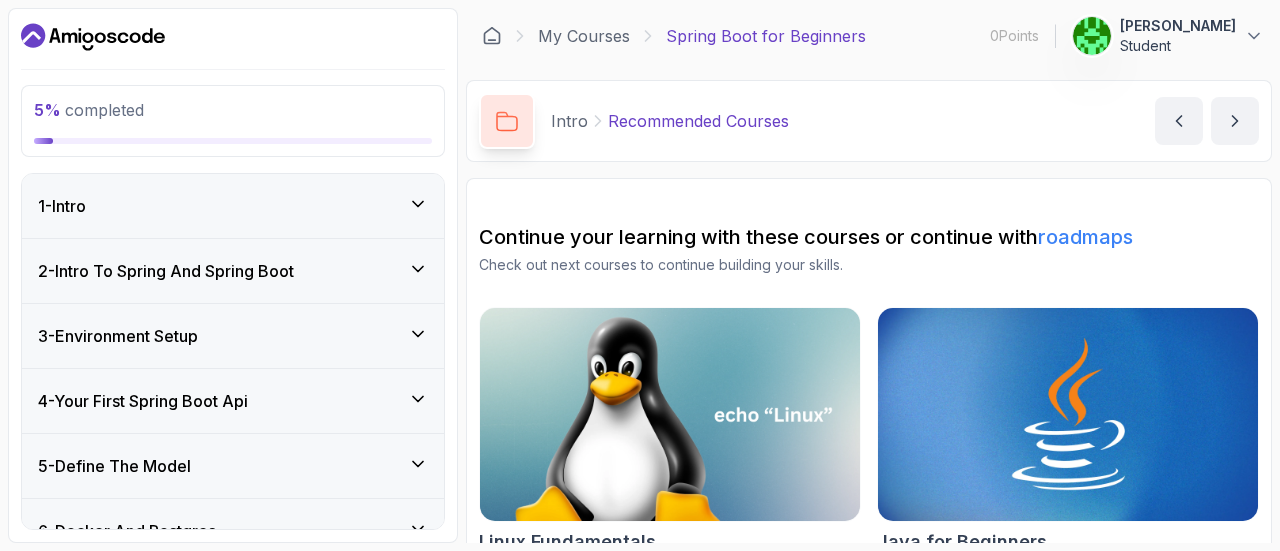 click on "2  -  Intro To Spring And Spring Boot" at bounding box center [233, 271] 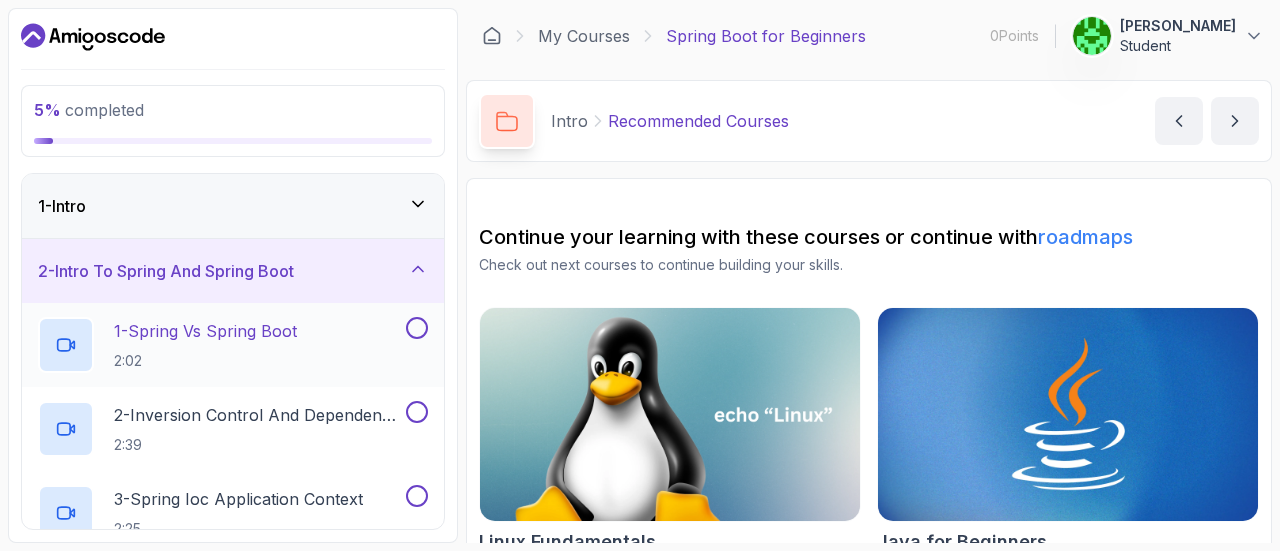 click on "1  -  Spring Vs Spring Boot" at bounding box center [205, 331] 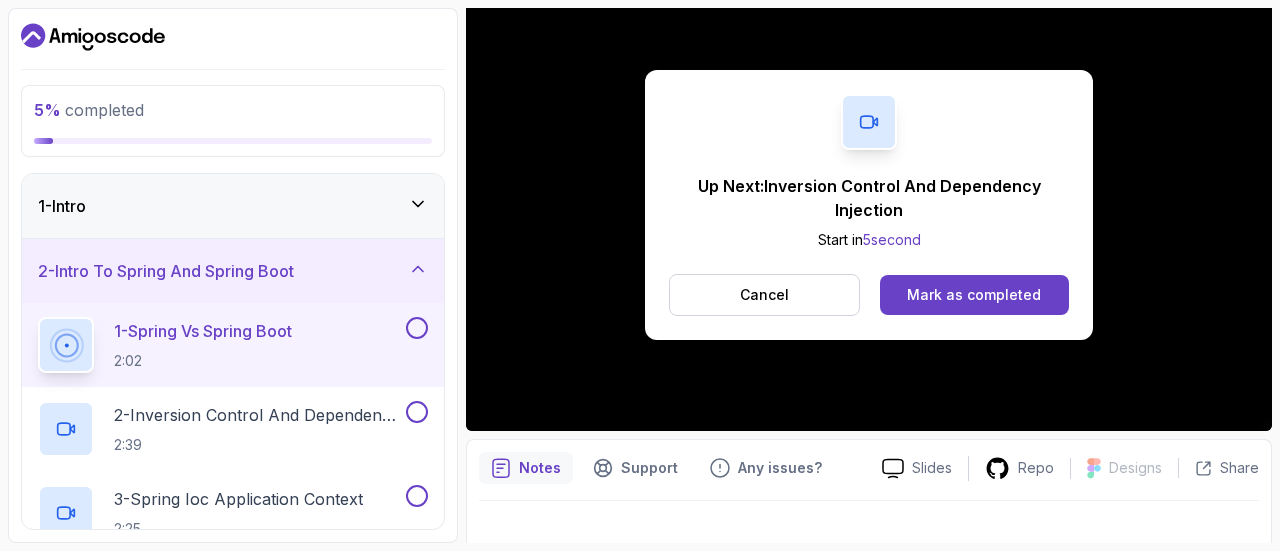 scroll, scrollTop: 226, scrollLeft: 0, axis: vertical 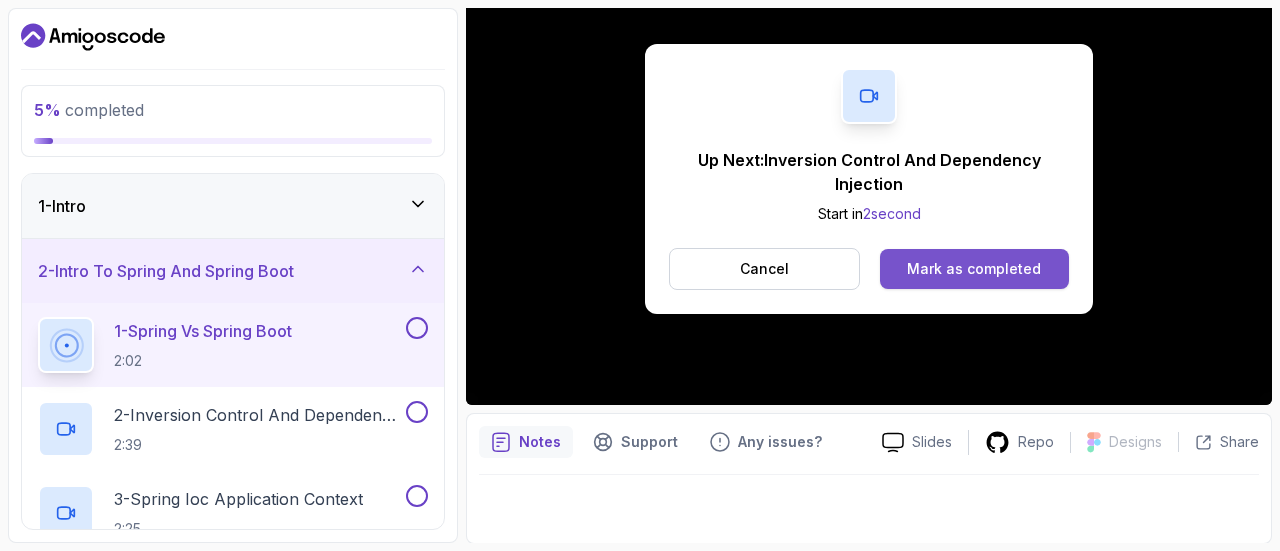 click on "Mark as completed" at bounding box center [974, 269] 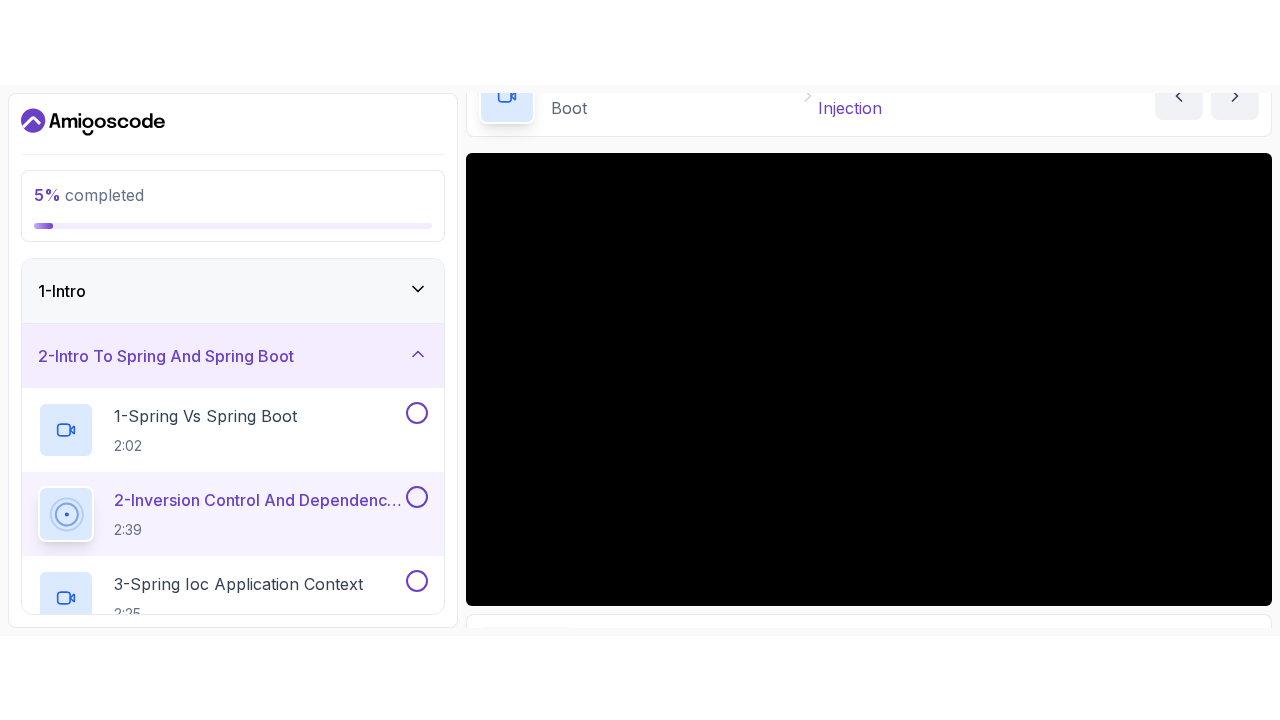 scroll, scrollTop: 110, scrollLeft: 0, axis: vertical 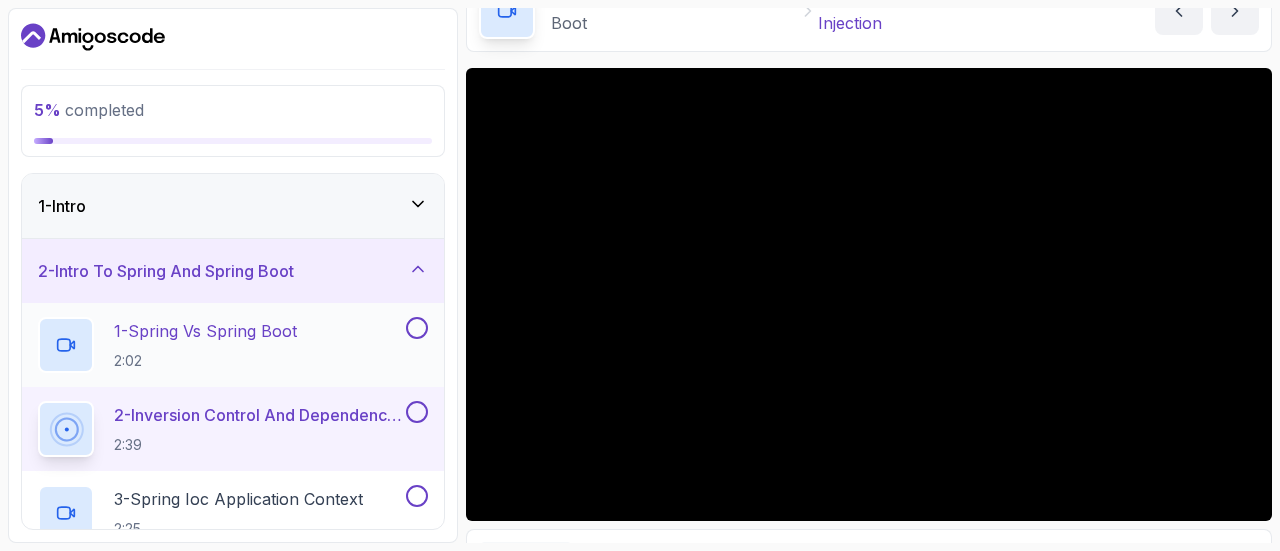 click at bounding box center [417, 328] 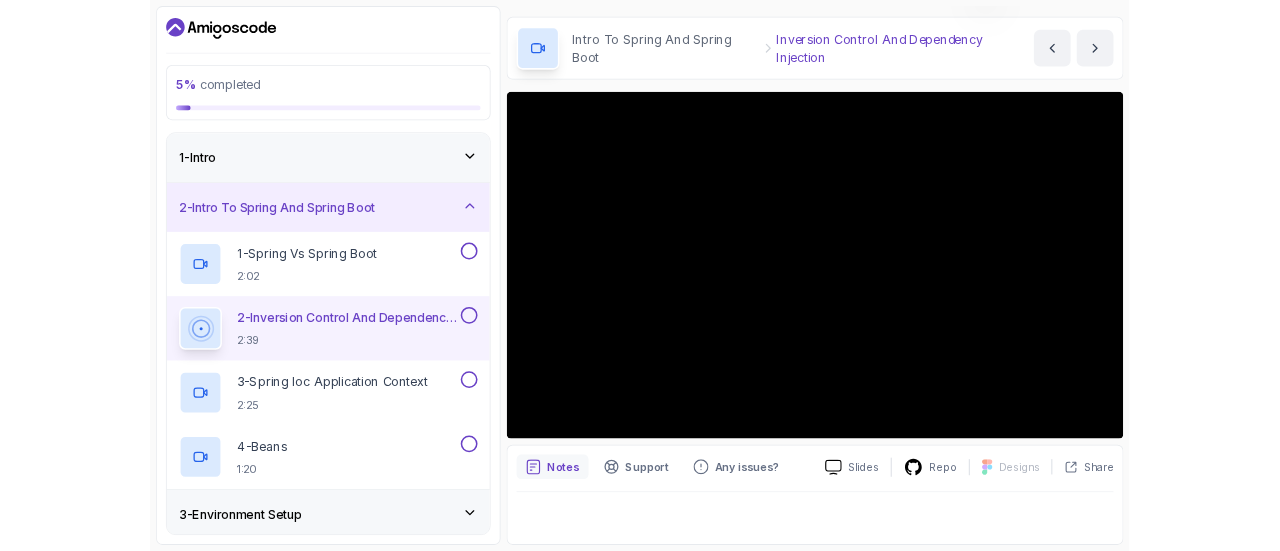 scroll, scrollTop: 57, scrollLeft: 0, axis: vertical 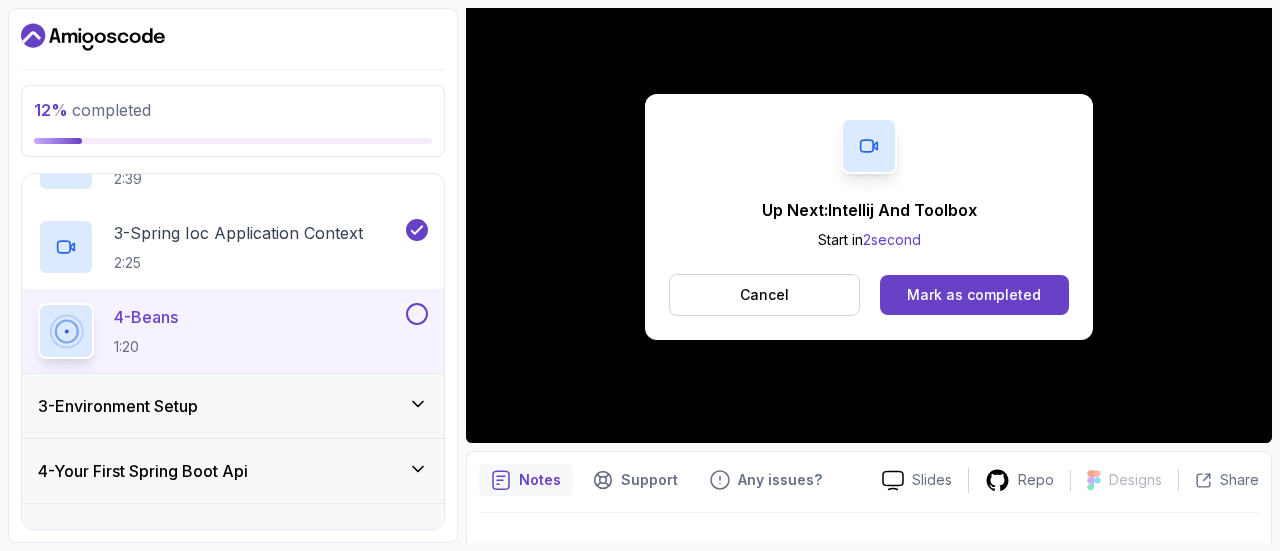 click on "3  -  Environment Setup" at bounding box center [233, 406] 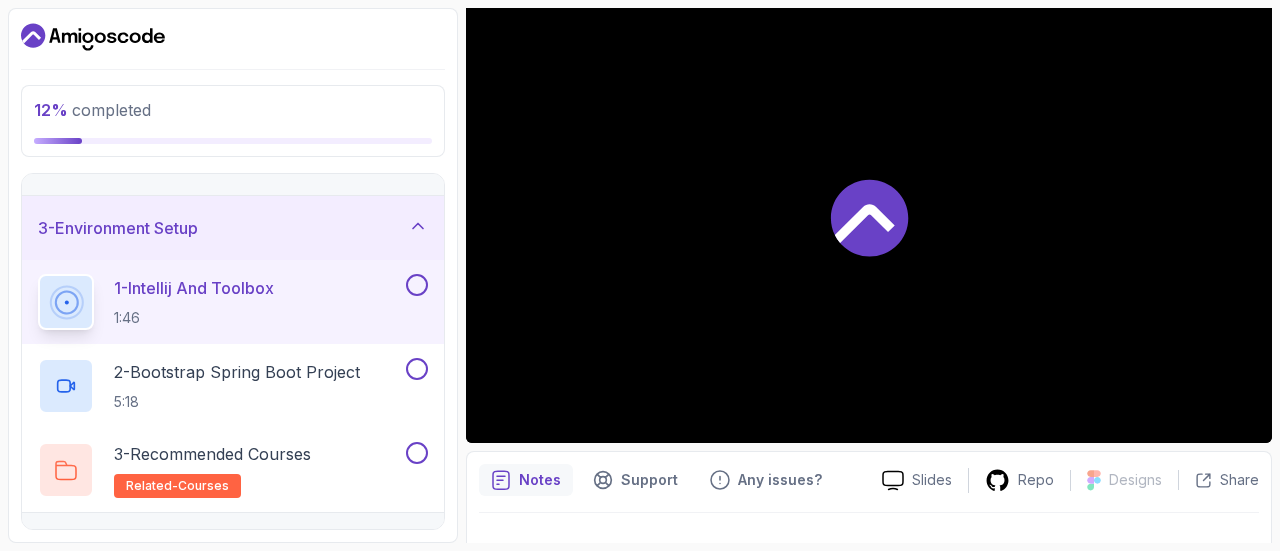 scroll, scrollTop: 108, scrollLeft: 0, axis: vertical 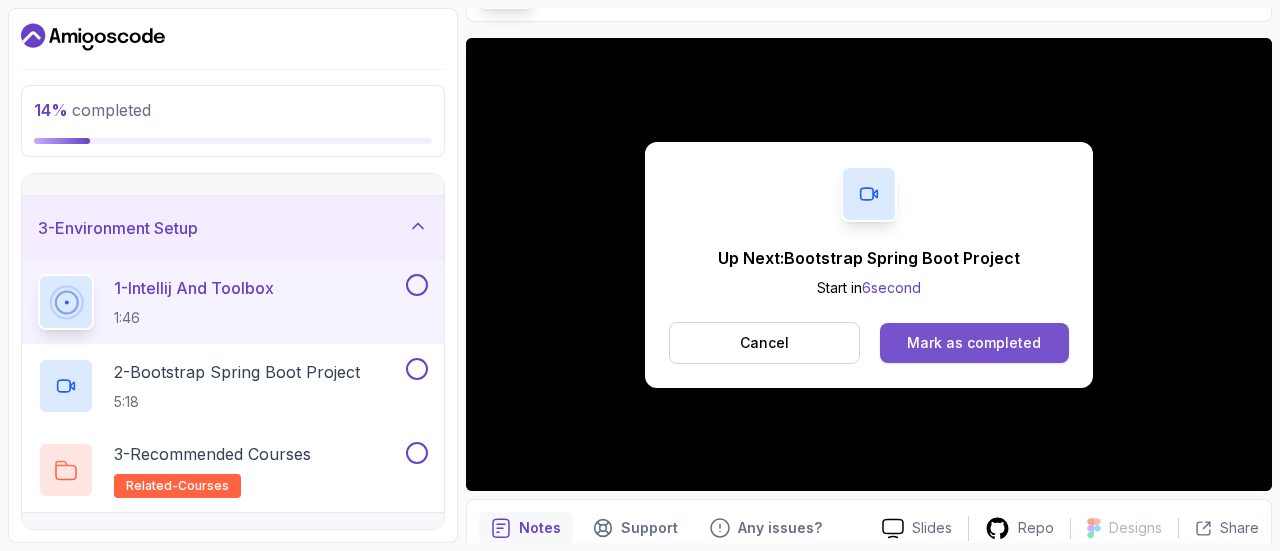 click on "Mark as completed" at bounding box center (974, 343) 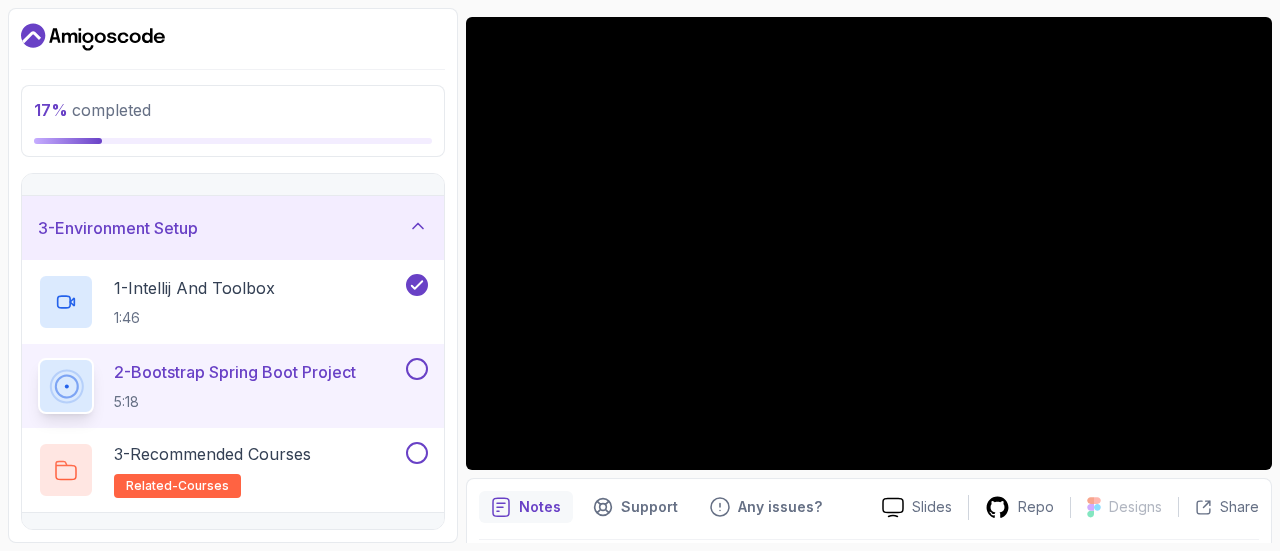 scroll, scrollTop: 160, scrollLeft: 0, axis: vertical 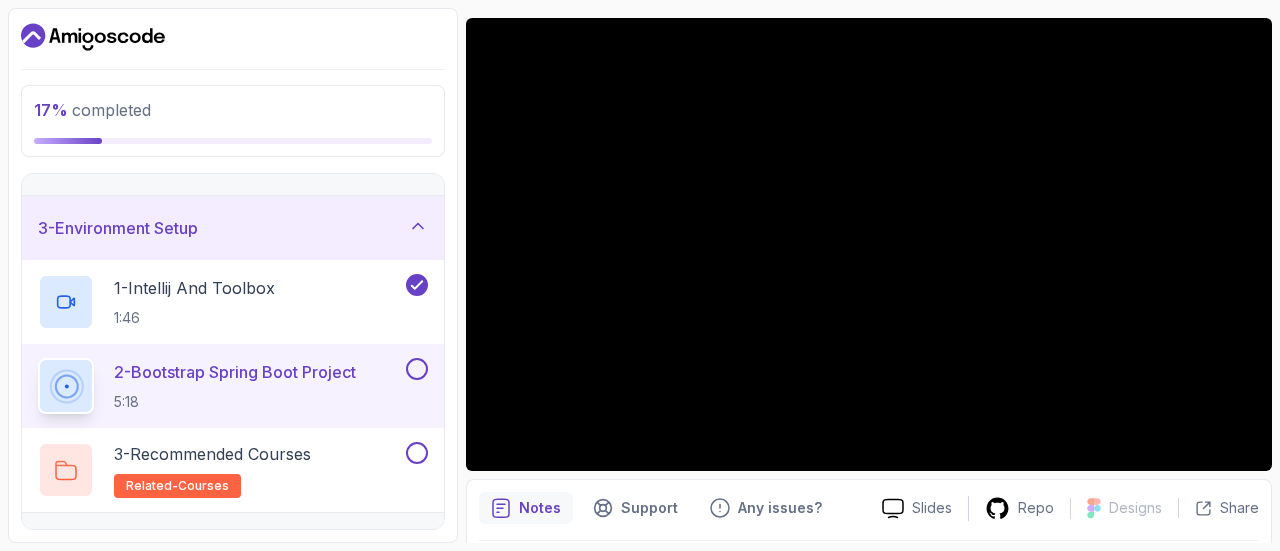 click on "Notes" at bounding box center (540, 508) 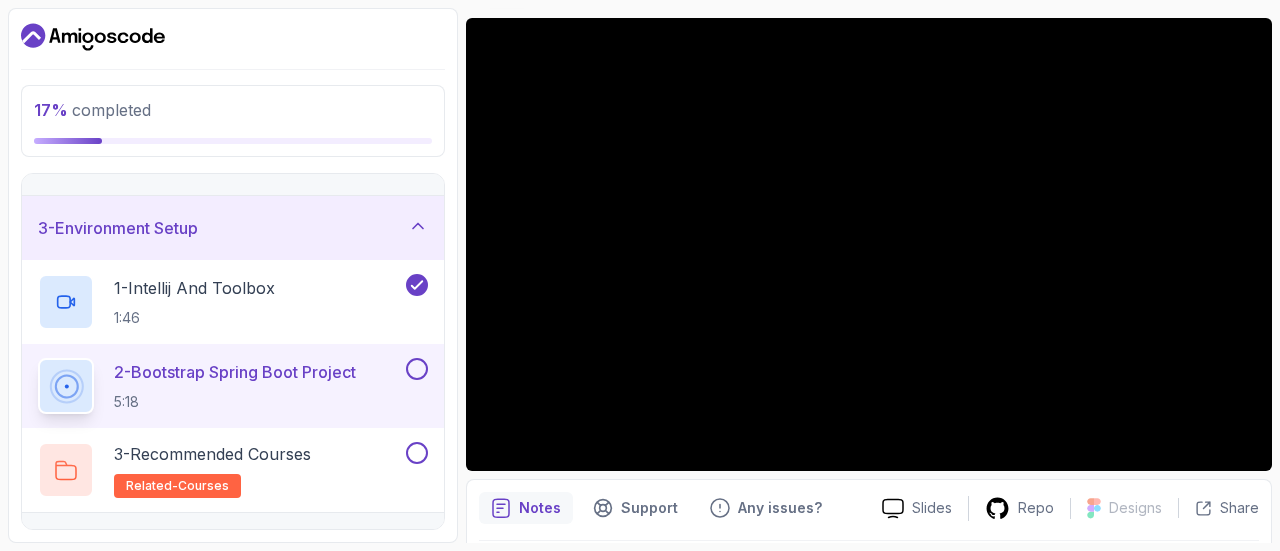type 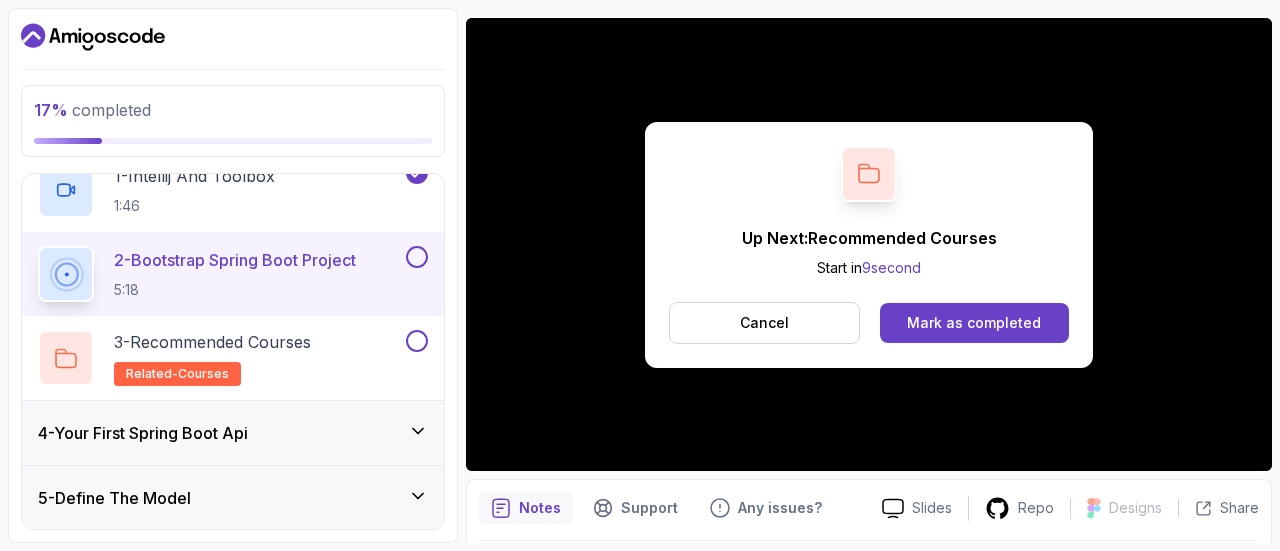 scroll, scrollTop: 228, scrollLeft: 0, axis: vertical 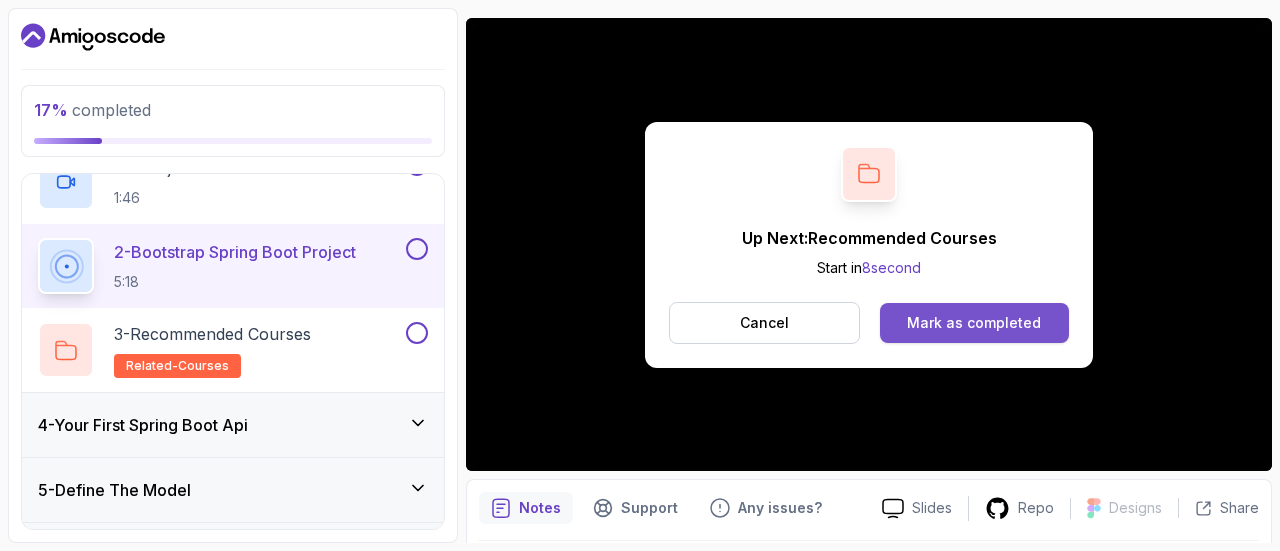 click on "Mark as completed" at bounding box center (974, 323) 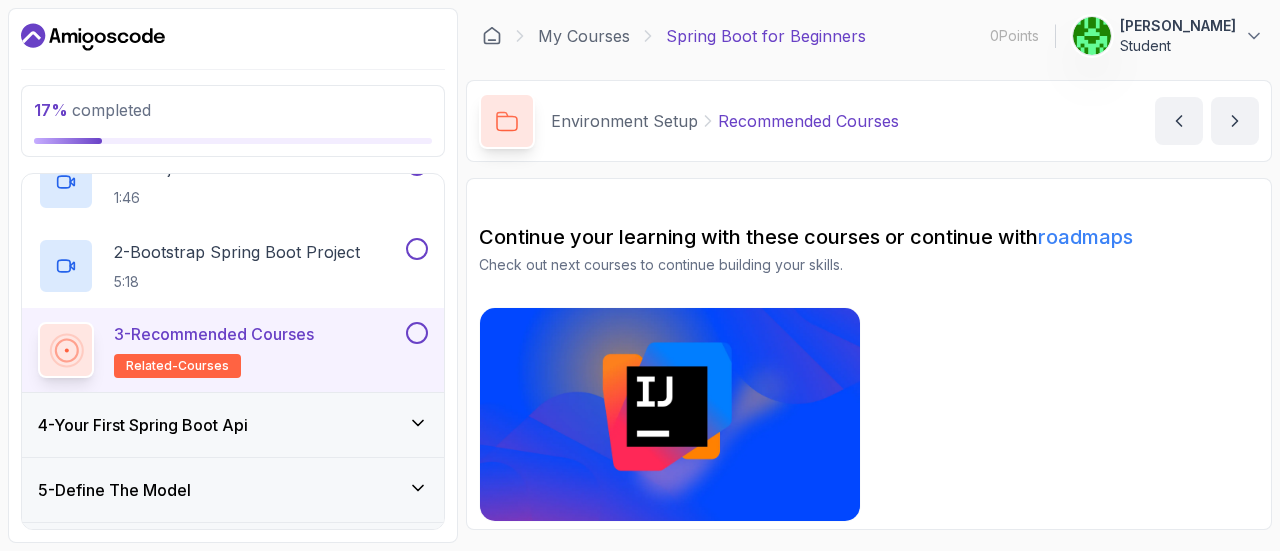 scroll, scrollTop: 0, scrollLeft: 0, axis: both 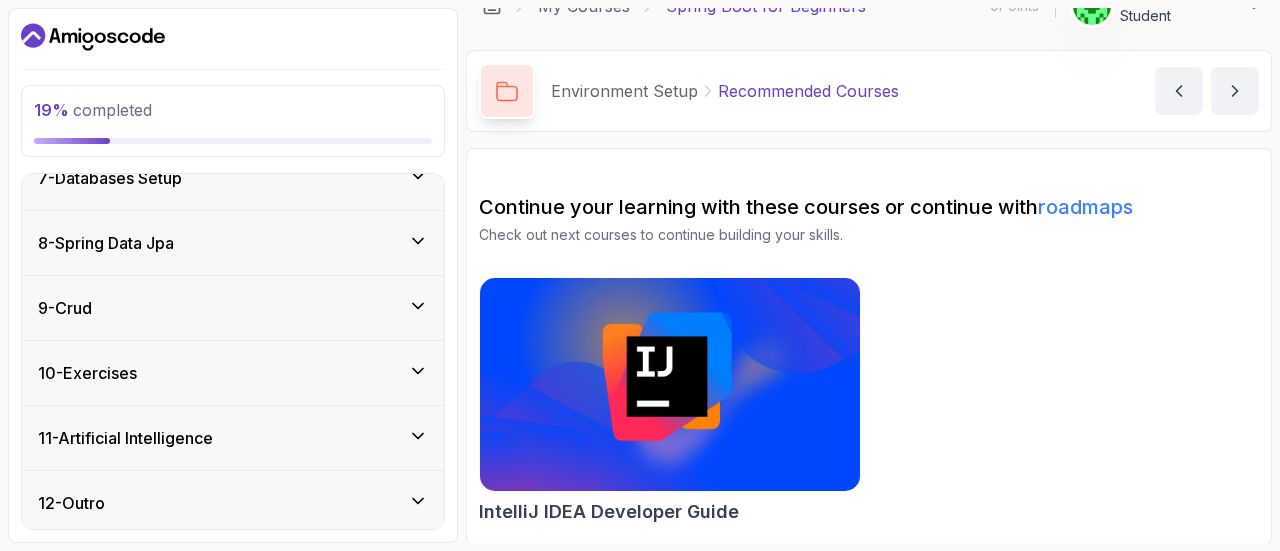click on "10  -  Exercises" at bounding box center (233, 373) 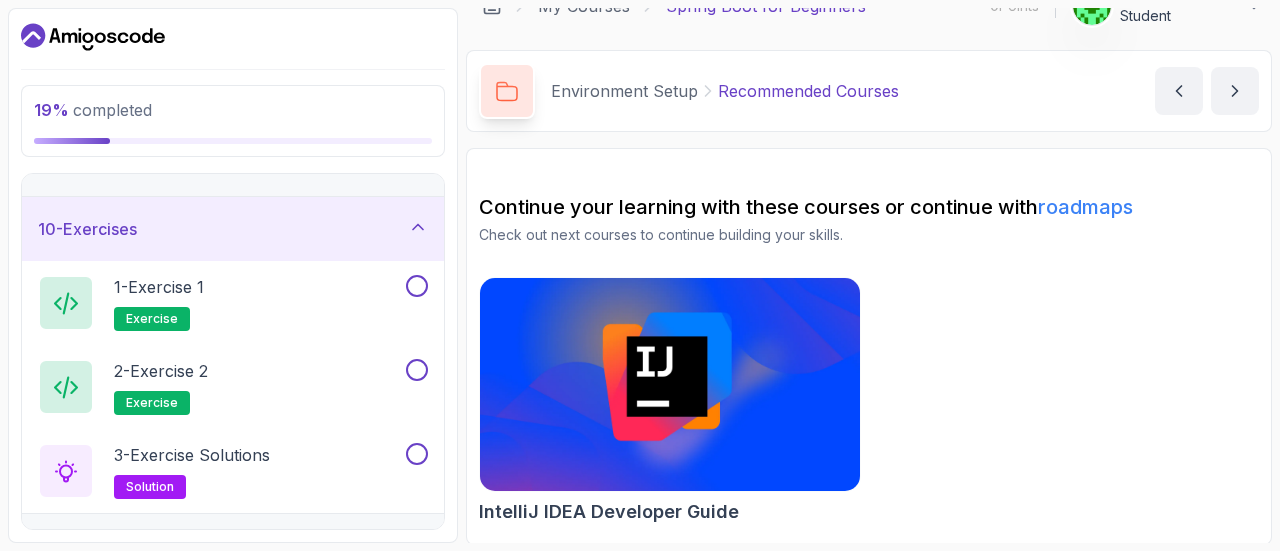 scroll, scrollTop: 562, scrollLeft: 0, axis: vertical 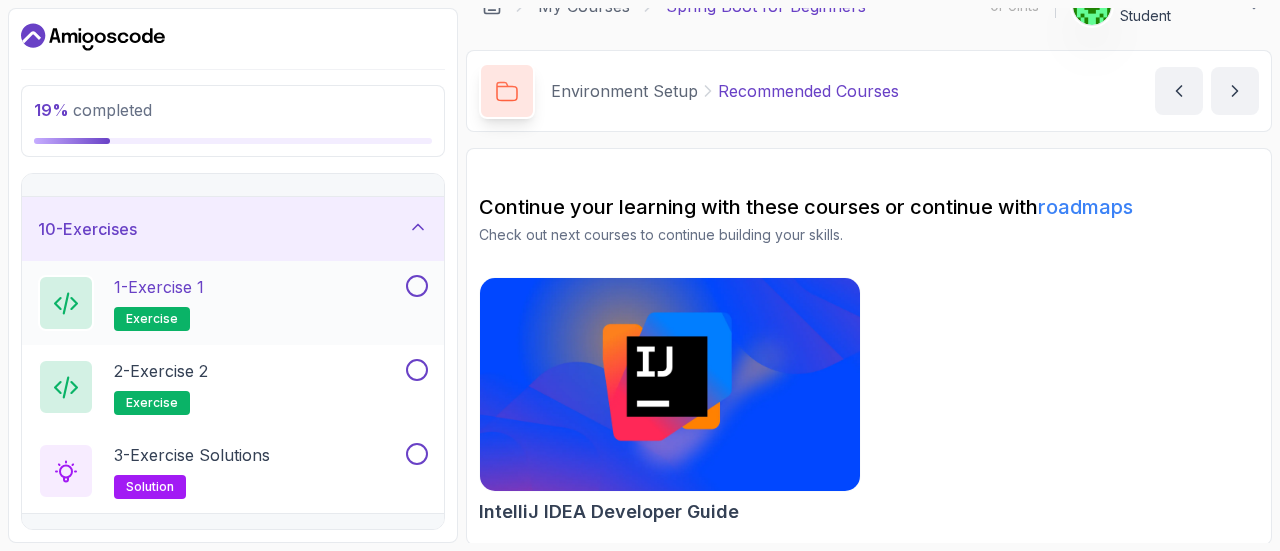 click on "1  -  Exercise 1" at bounding box center (159, 287) 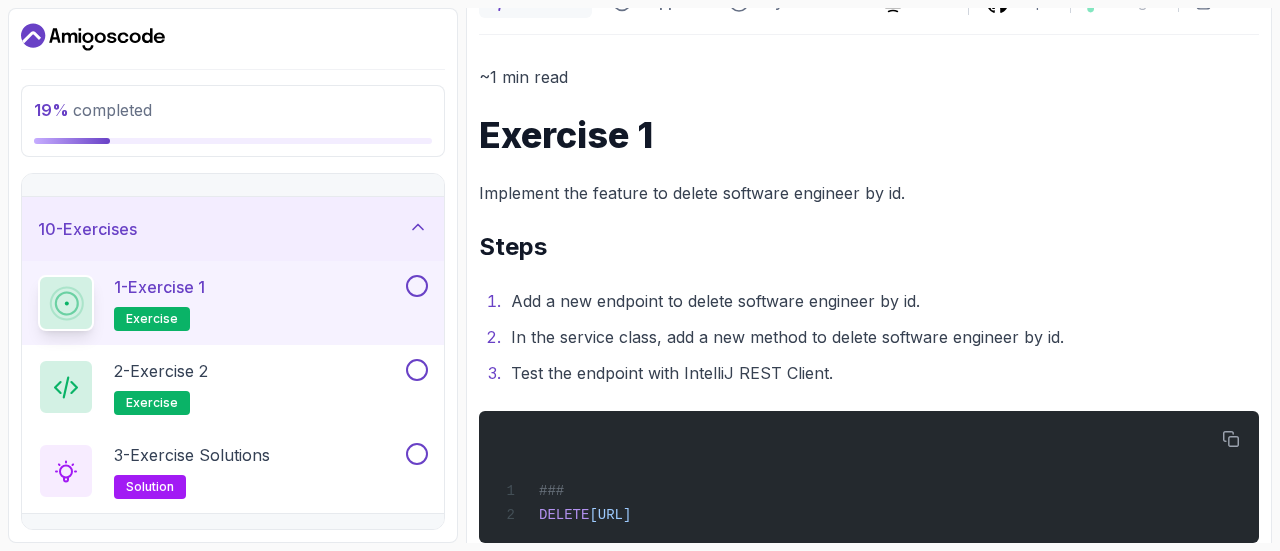 scroll, scrollTop: 246, scrollLeft: 0, axis: vertical 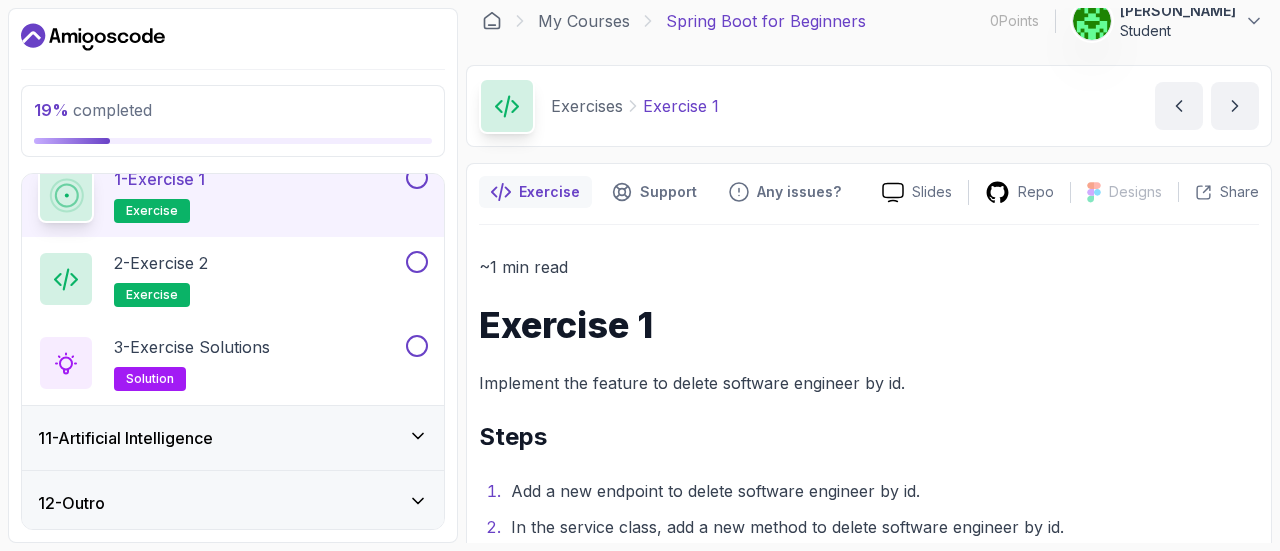 click on "Slides" at bounding box center [917, 192] 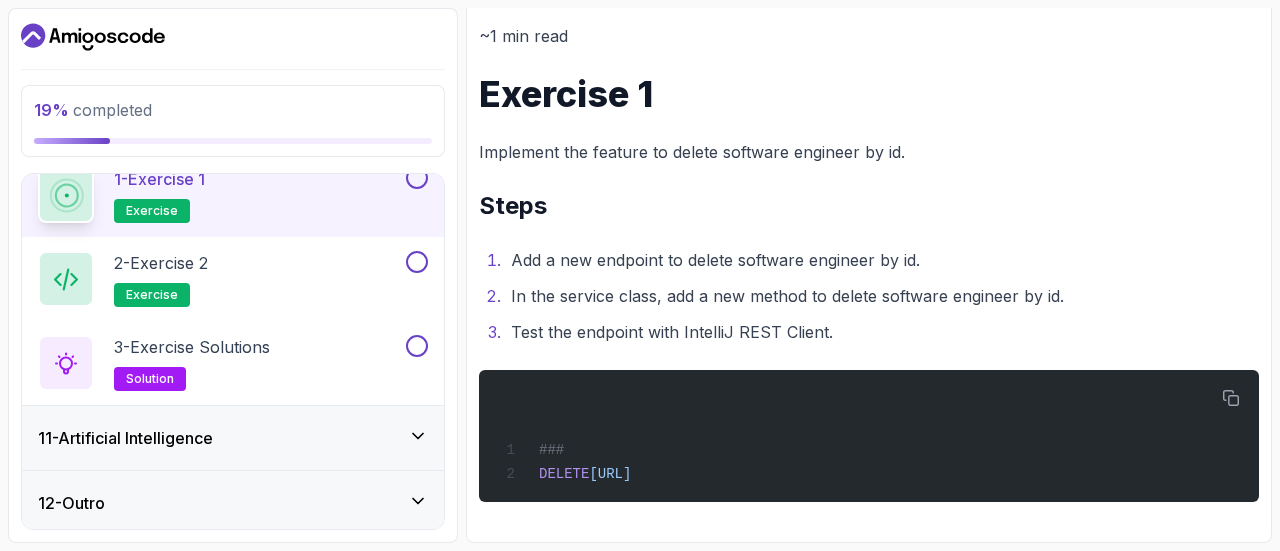 scroll, scrollTop: 0, scrollLeft: 0, axis: both 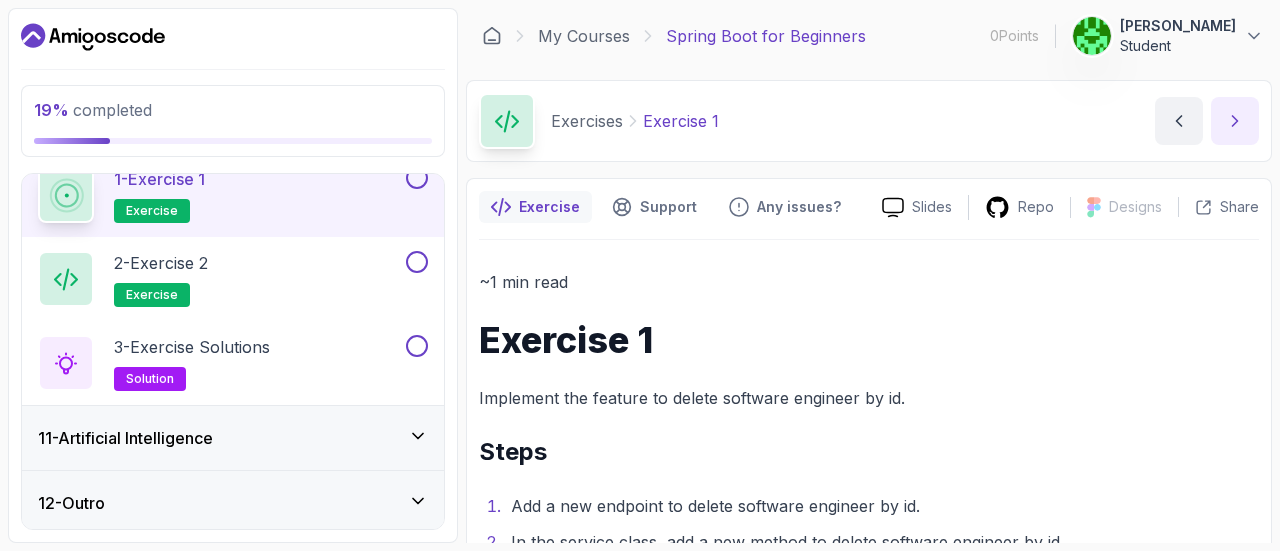click at bounding box center [1235, 121] 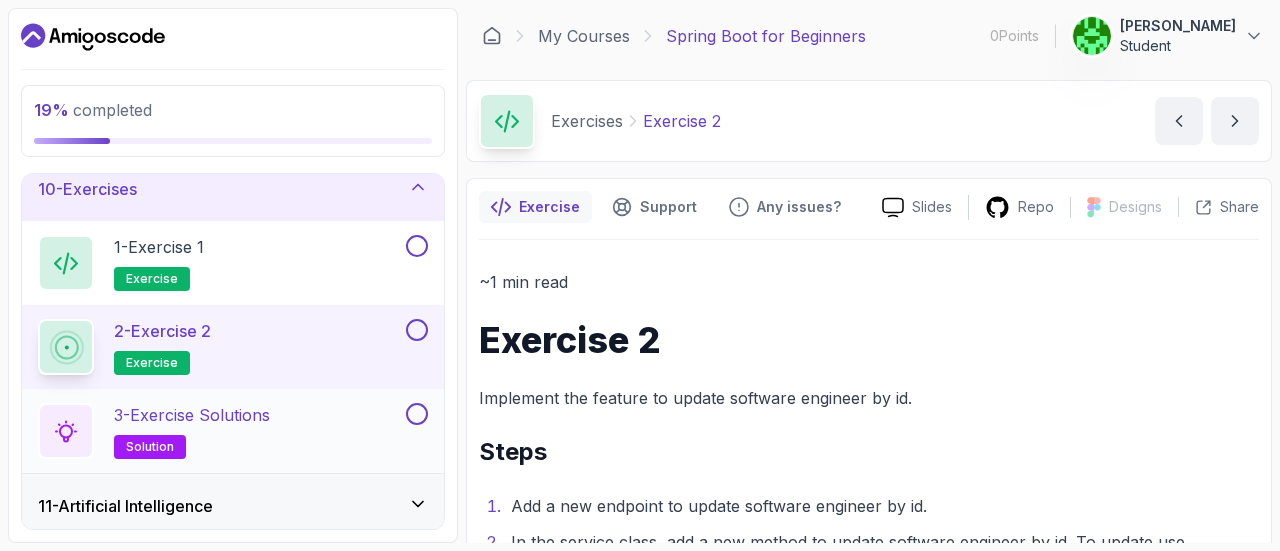 scroll, scrollTop: 604, scrollLeft: 0, axis: vertical 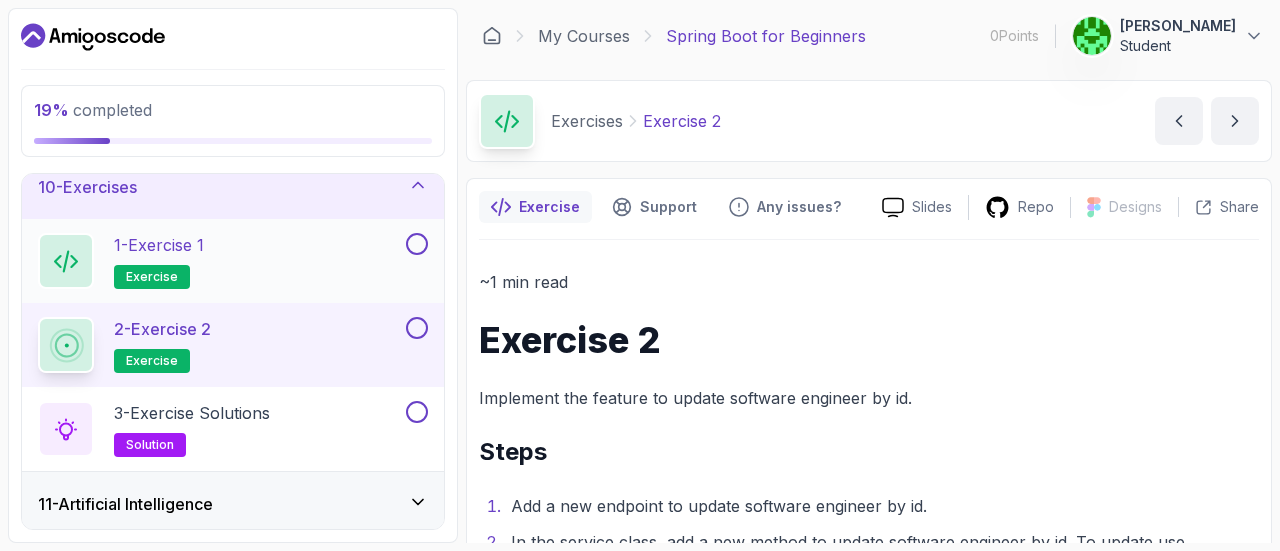 click on "exercise" at bounding box center [152, 277] 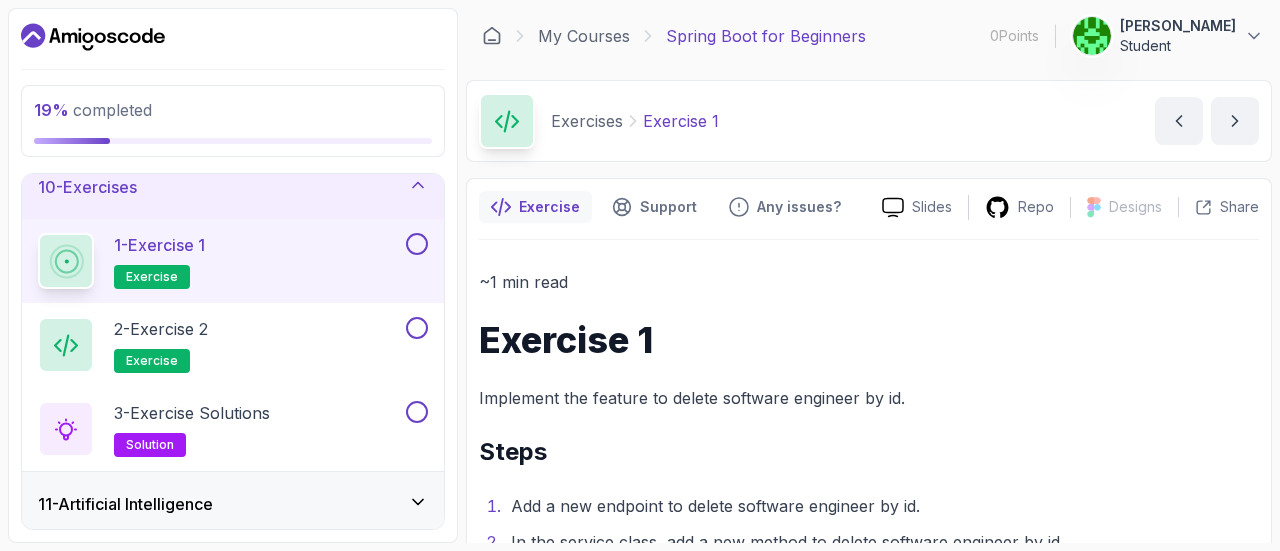 scroll, scrollTop: 246, scrollLeft: 0, axis: vertical 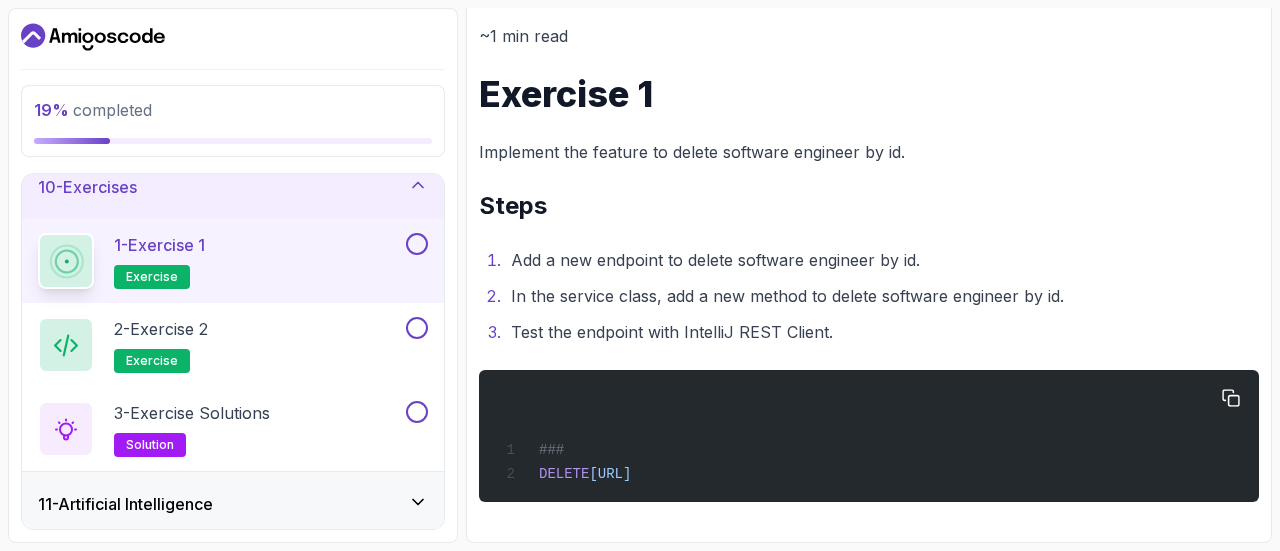 click on "###
DELETE  http://localhost:8080/api/v1/software-engineers/1" at bounding box center (869, 436) 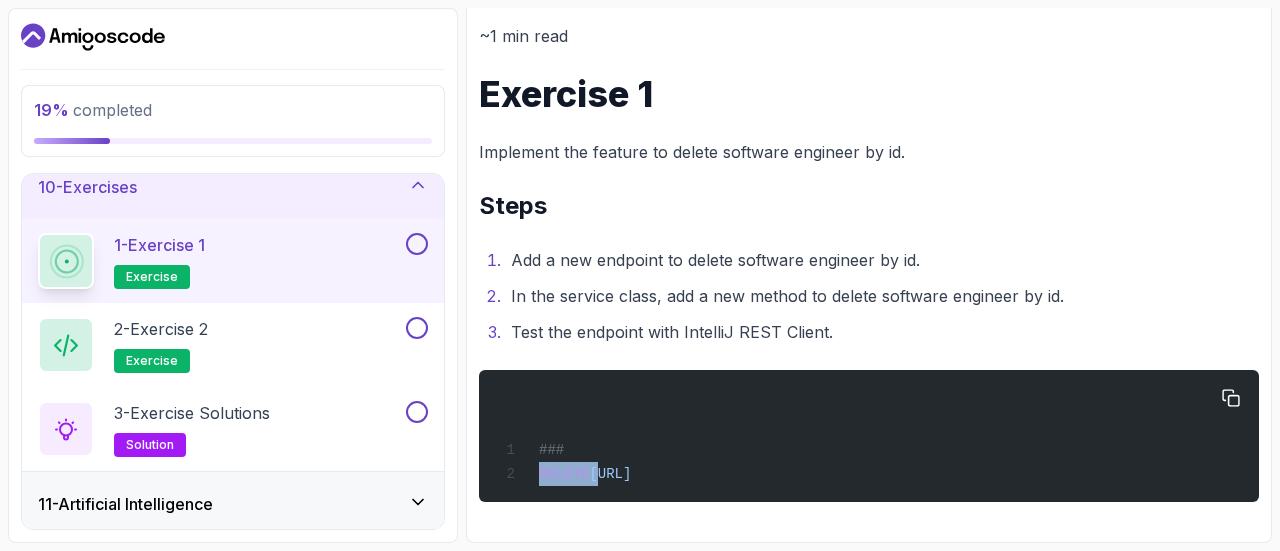 click on "DELETE" at bounding box center [564, 474] 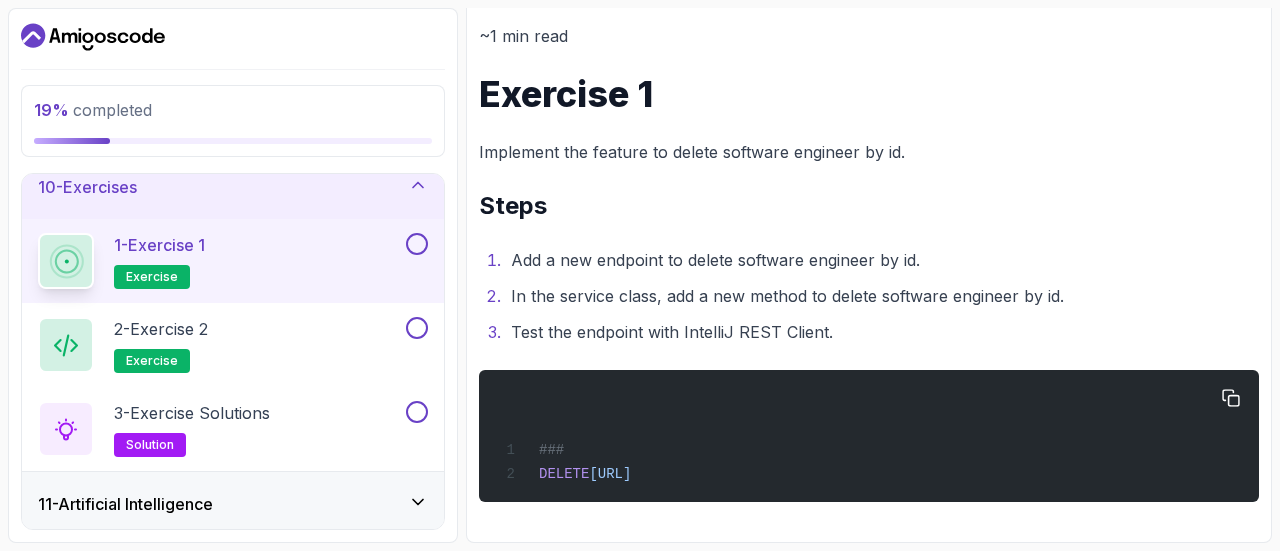 click on "###
DELETE  http://localhost:8080/api/v1/software-engineers/1" at bounding box center (869, 436) 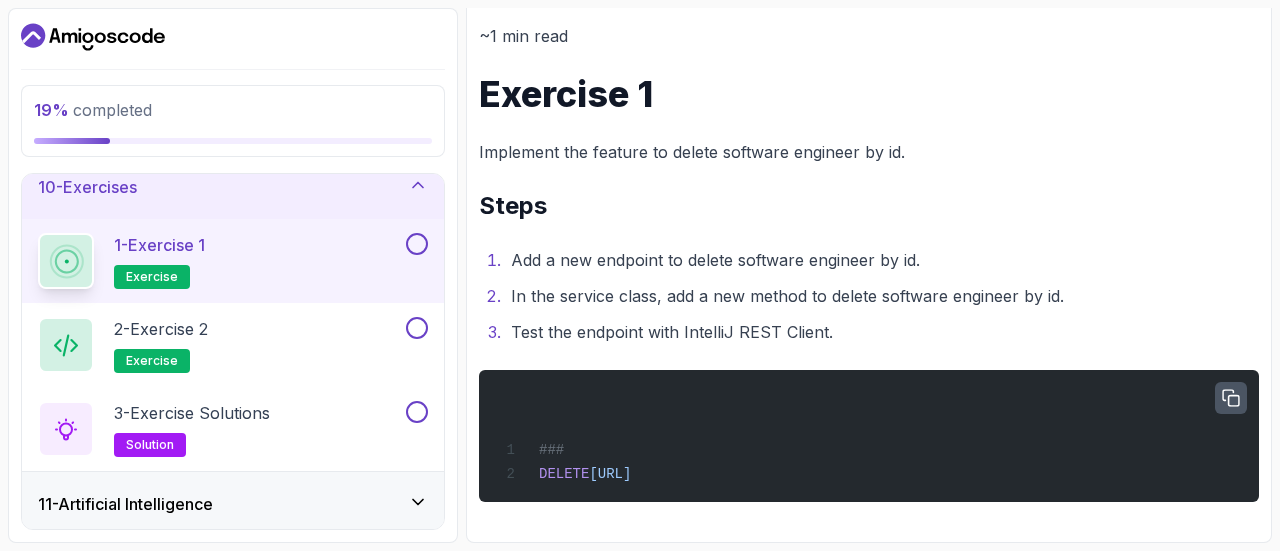 click 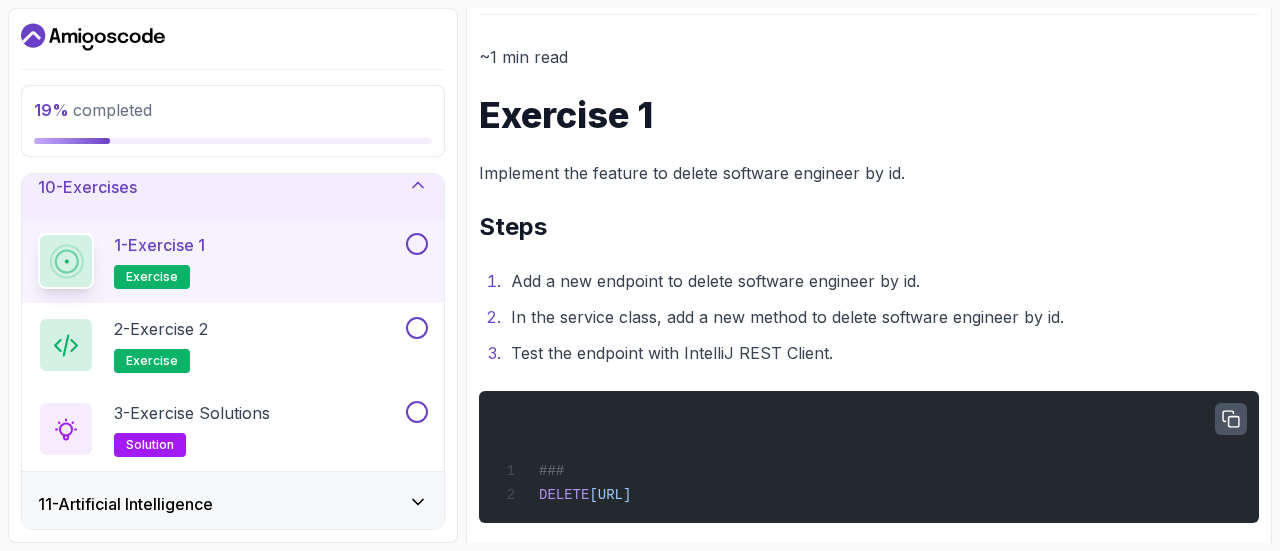 scroll, scrollTop: 231, scrollLeft: 0, axis: vertical 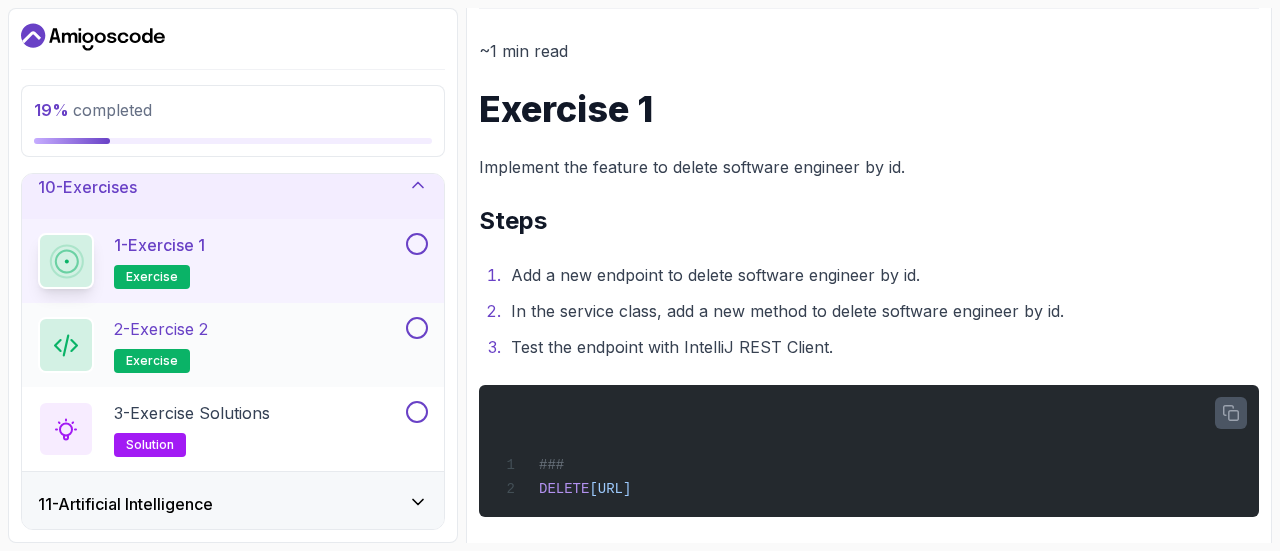 click on "2  -  Exercise 2 exercise" at bounding box center [220, 345] 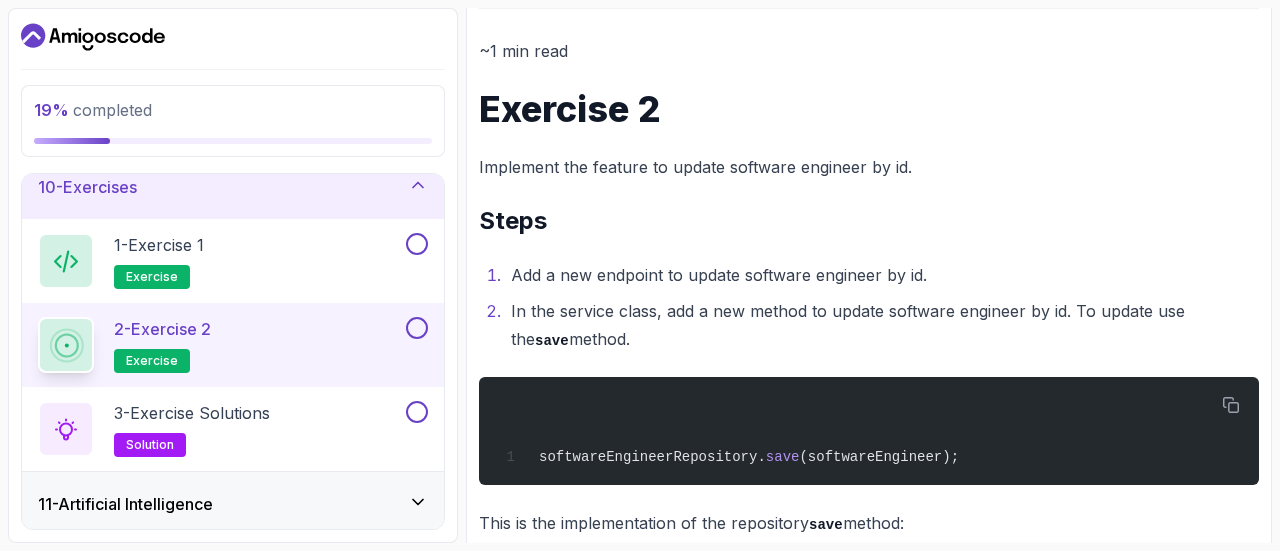 scroll, scrollTop: 670, scrollLeft: 0, axis: vertical 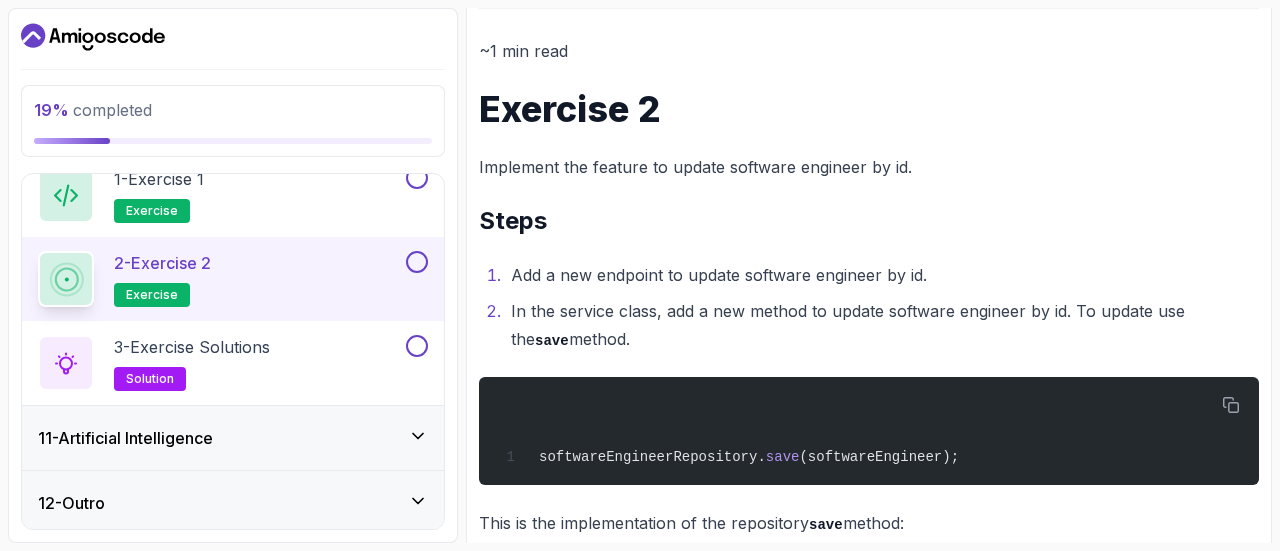 click on "3  -  Exercise Solutions" at bounding box center (192, 347) 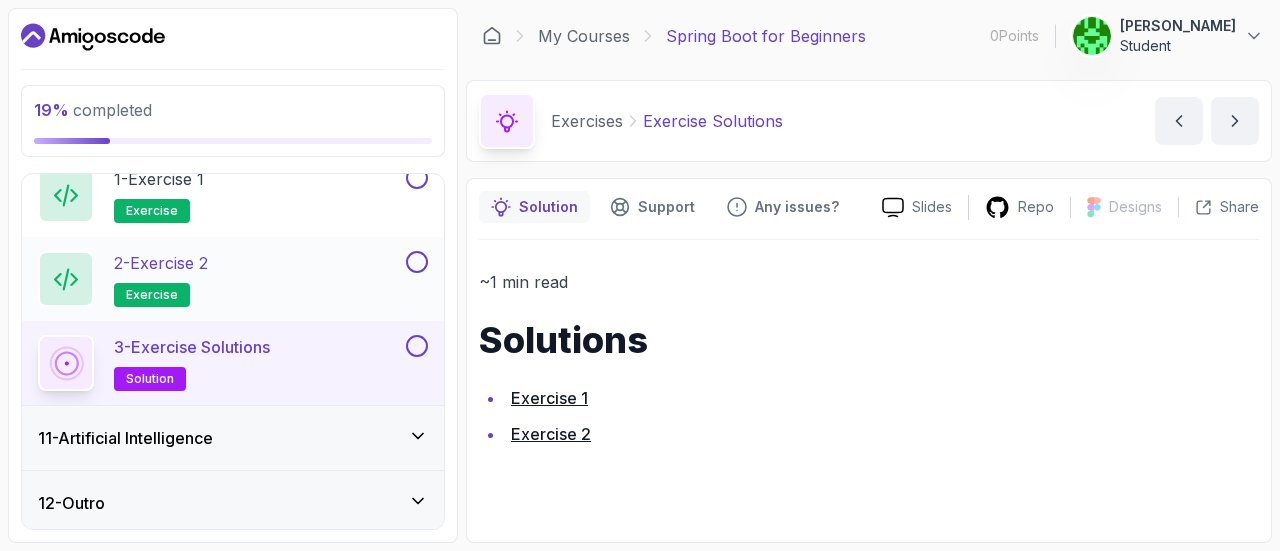 click on "2  -  Exercise 2 exercise" at bounding box center (220, 279) 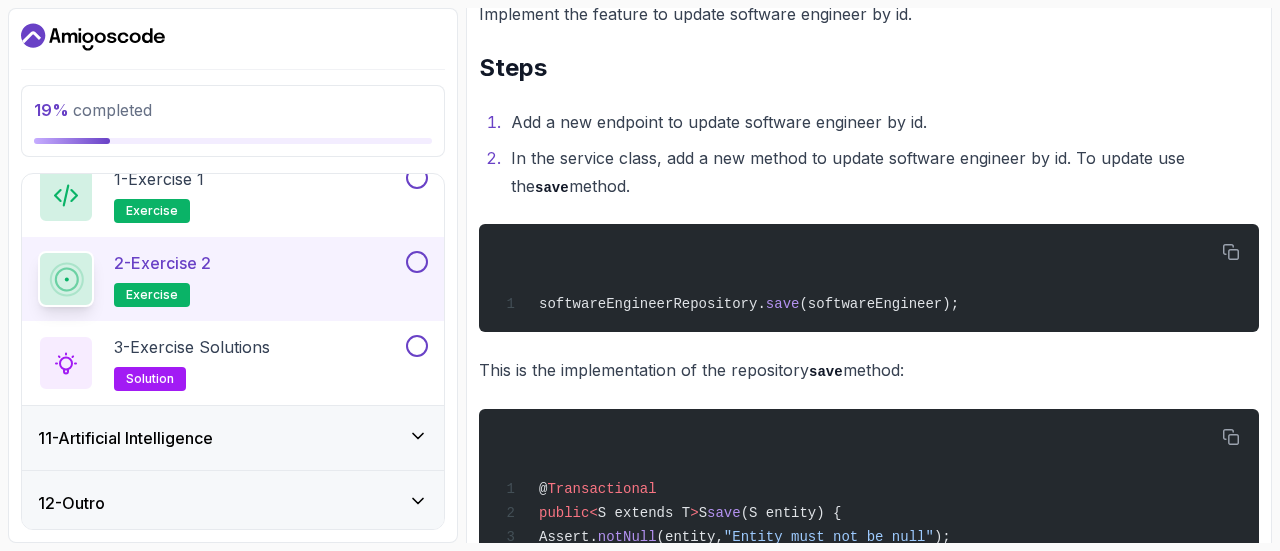 scroll, scrollTop: 342, scrollLeft: 0, axis: vertical 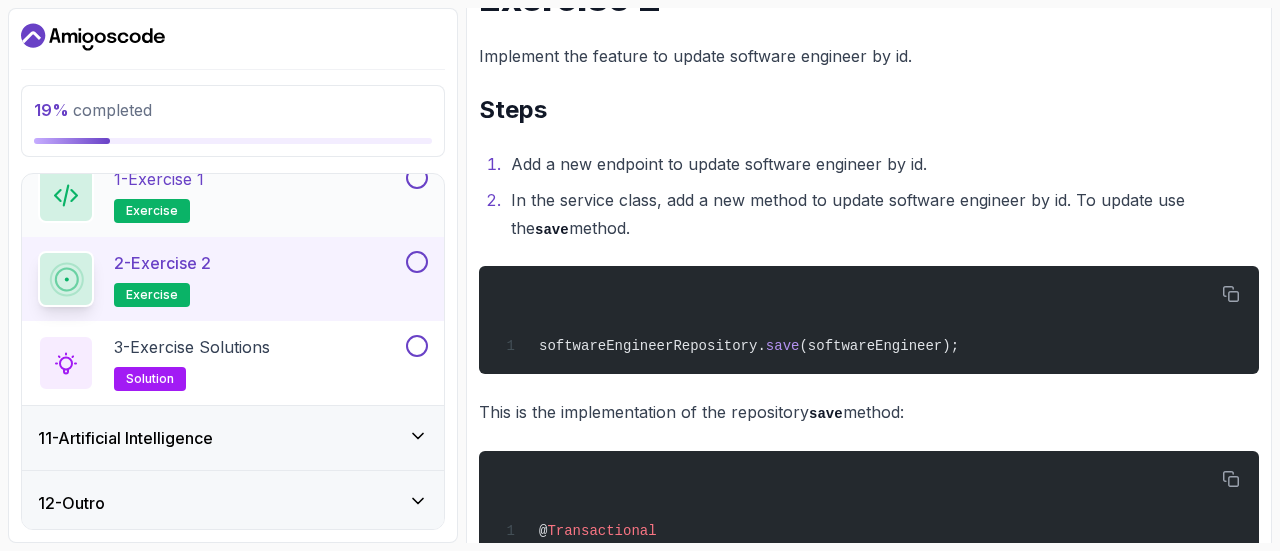 click on "1  -  Exercise 1 exercise" at bounding box center (220, 195) 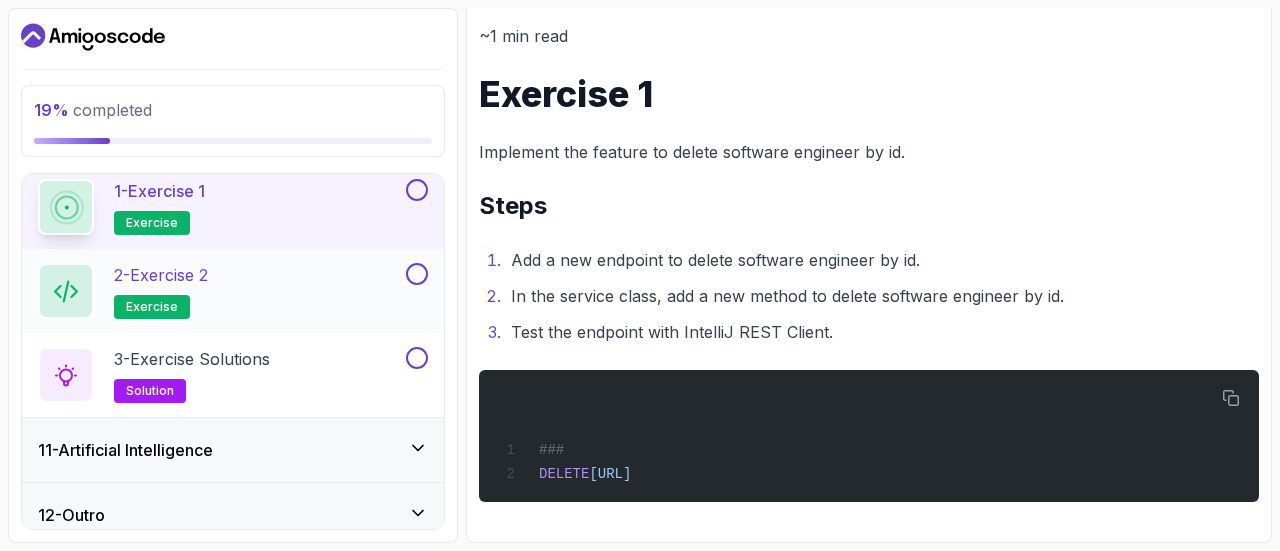 click on "2  -  Exercise 2 exercise" at bounding box center (220, 291) 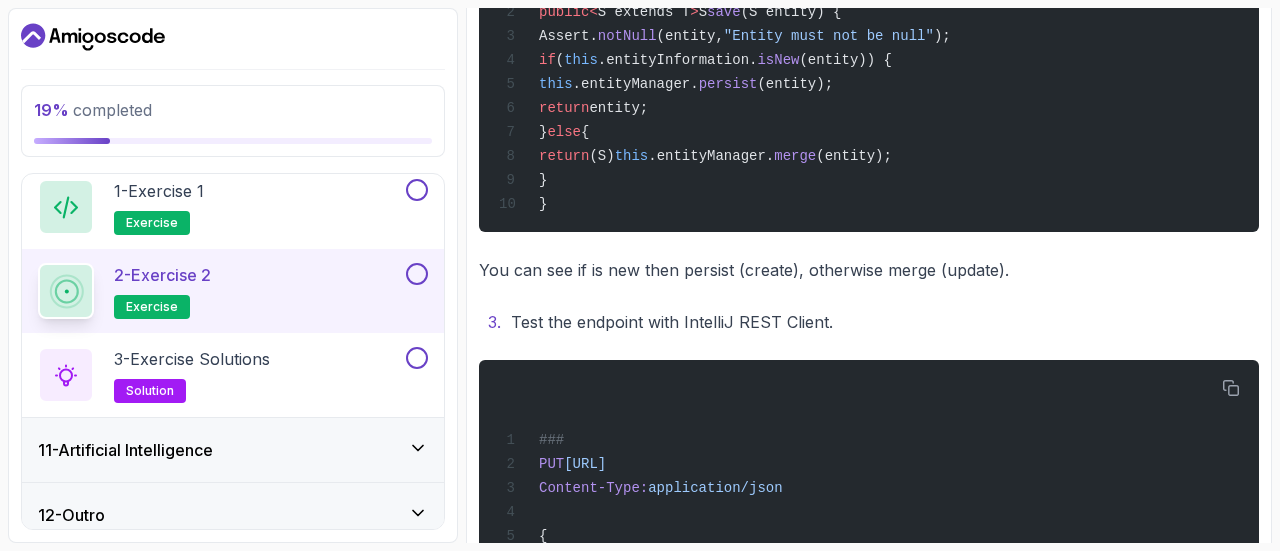 scroll, scrollTop: 1029, scrollLeft: 0, axis: vertical 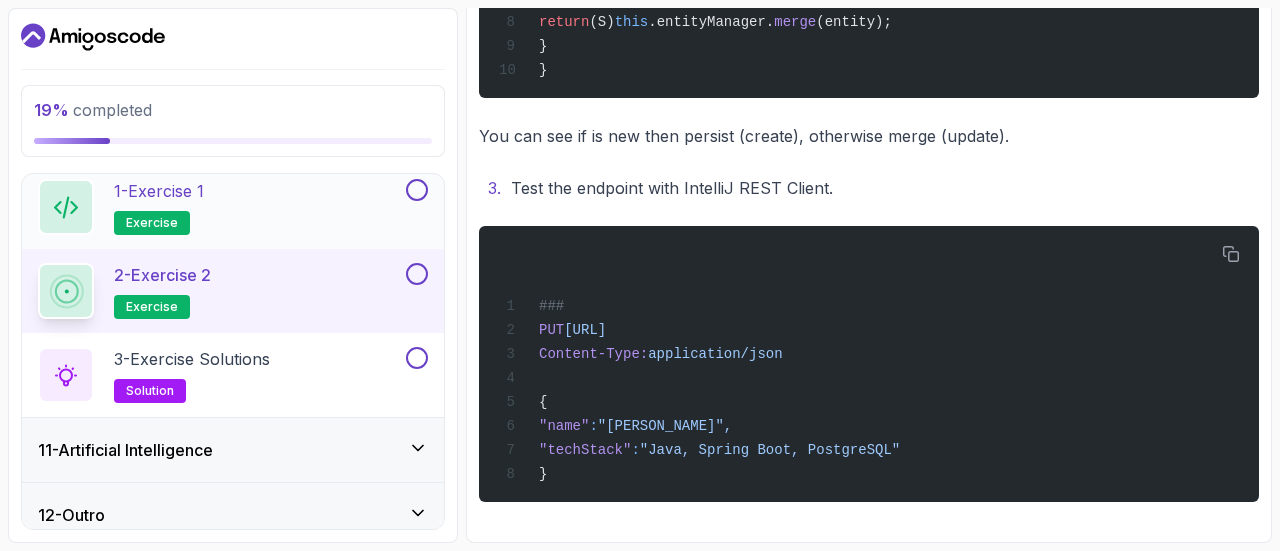 click at bounding box center (417, 190) 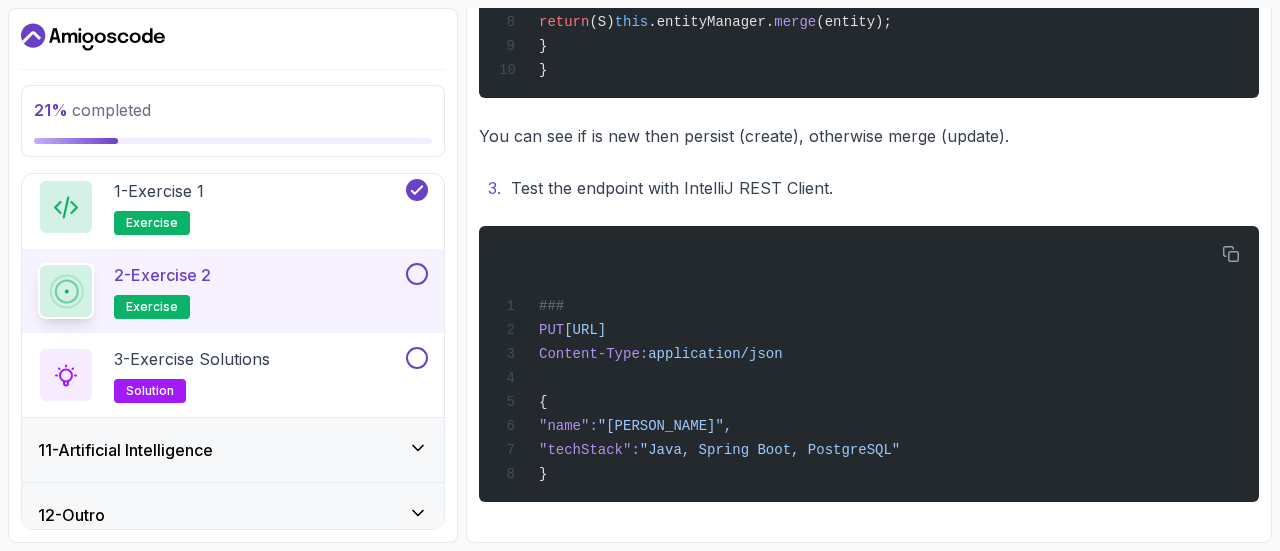 click at bounding box center (417, 274) 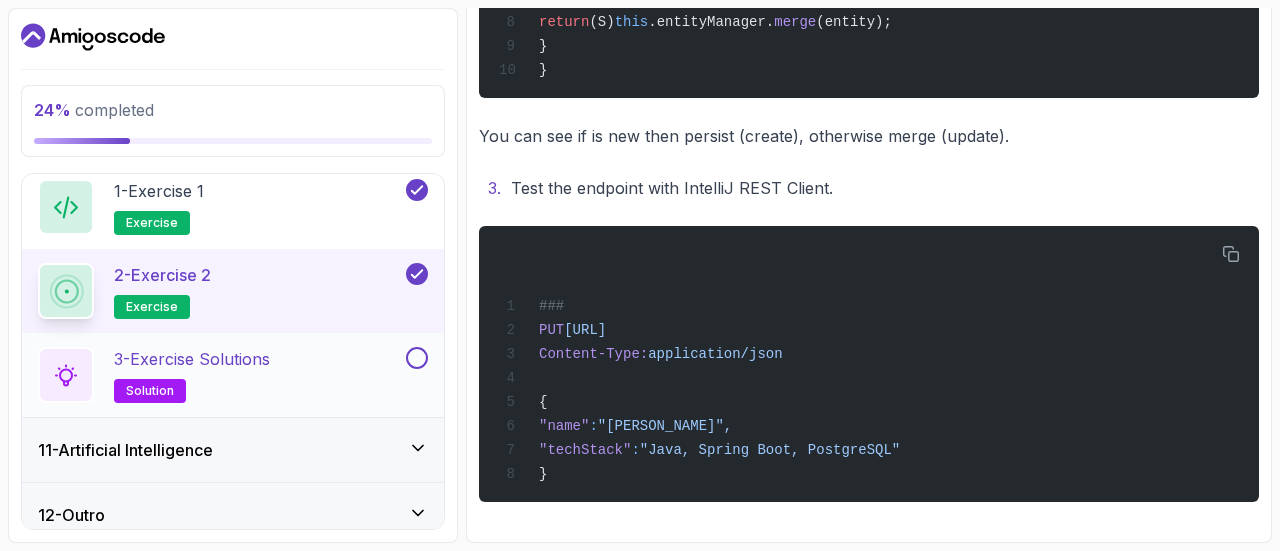 click at bounding box center [417, 358] 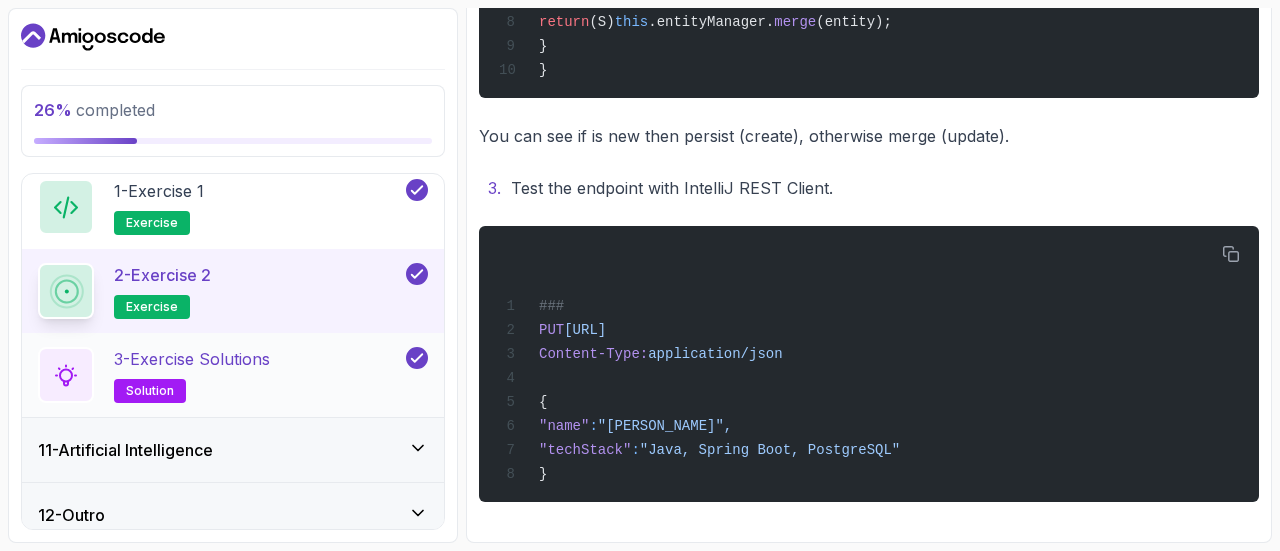 click on "3  -  Exercise Solutions solution" at bounding box center (220, 375) 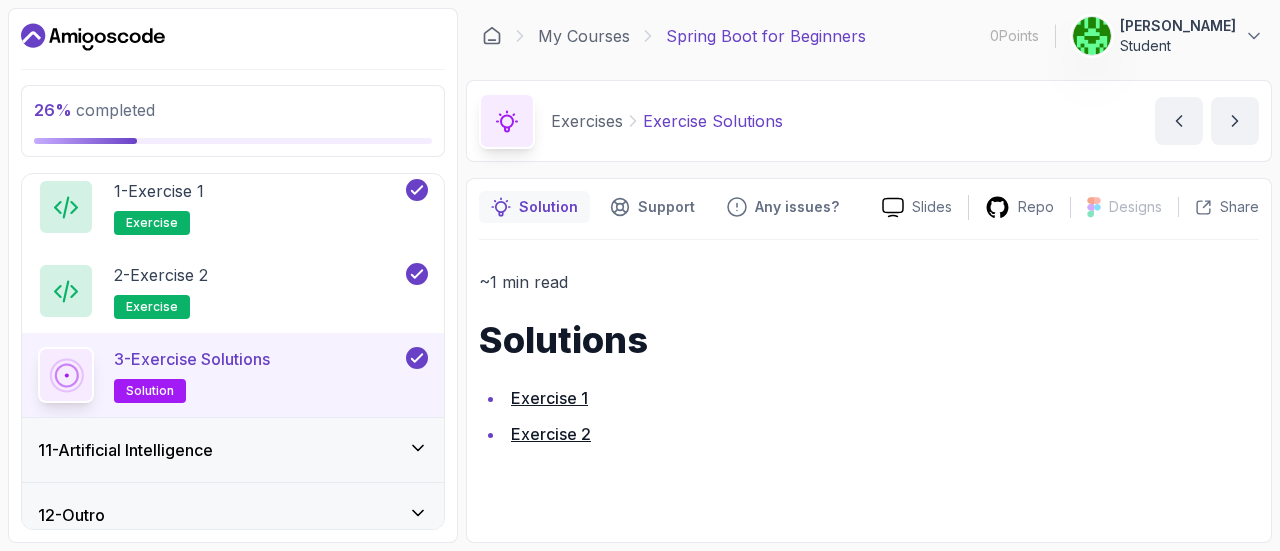 scroll, scrollTop: 0, scrollLeft: 0, axis: both 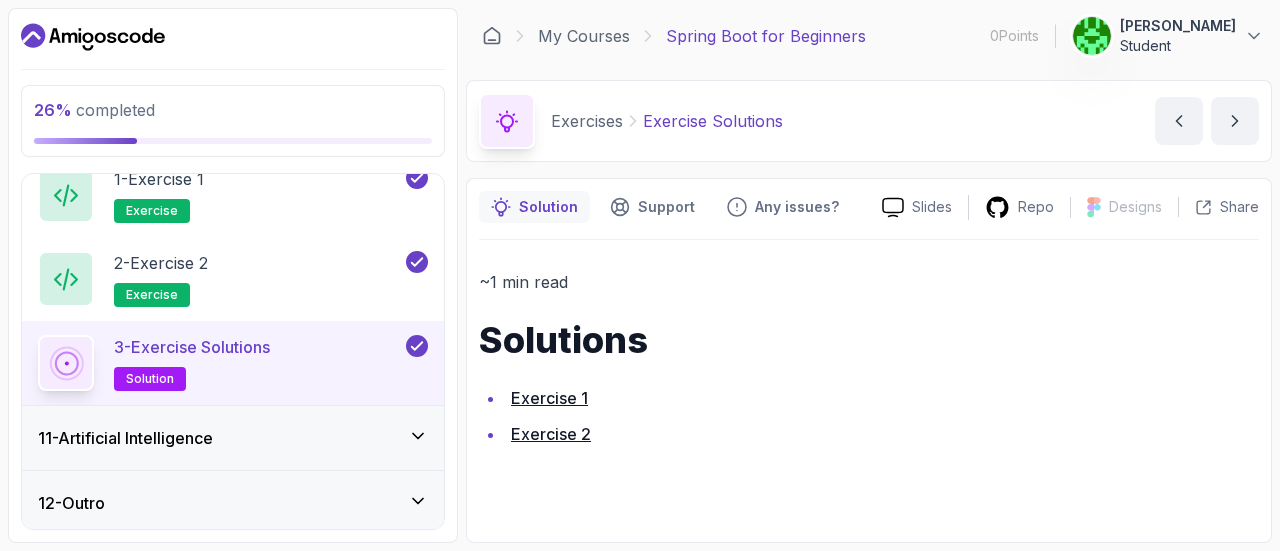 click on "Exercise 1" at bounding box center (549, 398) 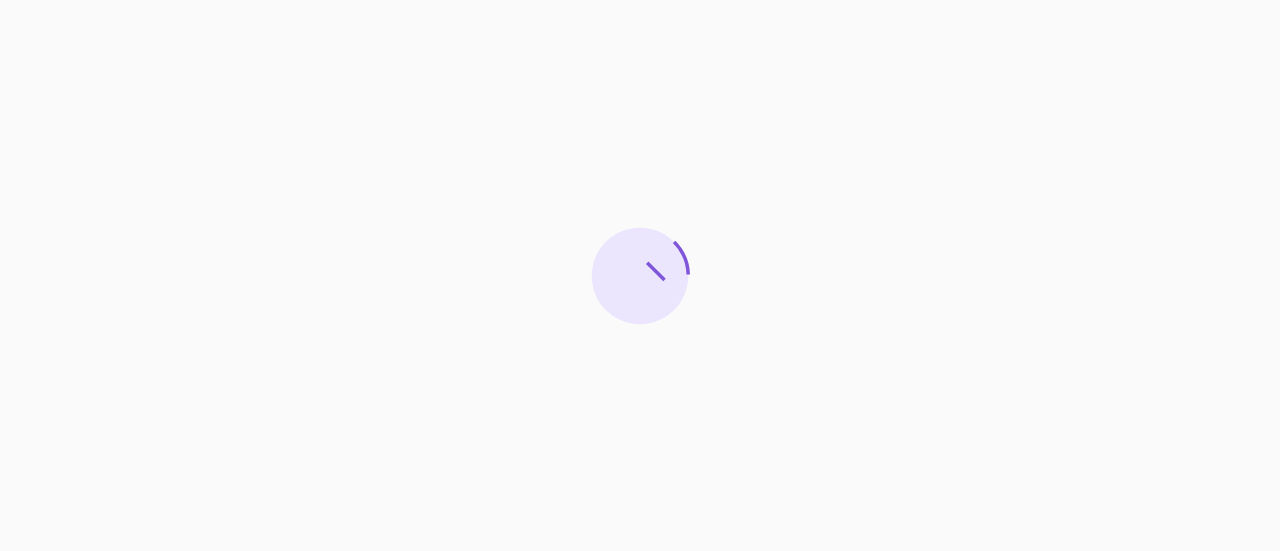 scroll, scrollTop: 0, scrollLeft: 0, axis: both 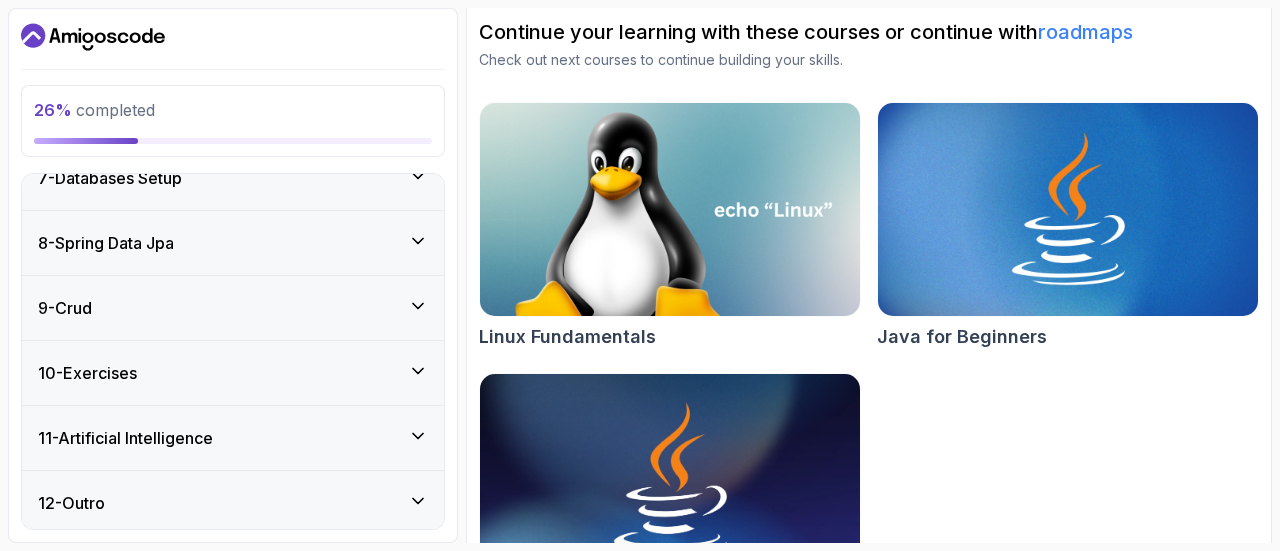 click 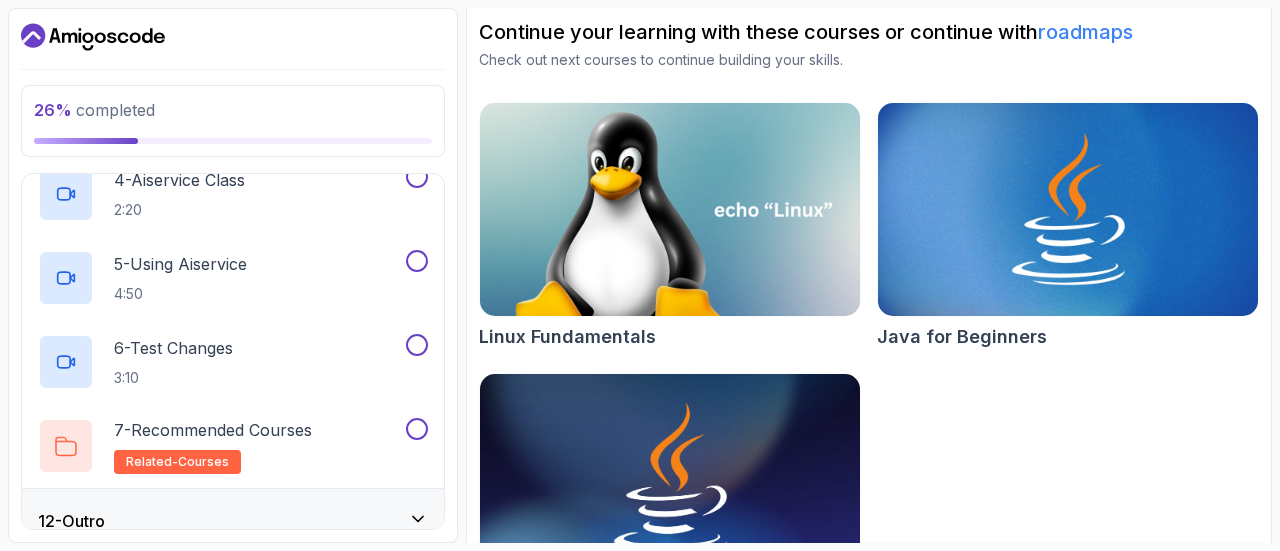 scroll, scrollTop: 1006, scrollLeft: 0, axis: vertical 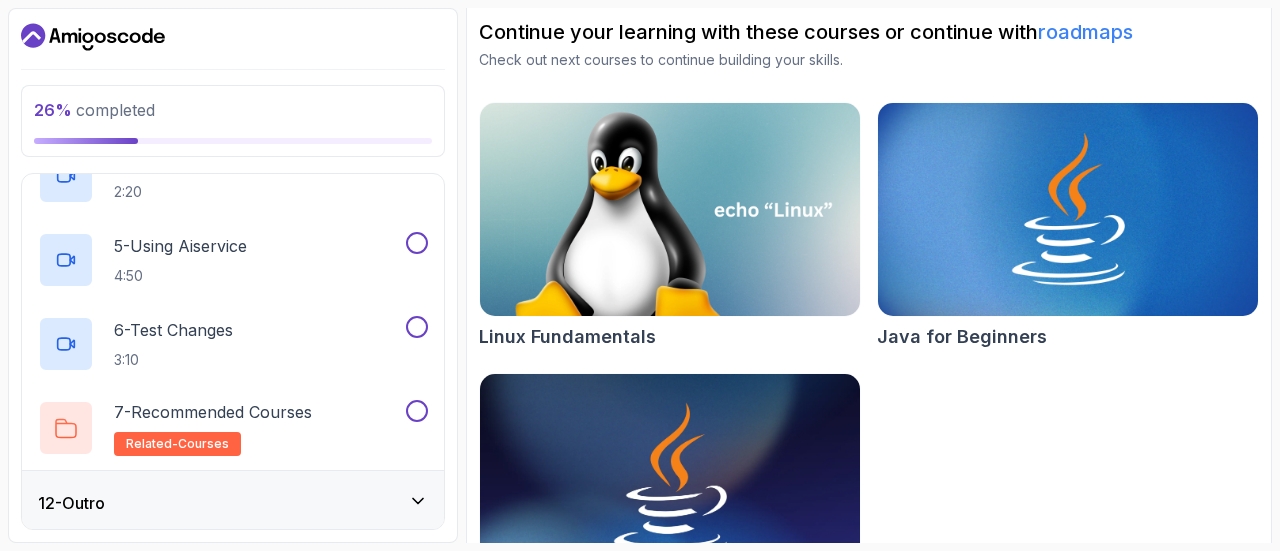 click 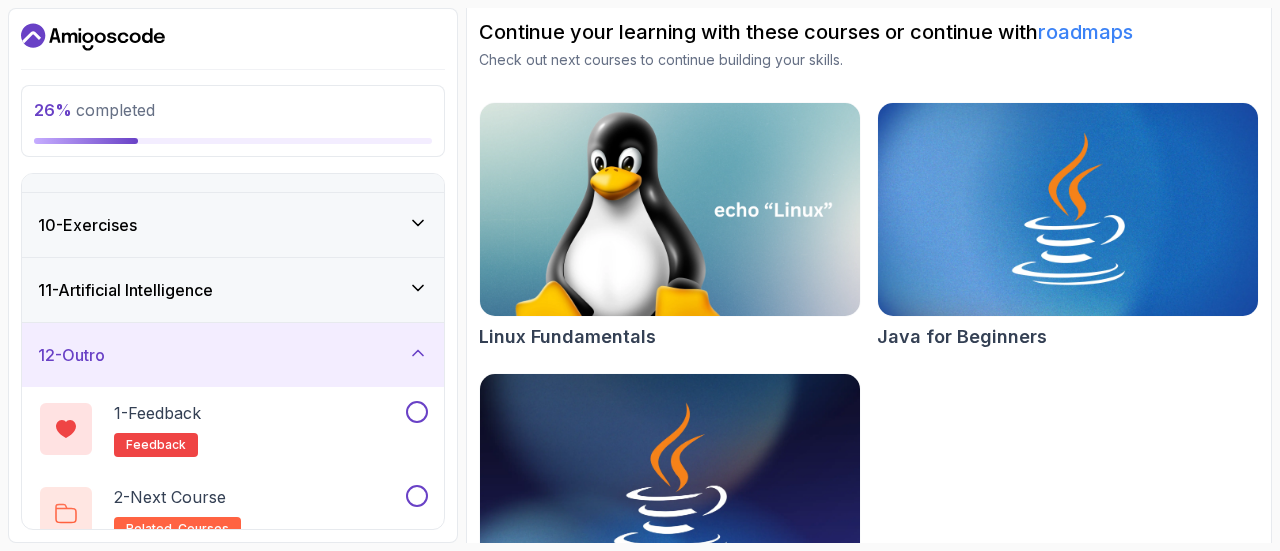 scroll, scrollTop: 566, scrollLeft: 0, axis: vertical 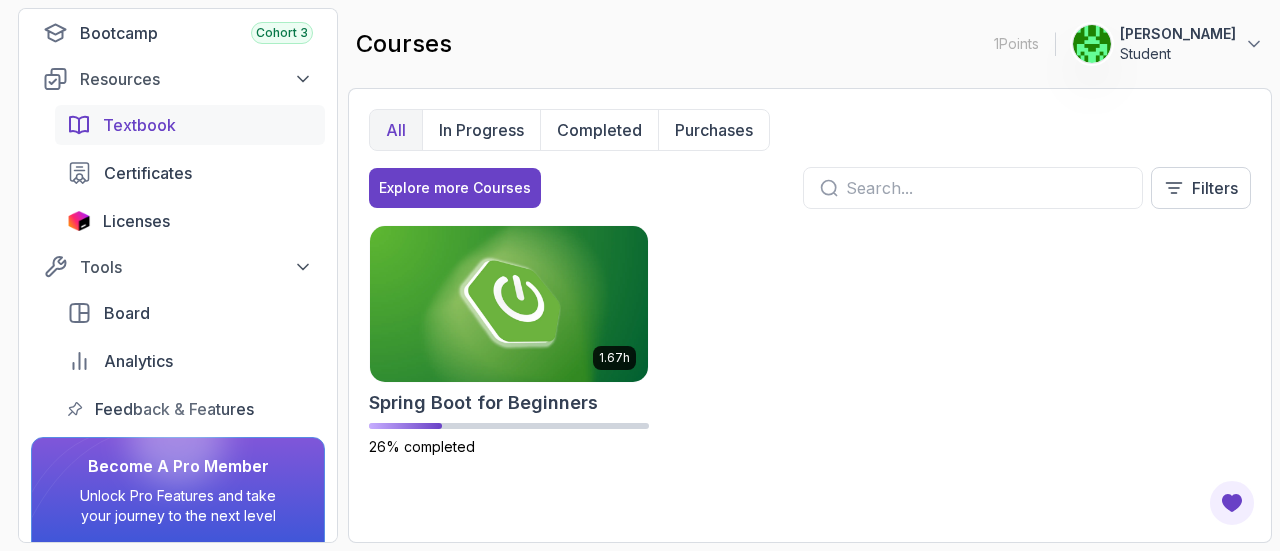 click on "Textbook" at bounding box center (139, 125) 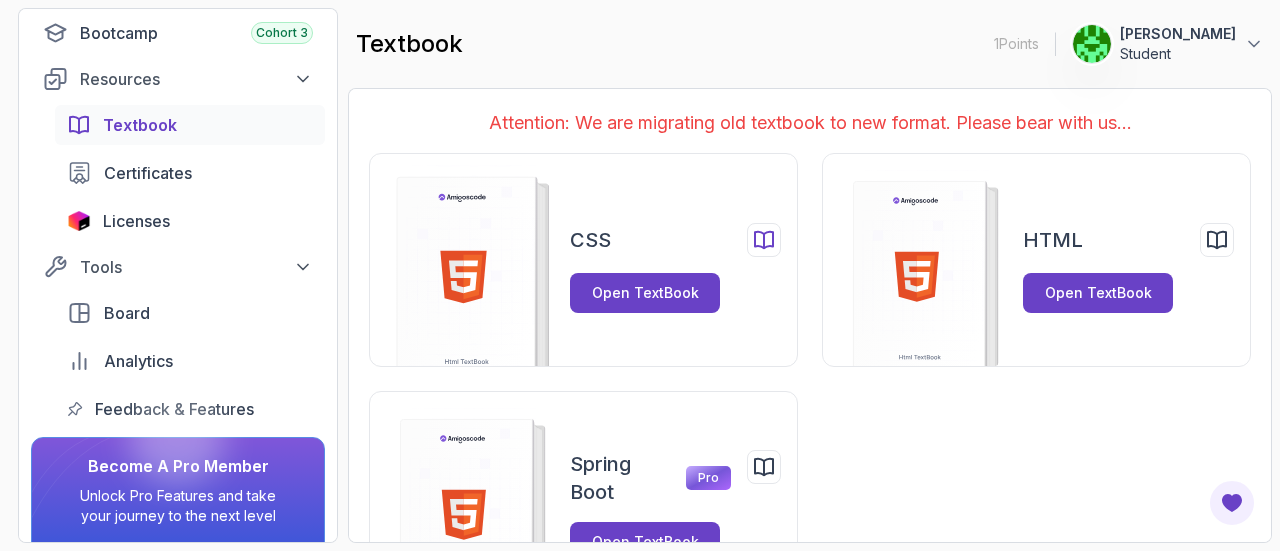scroll, scrollTop: 80, scrollLeft: 0, axis: vertical 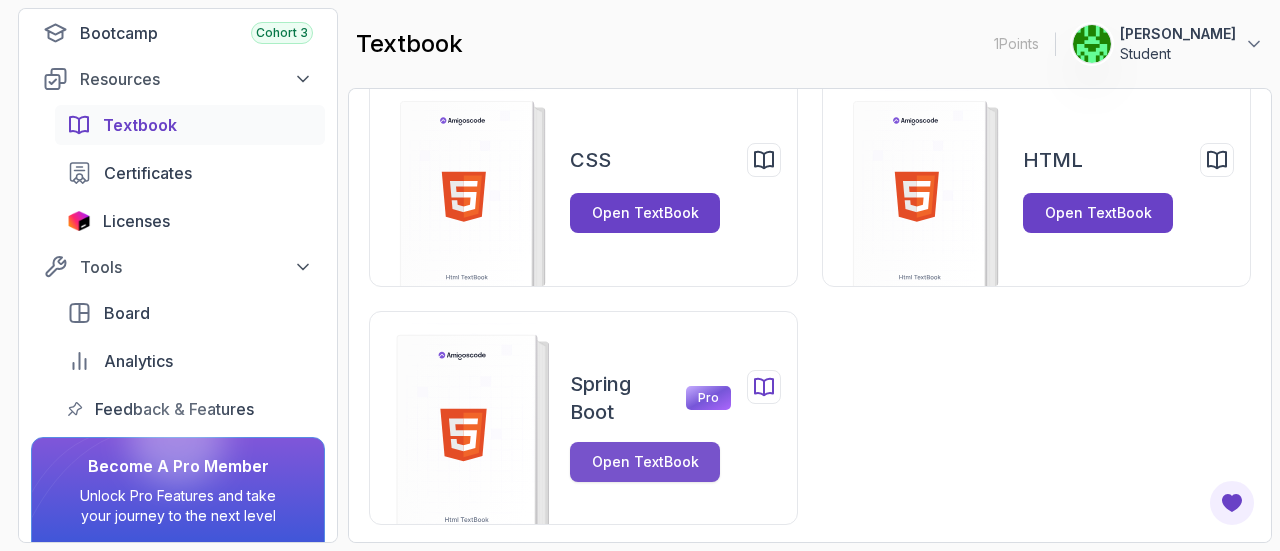 click on "Open TextBook" at bounding box center (645, 462) 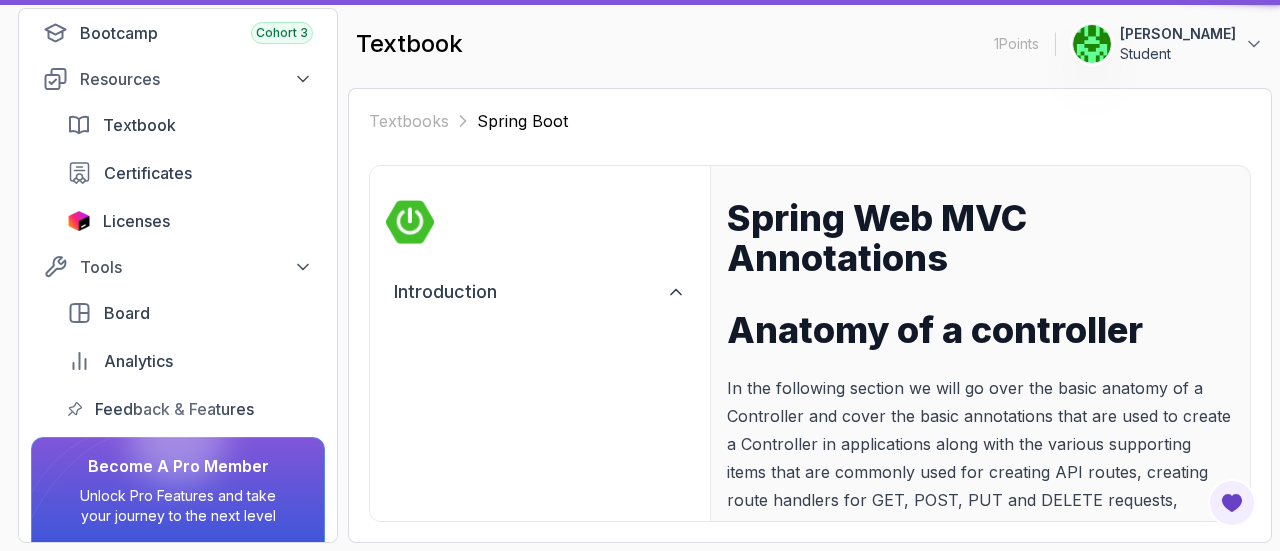 scroll, scrollTop: 0, scrollLeft: 0, axis: both 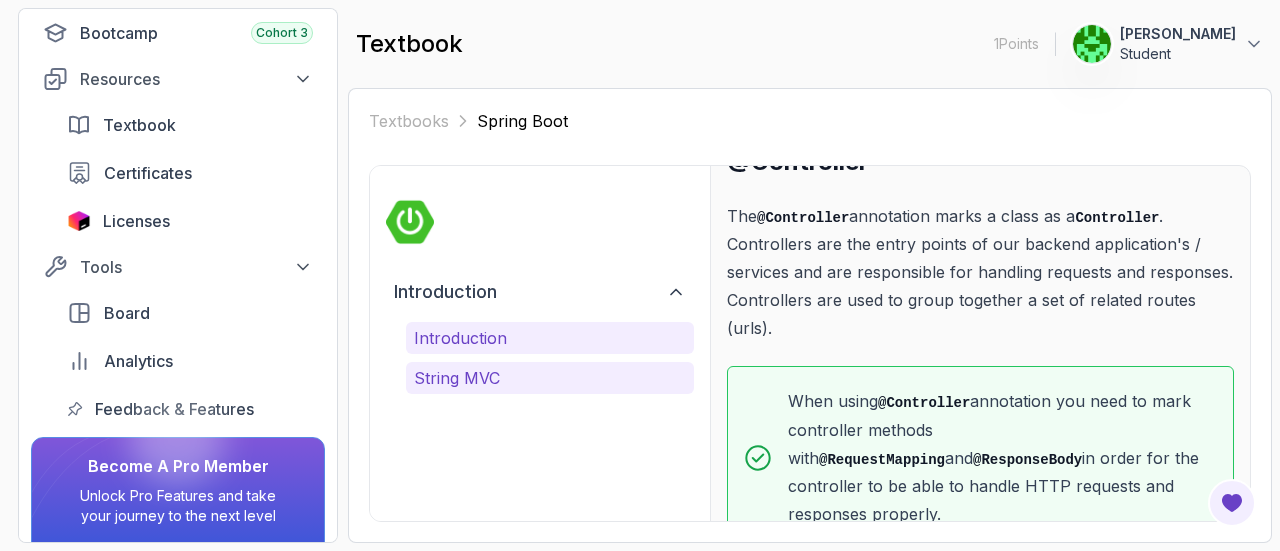 click on "String MVC" at bounding box center (550, 378) 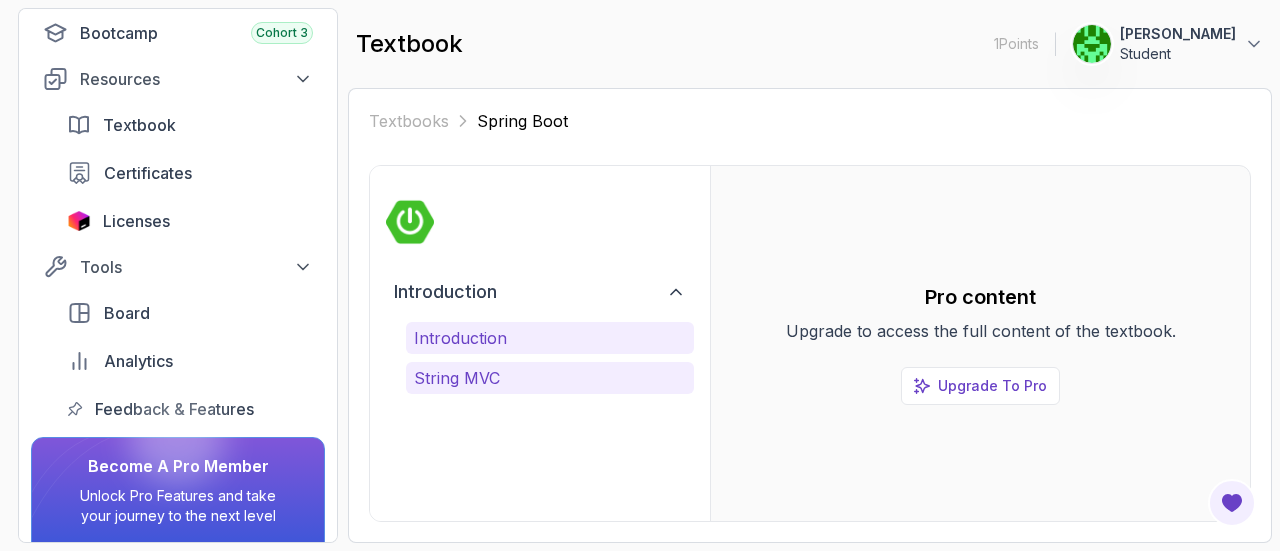 click on "Introduction" at bounding box center (550, 338) 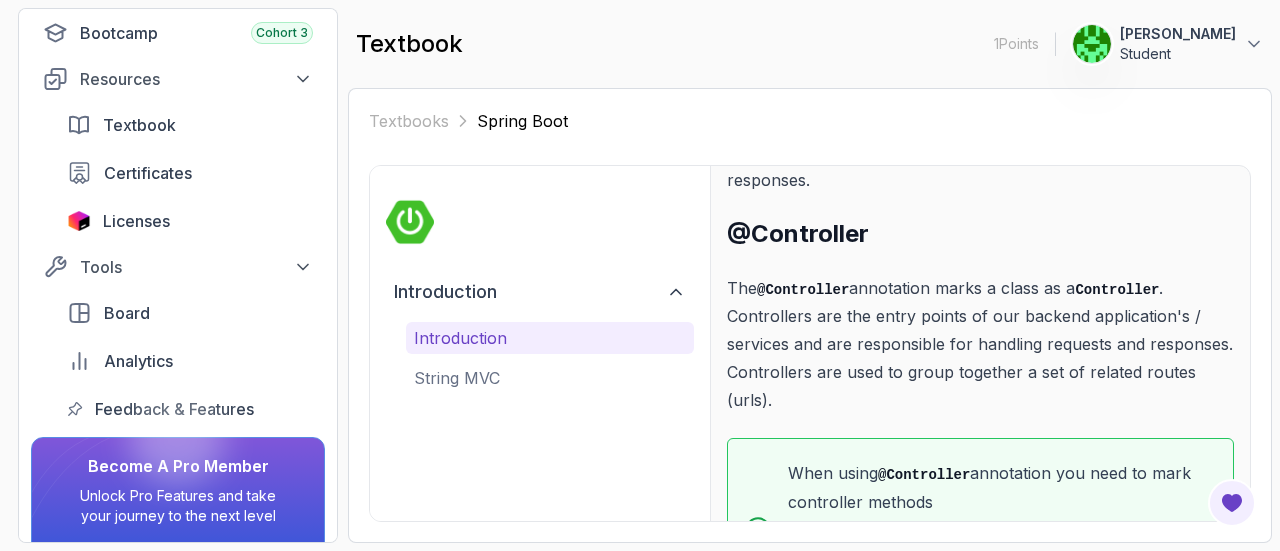 scroll, scrollTop: 448, scrollLeft: 0, axis: vertical 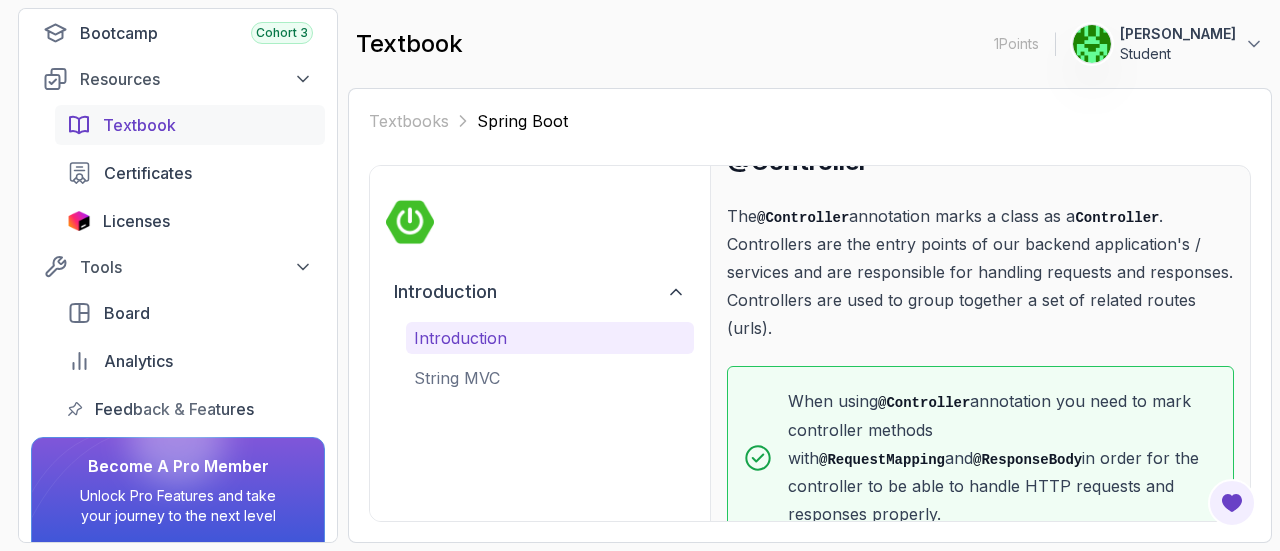 click on "Textbook" at bounding box center [139, 125] 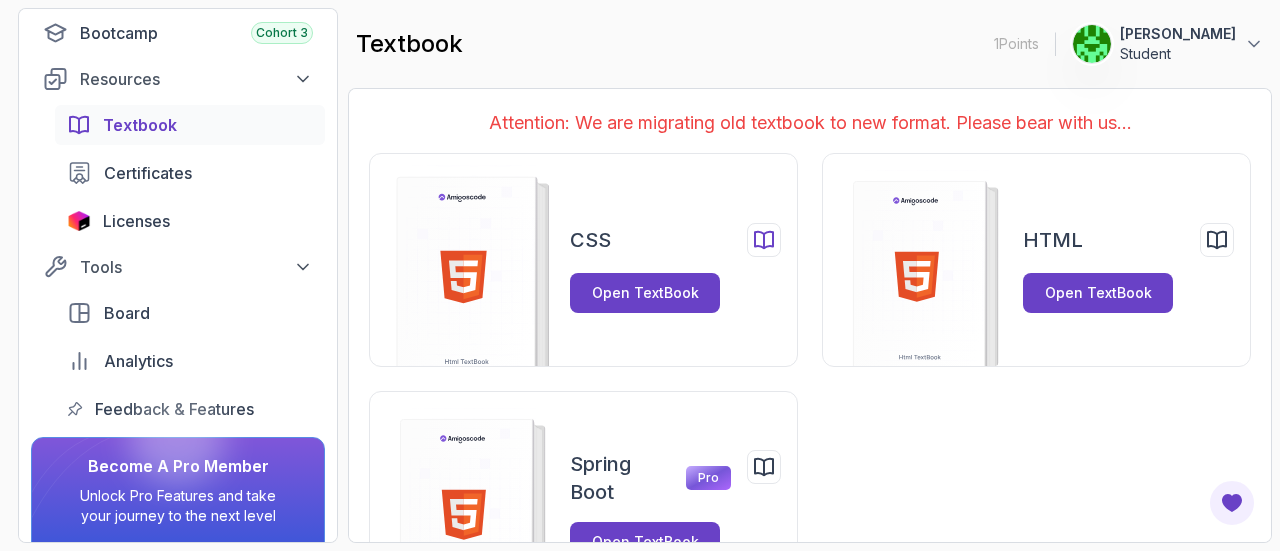scroll, scrollTop: 78, scrollLeft: 0, axis: vertical 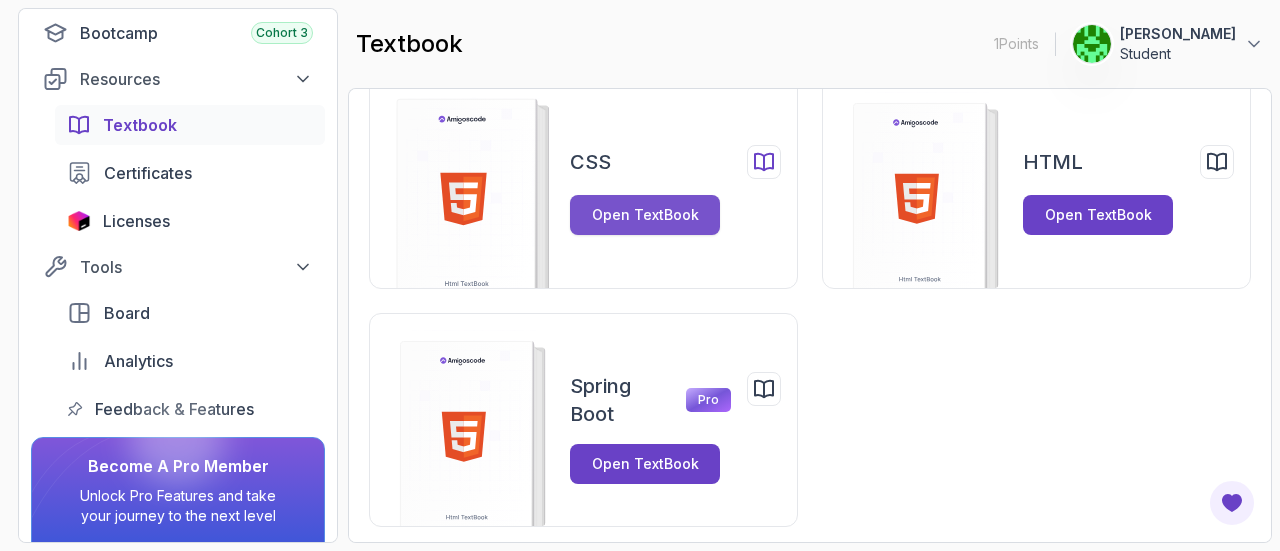 click on "Open TextBook" at bounding box center [645, 215] 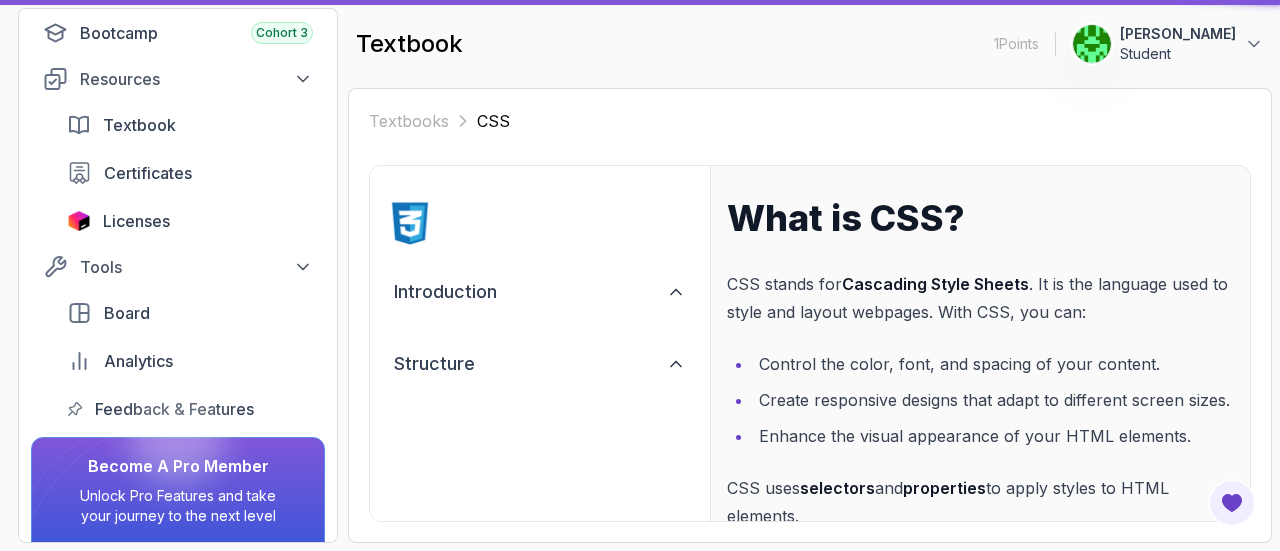 scroll, scrollTop: 0, scrollLeft: 0, axis: both 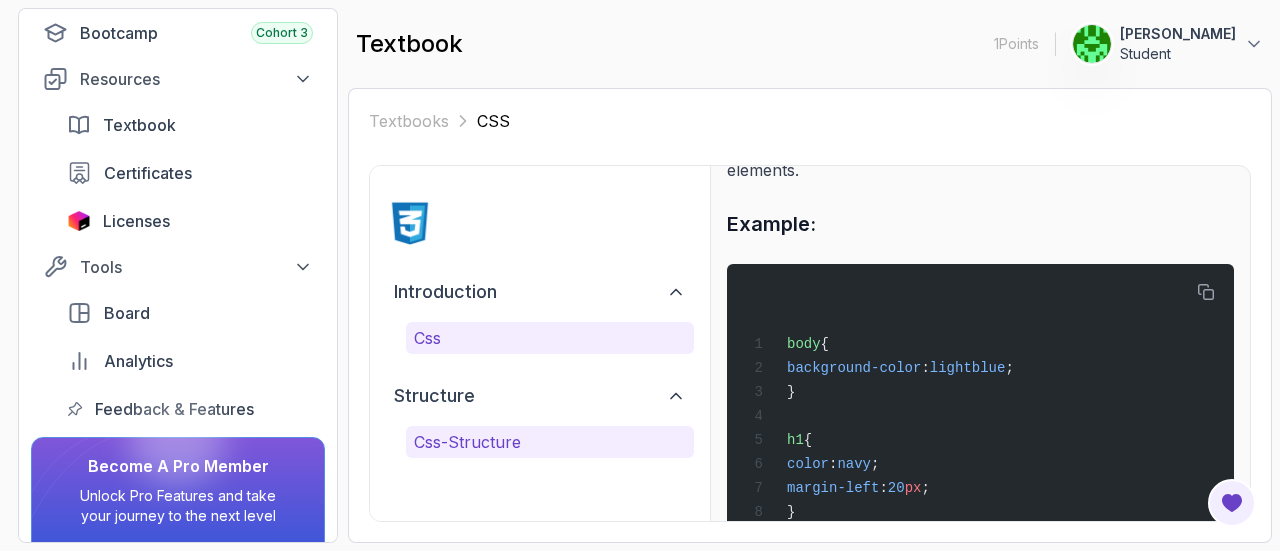 click on "css-structure" at bounding box center [550, 442] 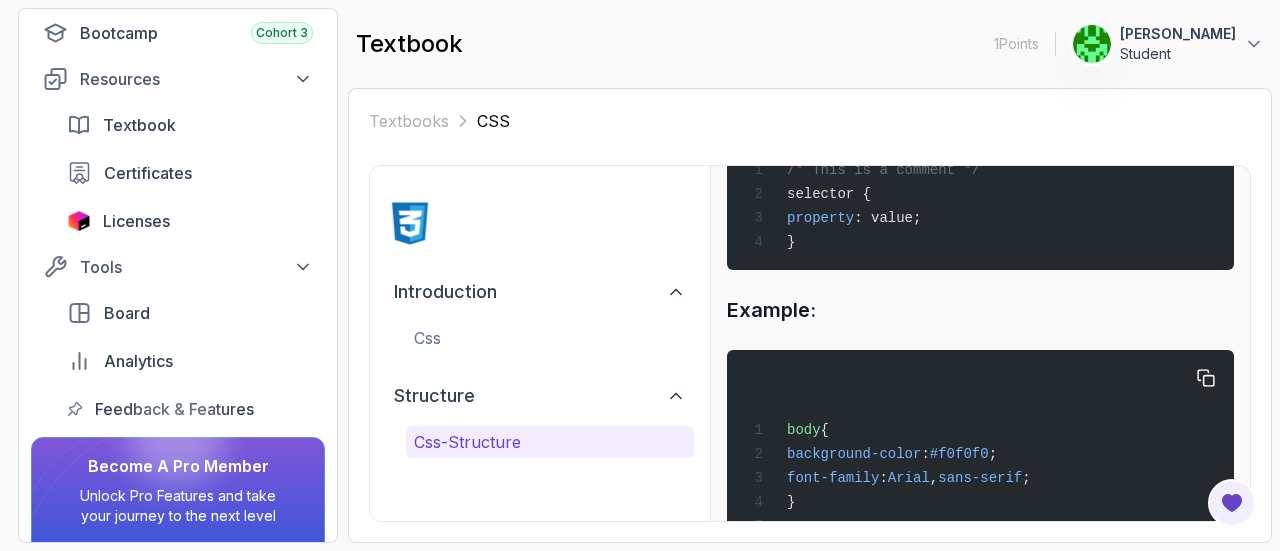 scroll, scrollTop: 0, scrollLeft: 0, axis: both 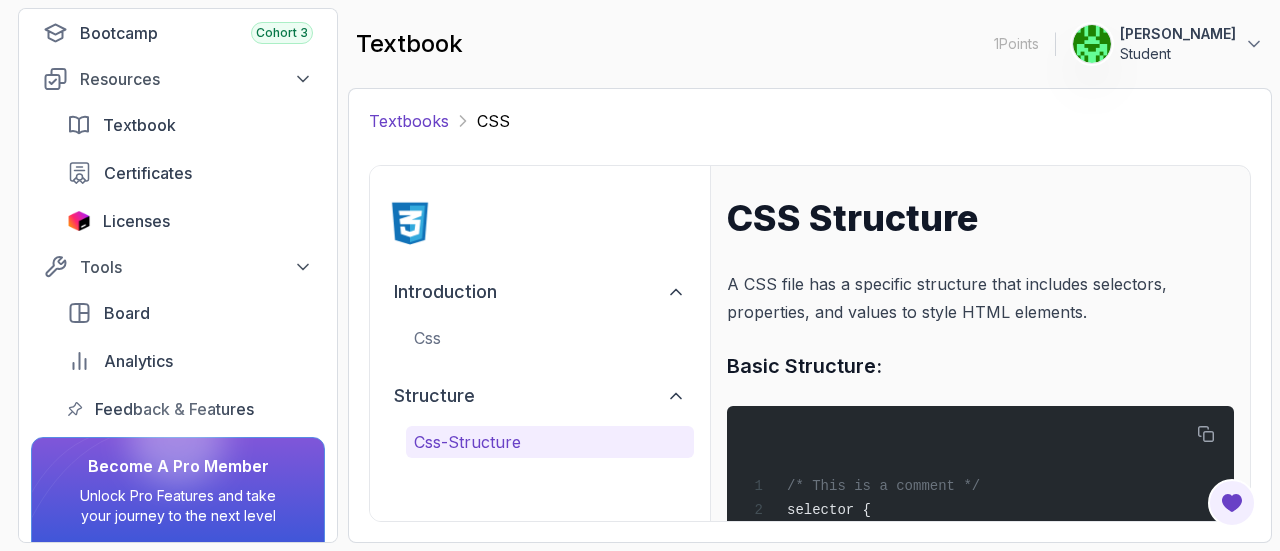 click on "Textbooks" at bounding box center (409, 121) 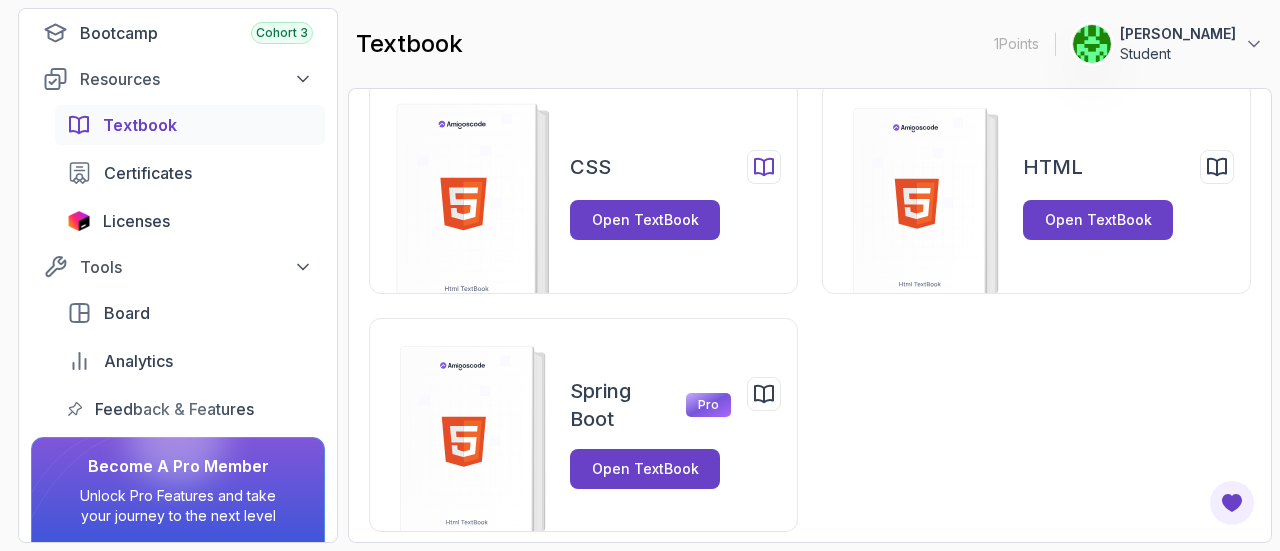scroll, scrollTop: 74, scrollLeft: 0, axis: vertical 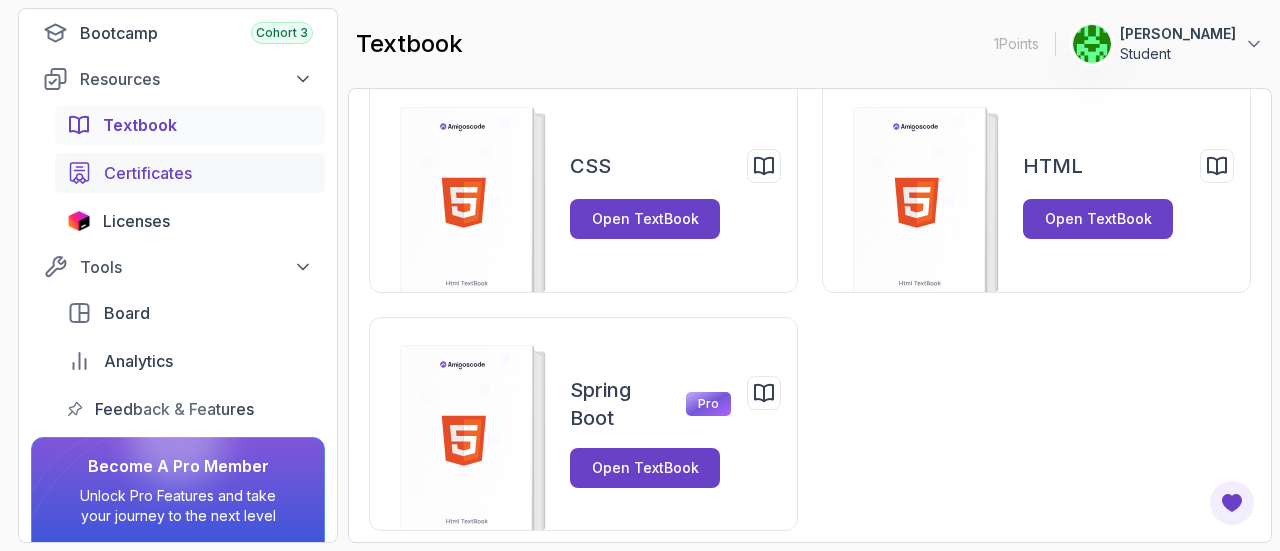 click on "Certificates" at bounding box center (148, 173) 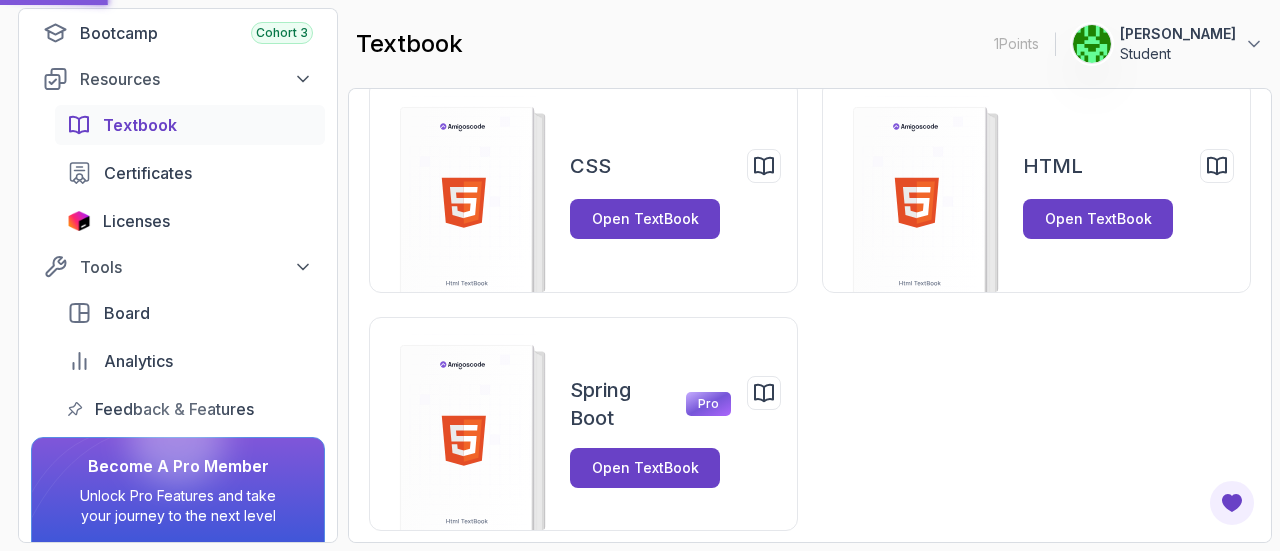 scroll, scrollTop: 0, scrollLeft: 0, axis: both 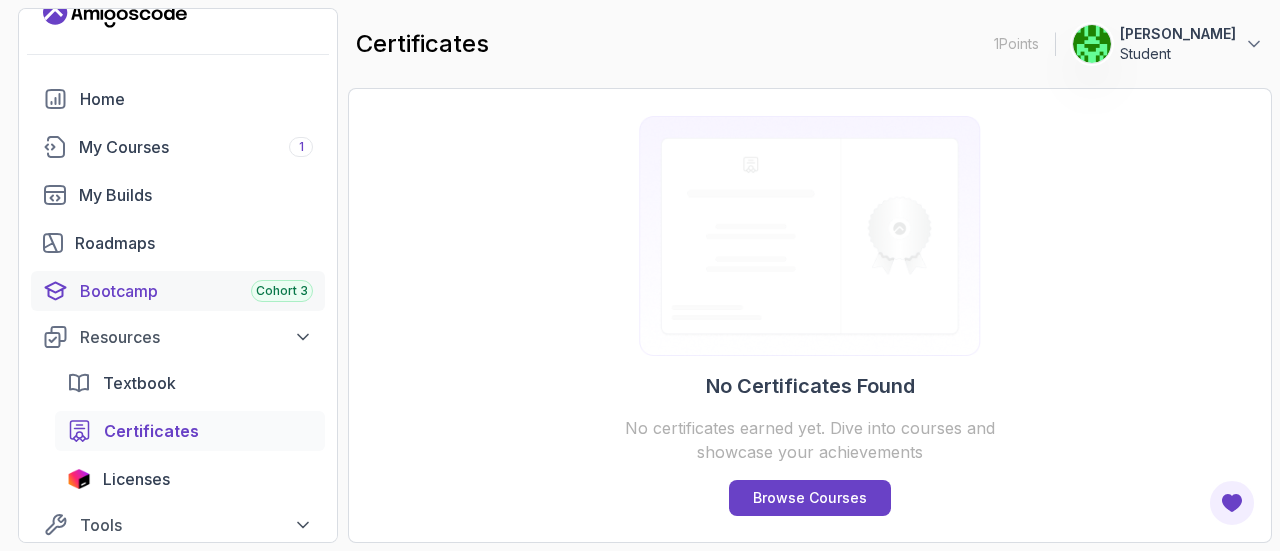 click on "Bootcamp Cohort 3" at bounding box center (196, 291) 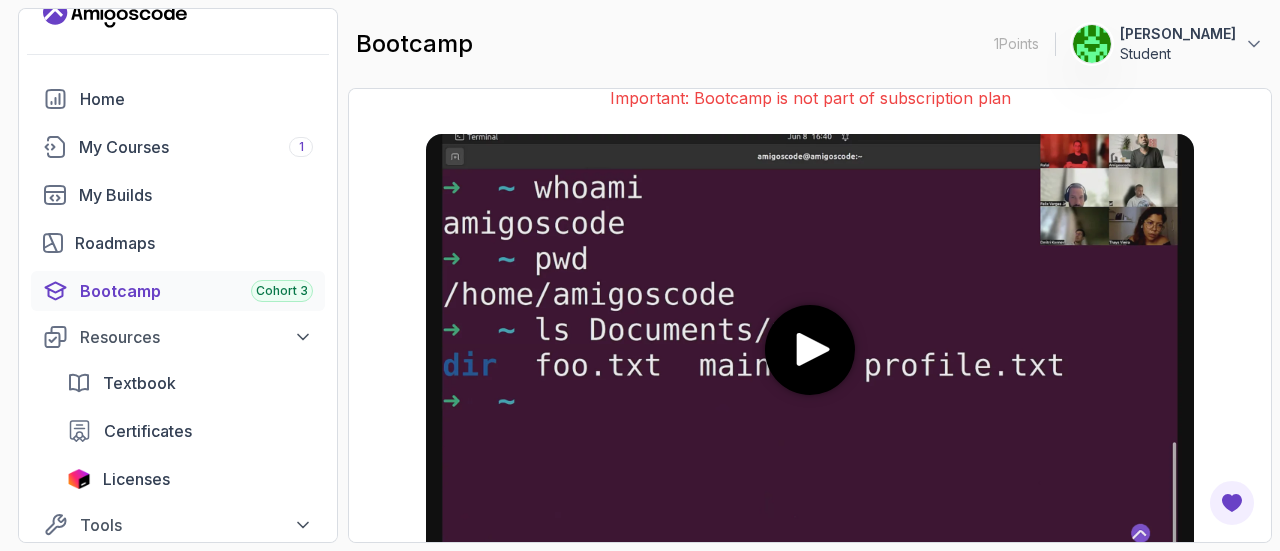 scroll, scrollTop: 0, scrollLeft: 0, axis: both 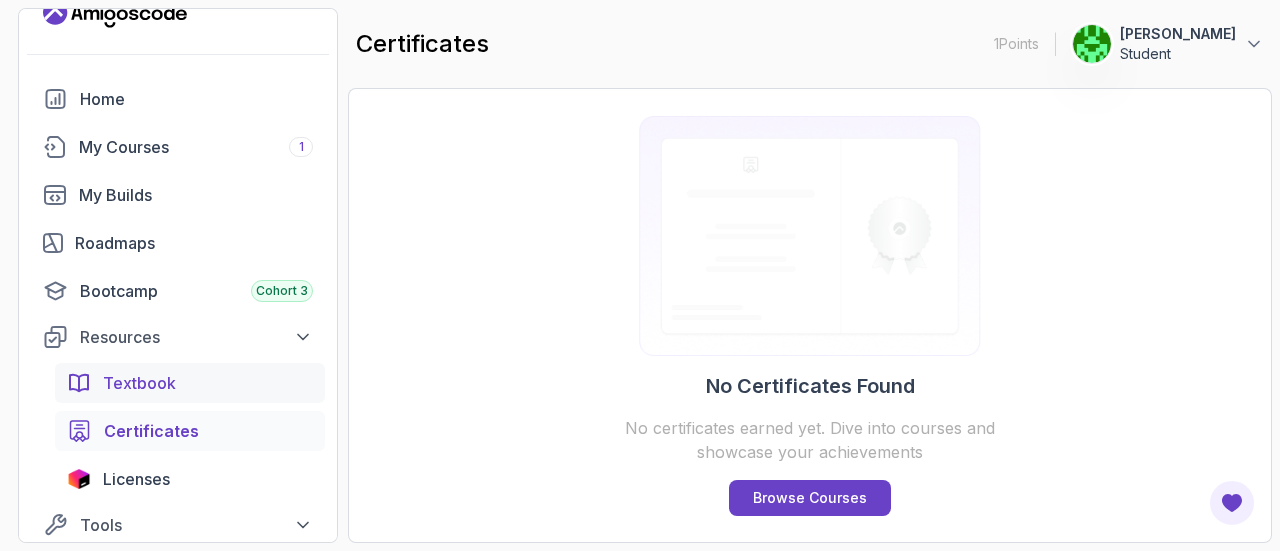 click on "Textbook" at bounding box center [139, 383] 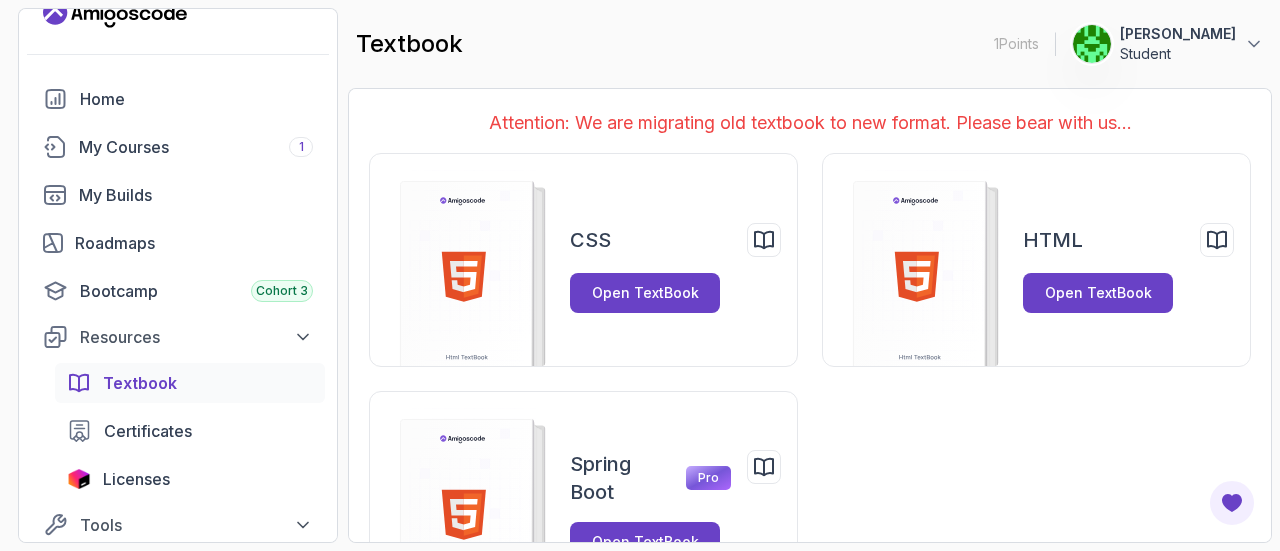 click on "Student" at bounding box center [1178, 54] 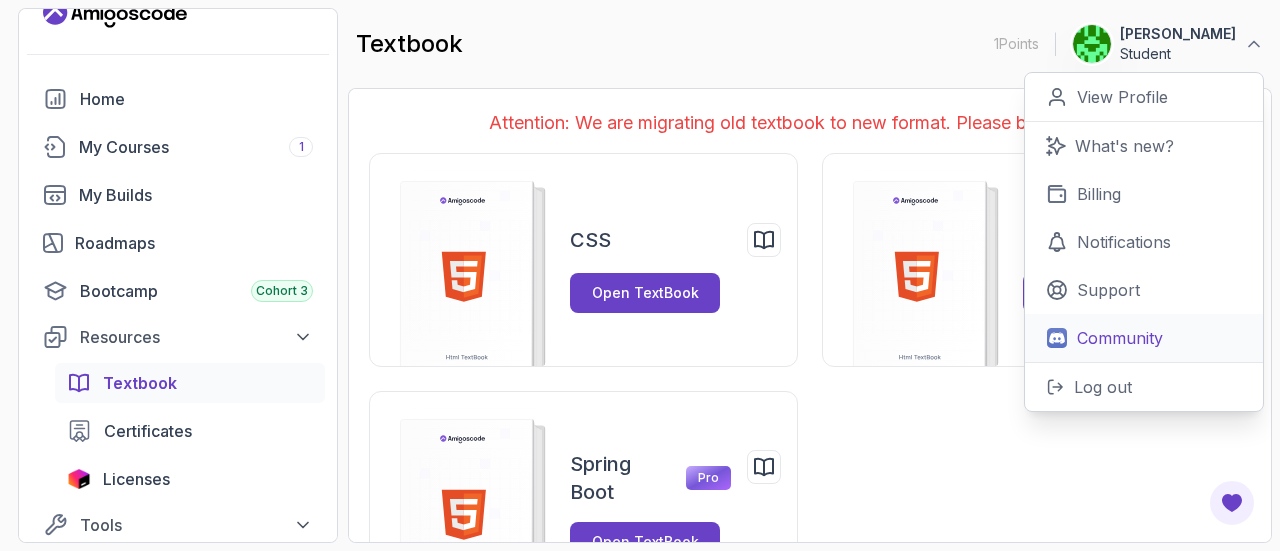 click on "Community" at bounding box center (1120, 338) 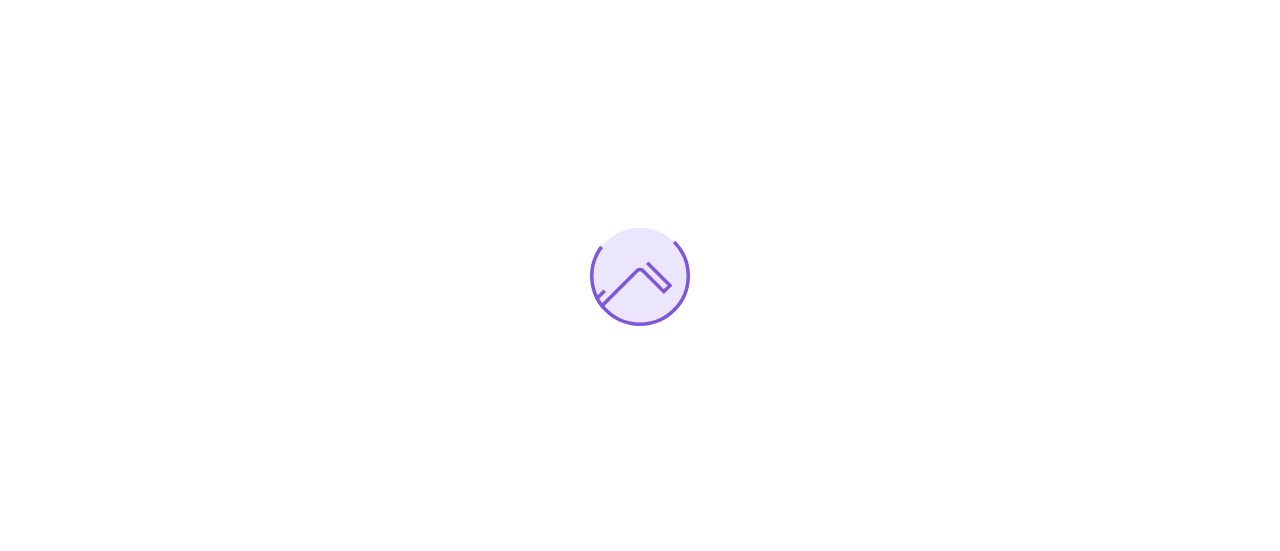 scroll, scrollTop: 0, scrollLeft: 0, axis: both 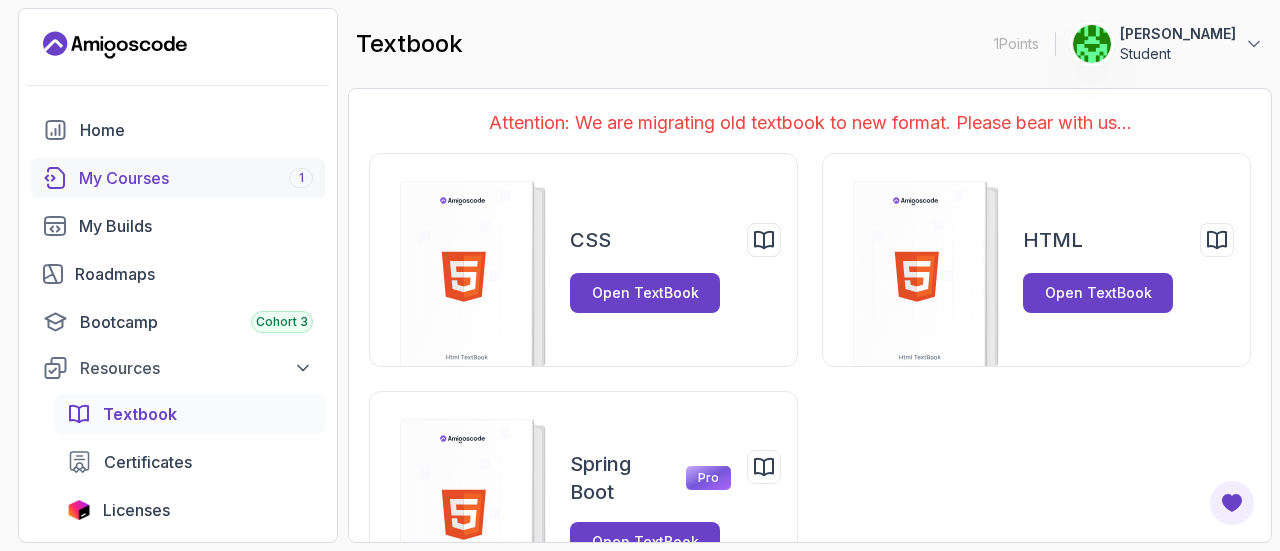 click on "My Courses 1" at bounding box center (196, 178) 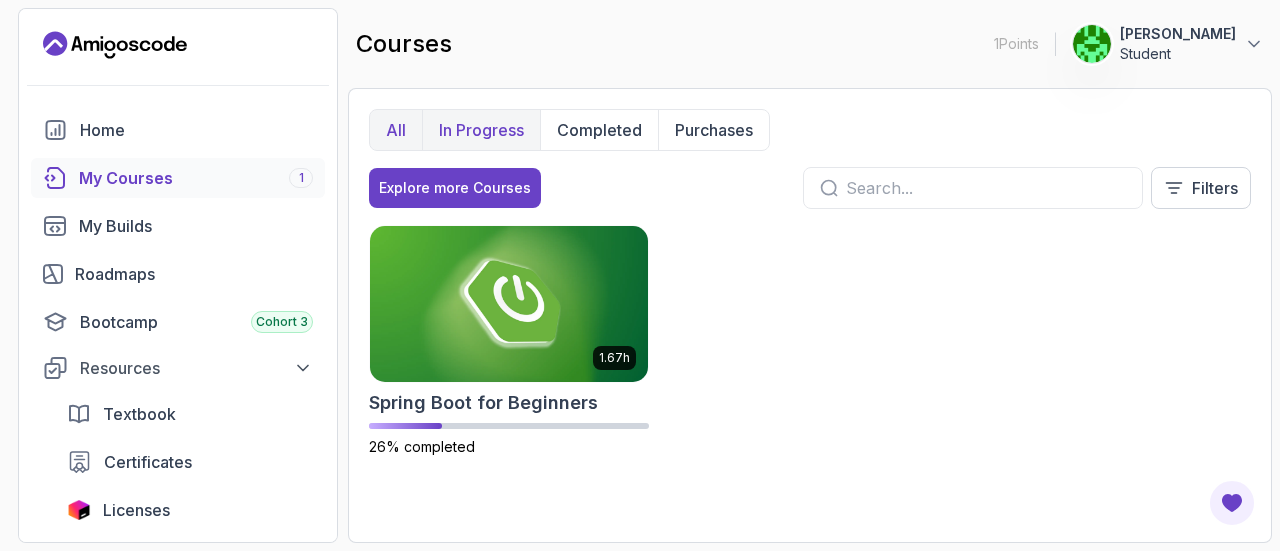 click on "In Progress" at bounding box center (481, 130) 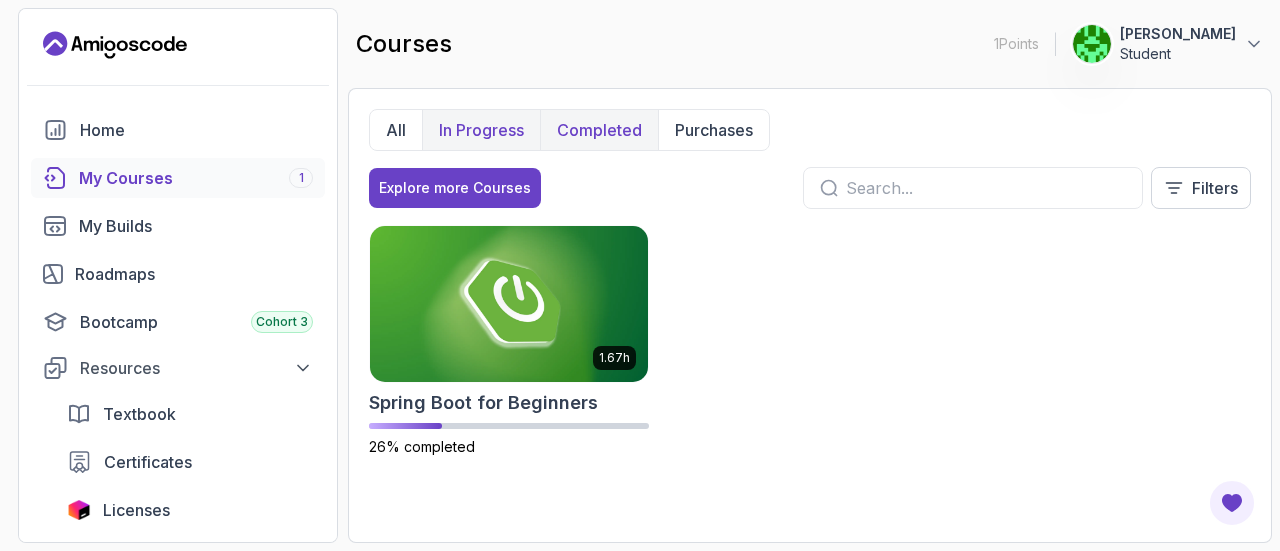 click on "Completed" at bounding box center [599, 130] 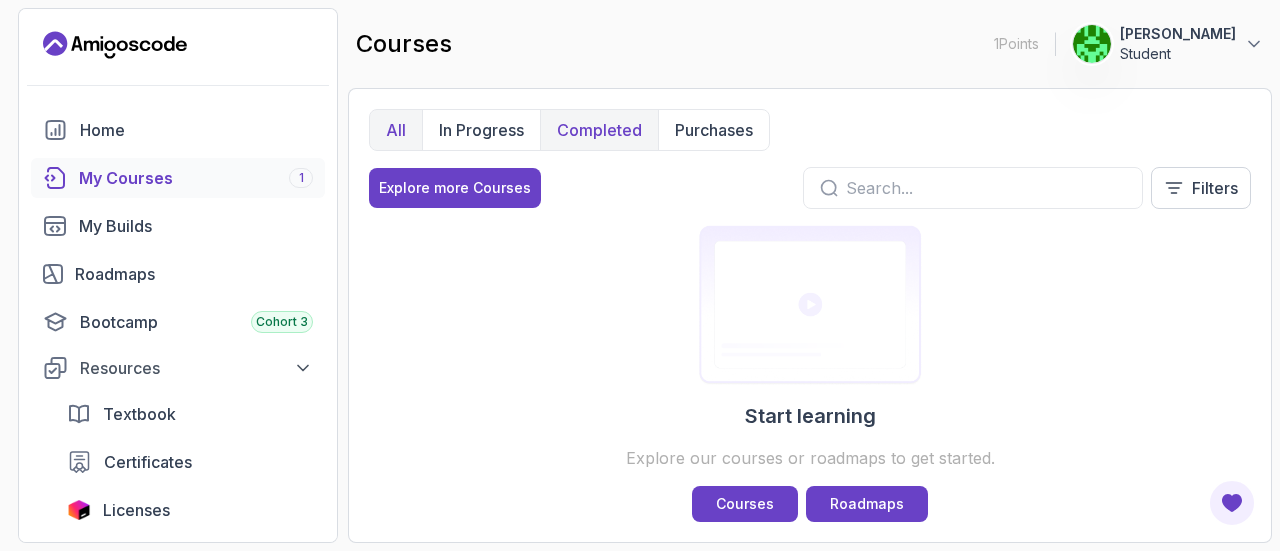 click on "All" at bounding box center [396, 130] 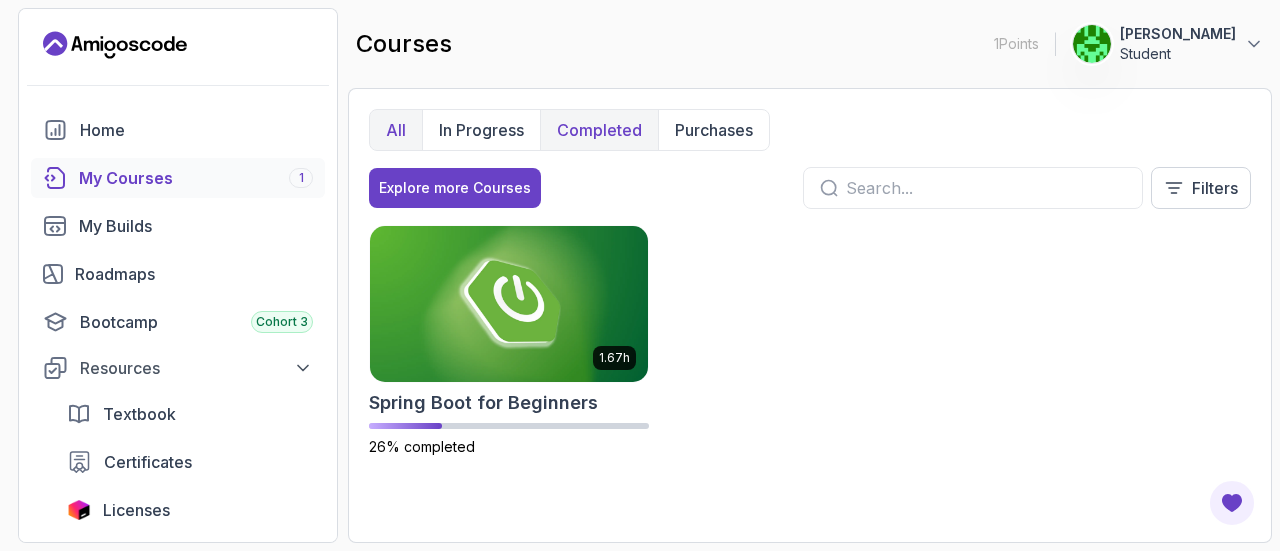 click on "Completed" at bounding box center (599, 130) 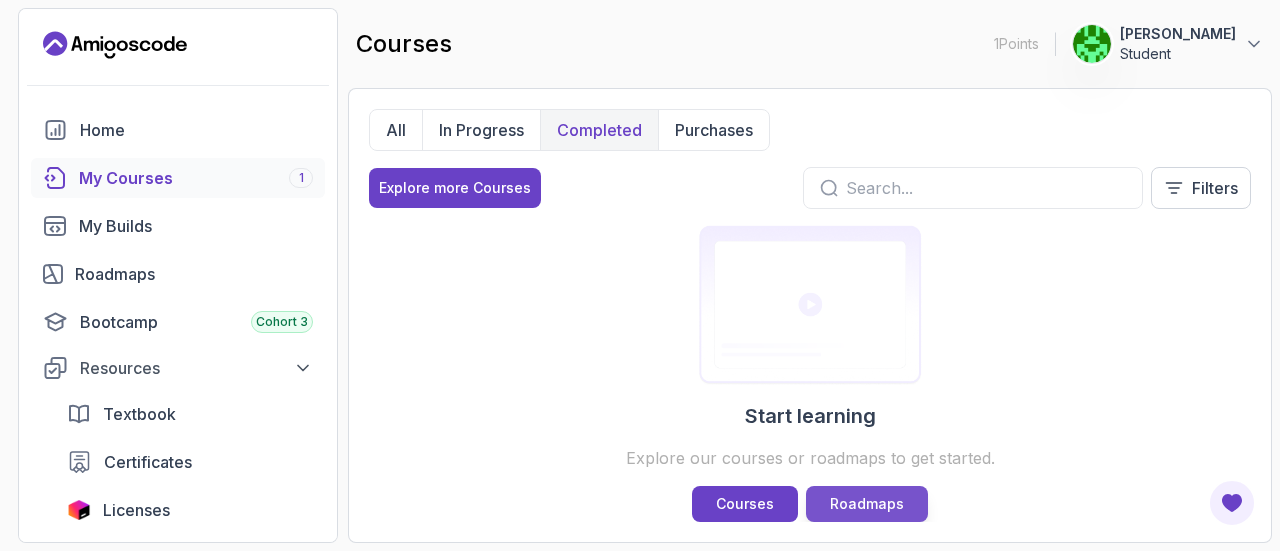click on "Roadmaps" at bounding box center (867, 504) 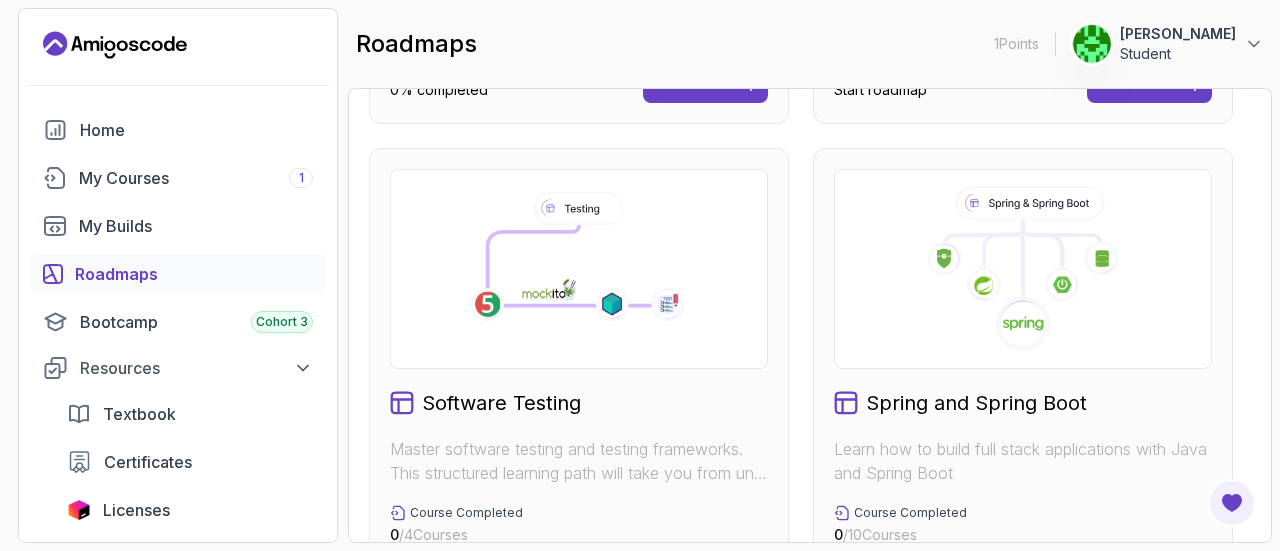 scroll, scrollTop: 1066, scrollLeft: 0, axis: vertical 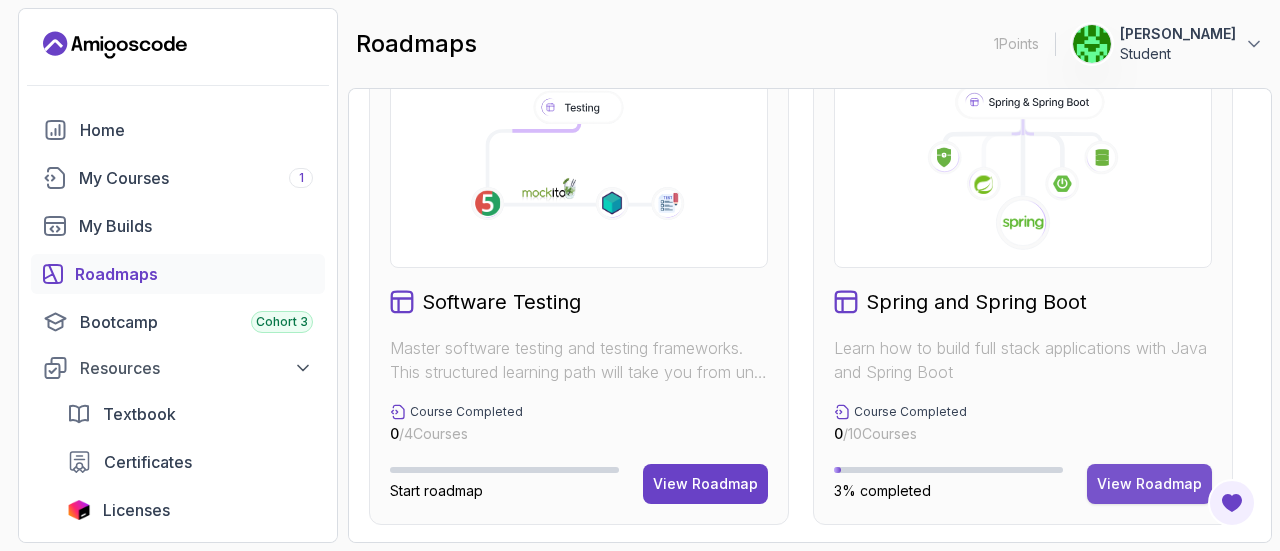 click on "View Roadmap" at bounding box center (1149, 484) 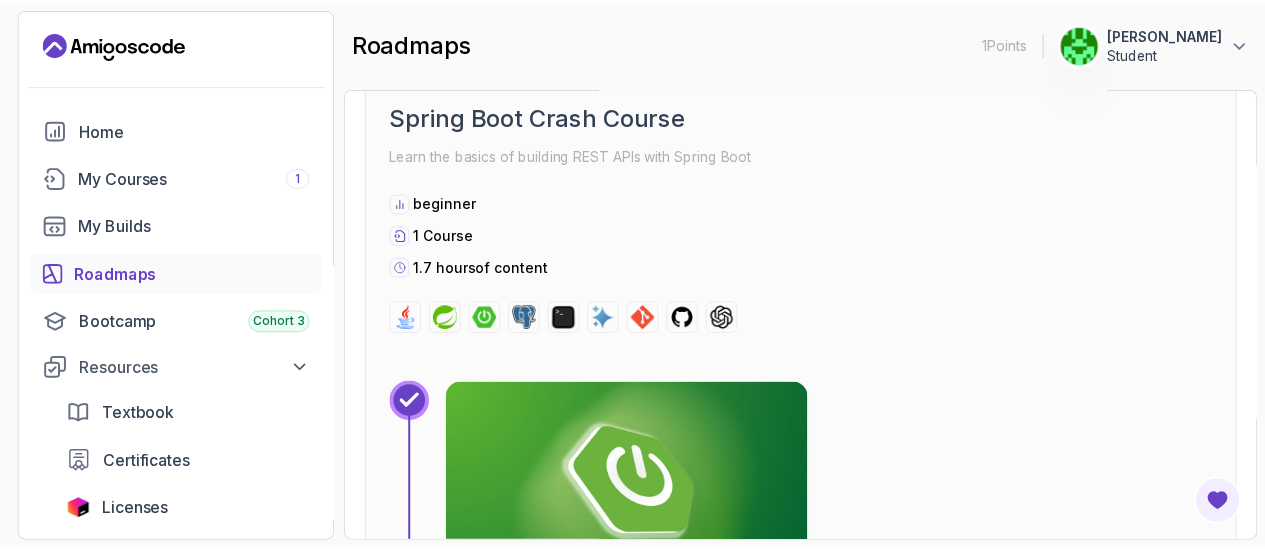scroll, scrollTop: 0, scrollLeft: 0, axis: both 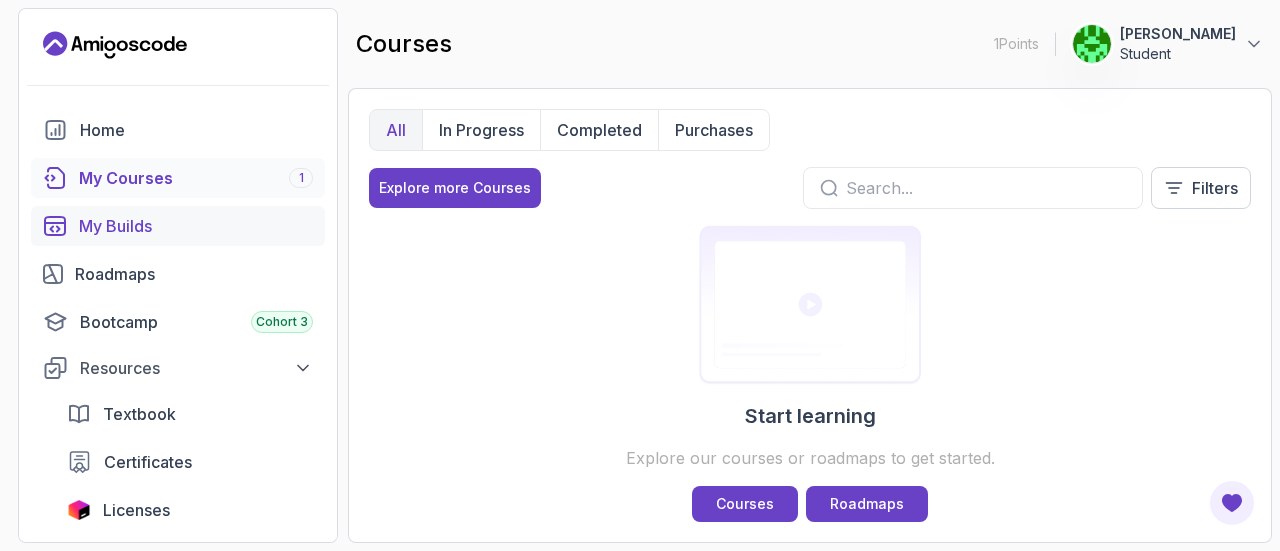 click on "My Builds" at bounding box center [178, 226] 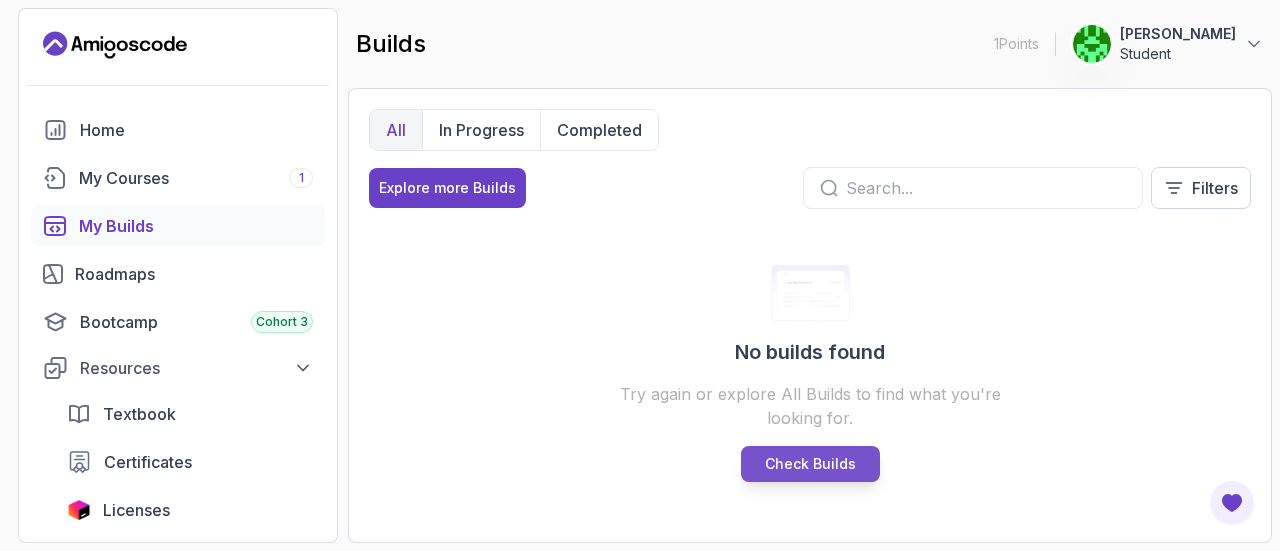 click on "Check Builds" at bounding box center (810, 464) 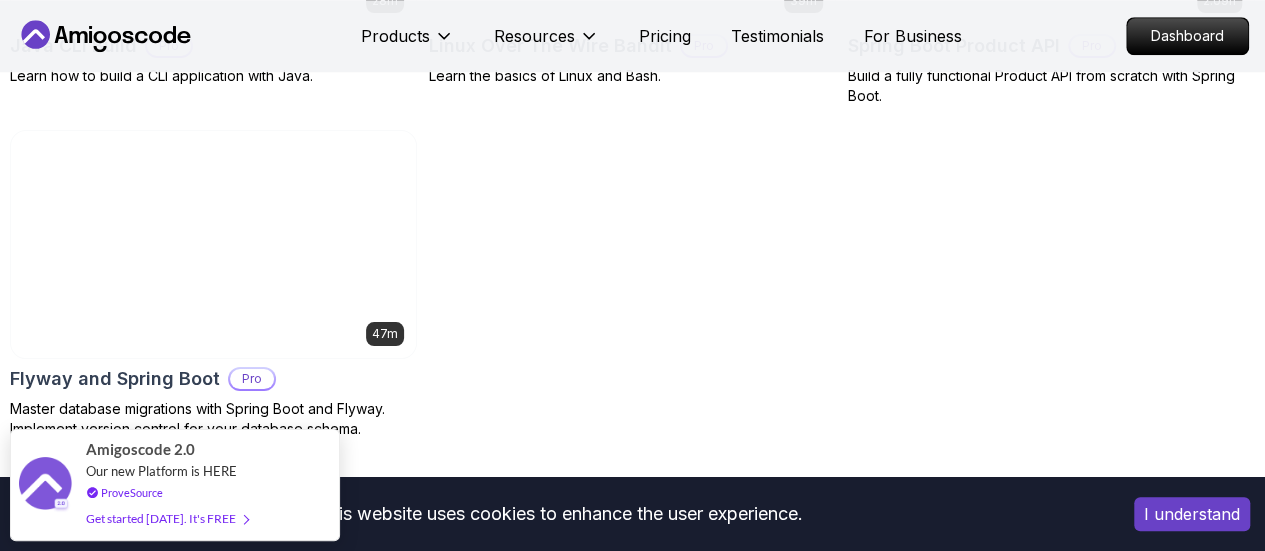 scroll, scrollTop: 906, scrollLeft: 0, axis: vertical 